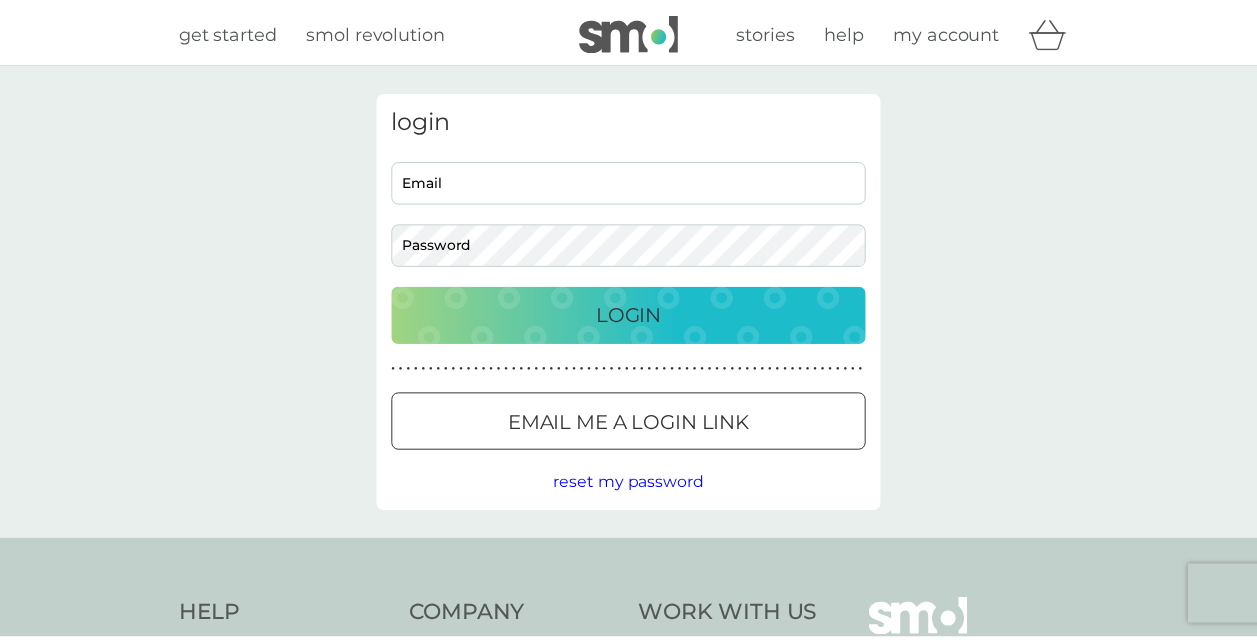 scroll, scrollTop: 0, scrollLeft: 0, axis: both 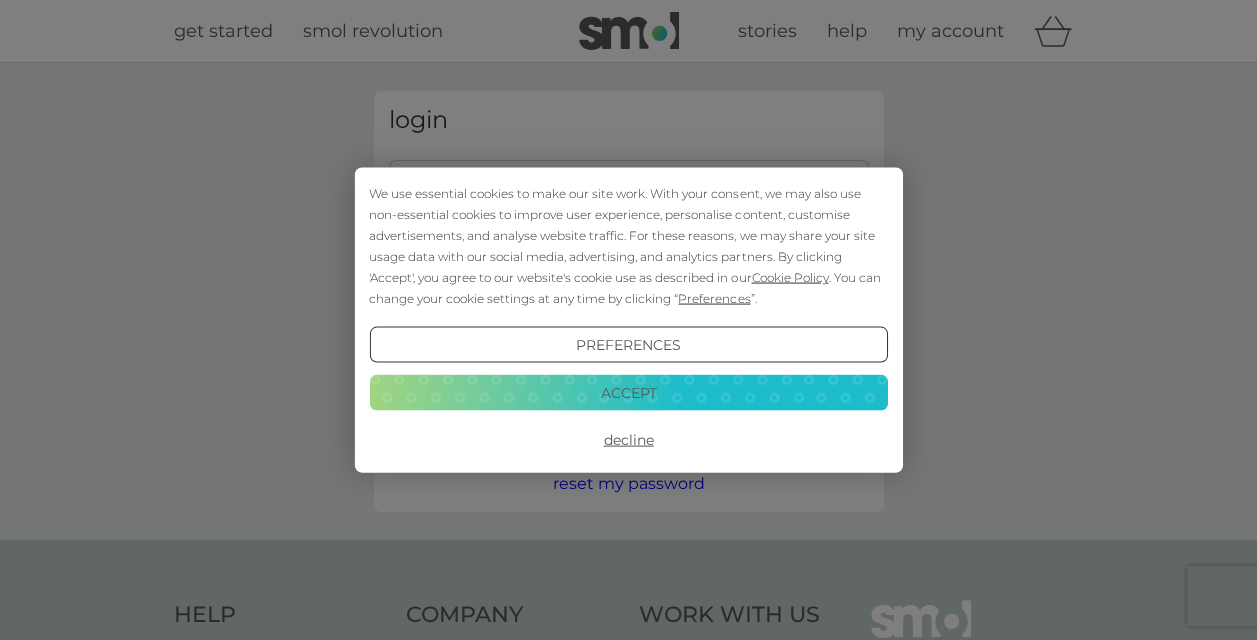 click on "Accept" at bounding box center [628, 392] 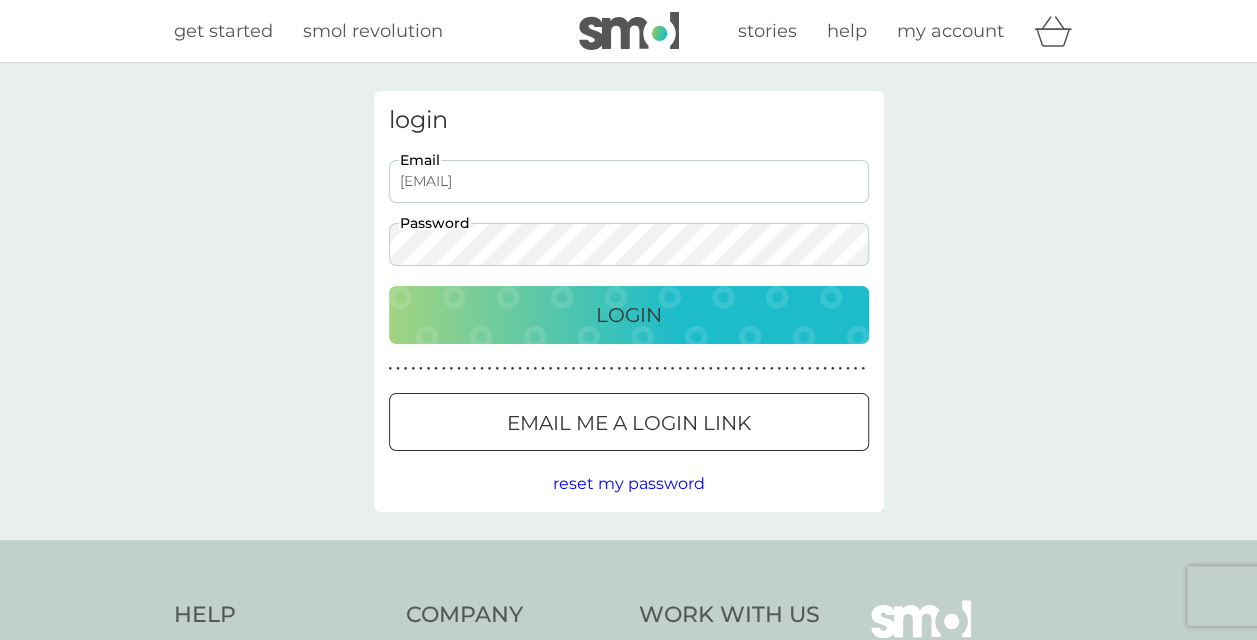 click on "Login" at bounding box center (629, 315) 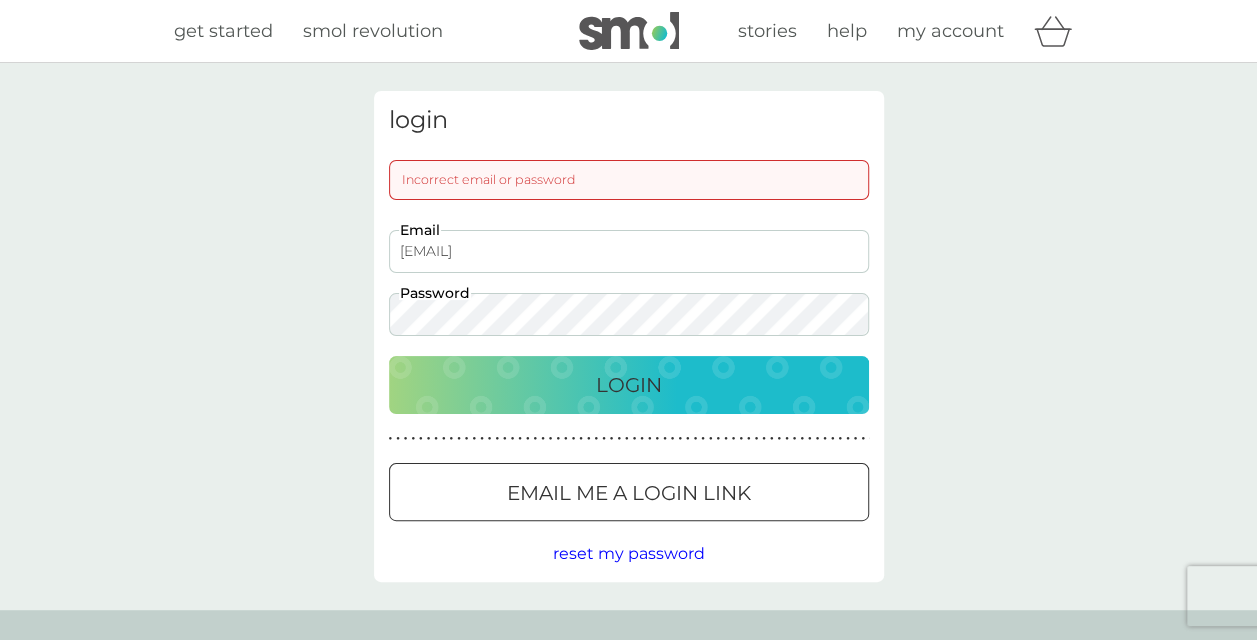 click on "Login" at bounding box center (629, 385) 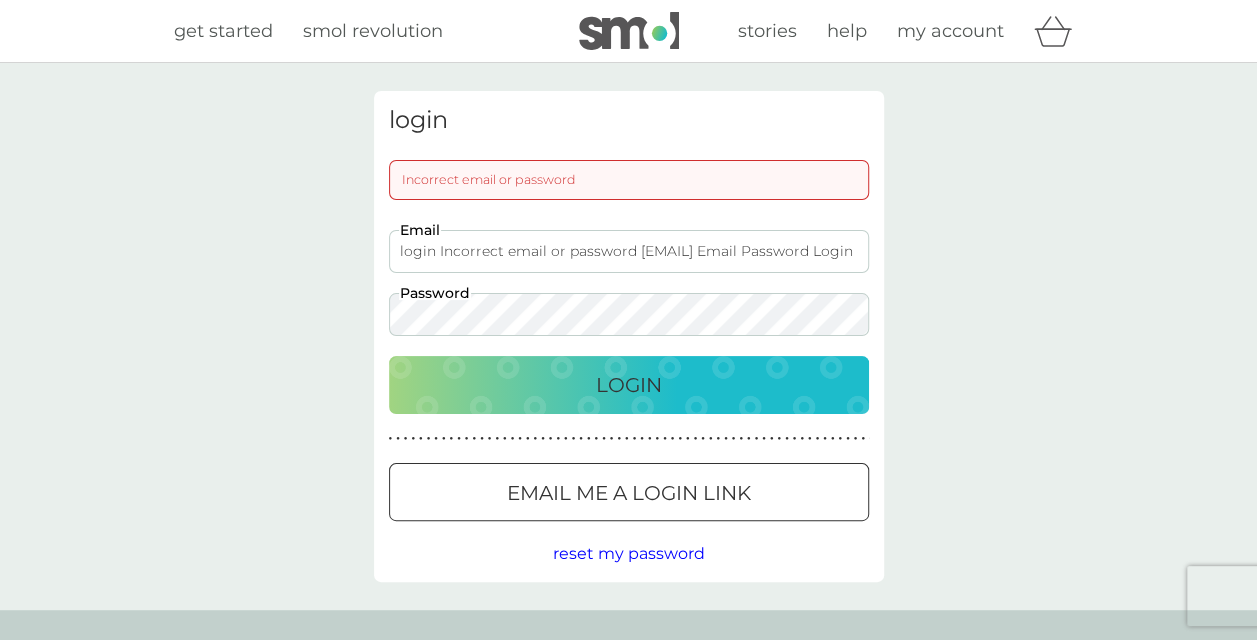 click on "Login" at bounding box center [629, 385] 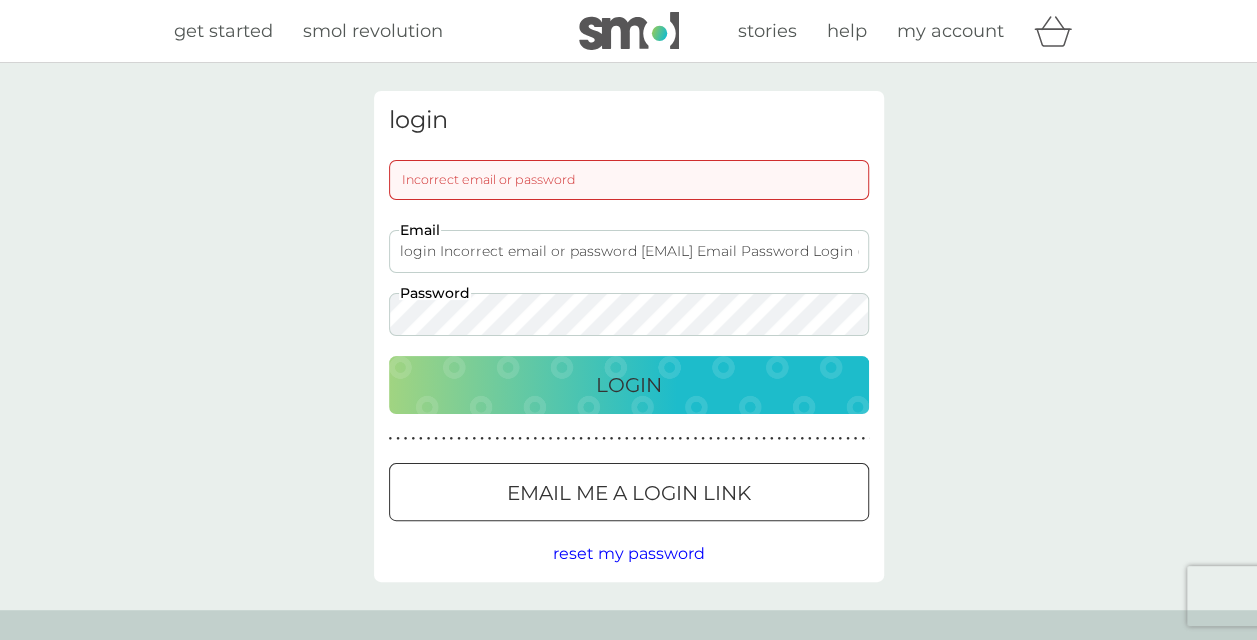 click on "login Incorrect email or password gerry.perez@networkrail.co.uk Email Password Login ● ● ● ● ● ● ● ● ● ● ● ● ● ● ● ● ● ● ● ● ● ● ● ● ● ● ● ● ● ● ● ● ● ● ● ● ● ● ● ● ● ● ● ● ● ● ● ● ● ● ● ● ● ● ● ● ● ● ● ● ● ● ● ● ● ● ● ● ● ● Email me a login link reset my password" at bounding box center [628, 336] 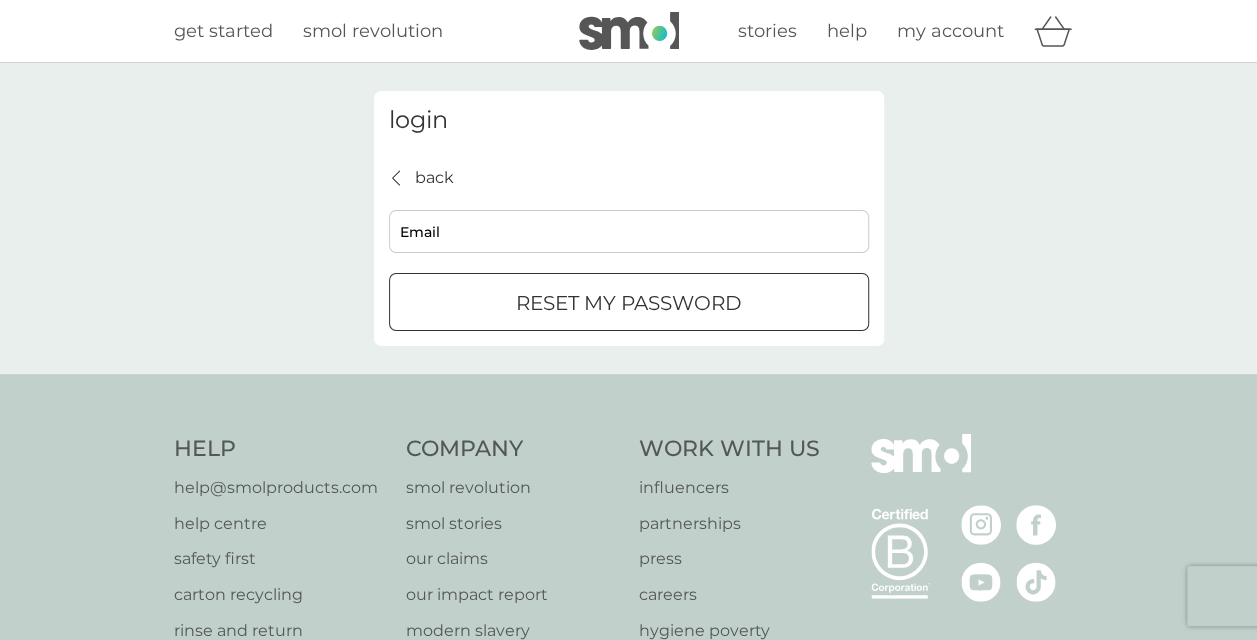 click on "Email" at bounding box center [629, 231] 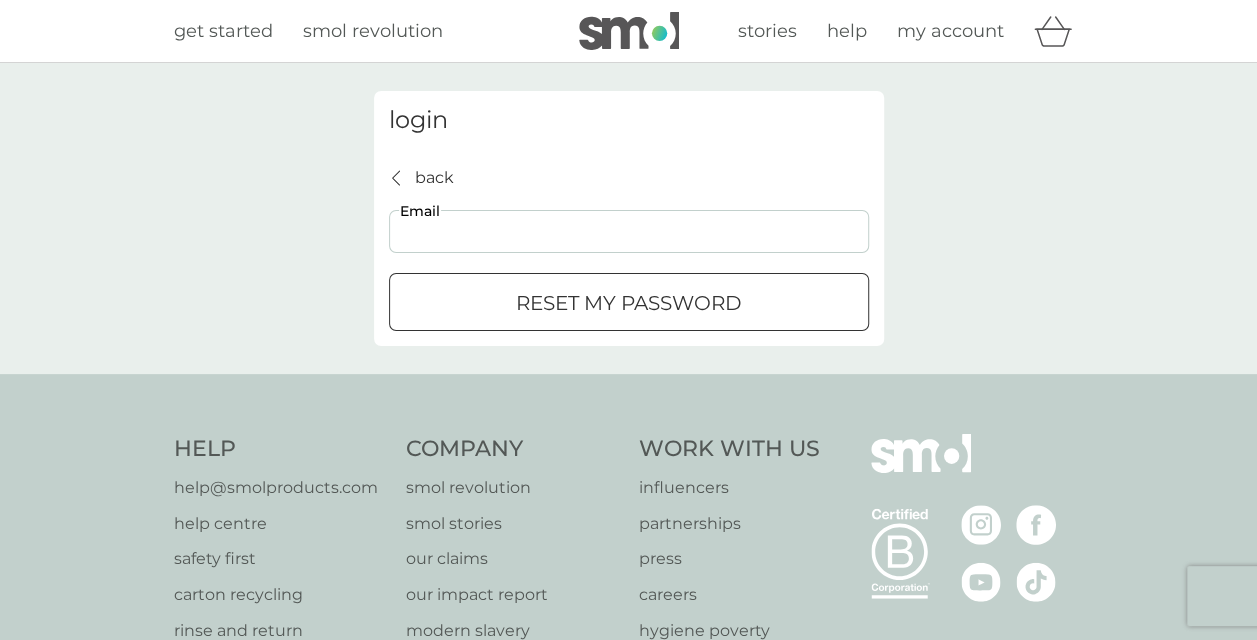 type on "[USERNAME]@[DOMAIN].co.uk" 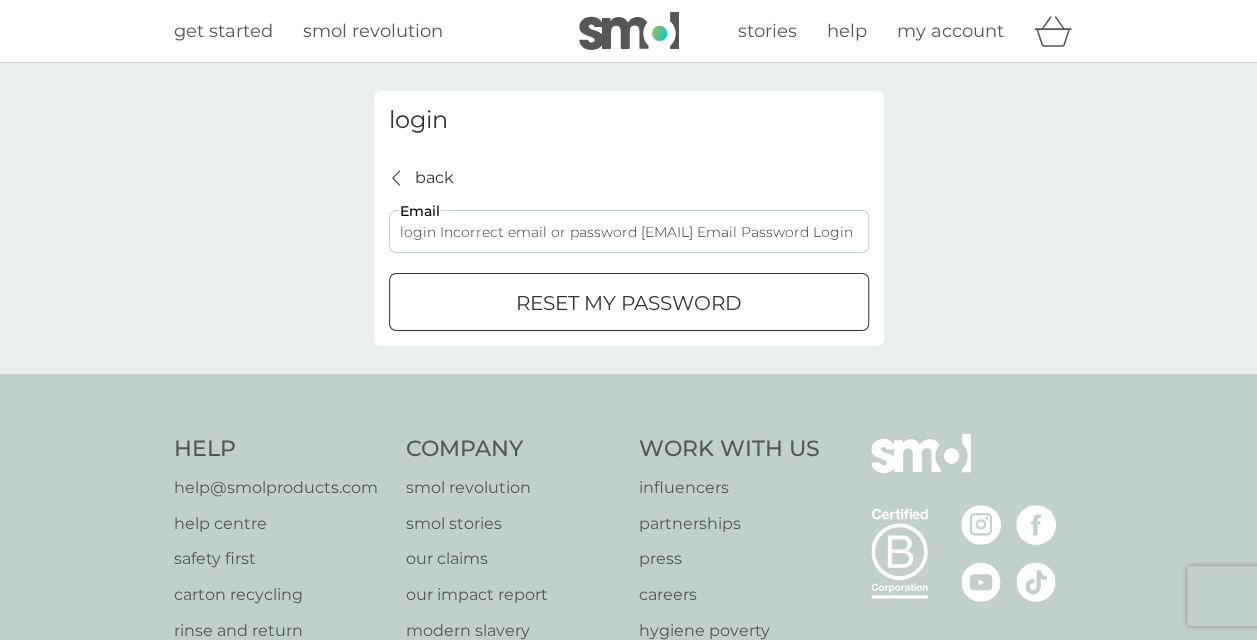 click on "reset my password" at bounding box center (629, 302) 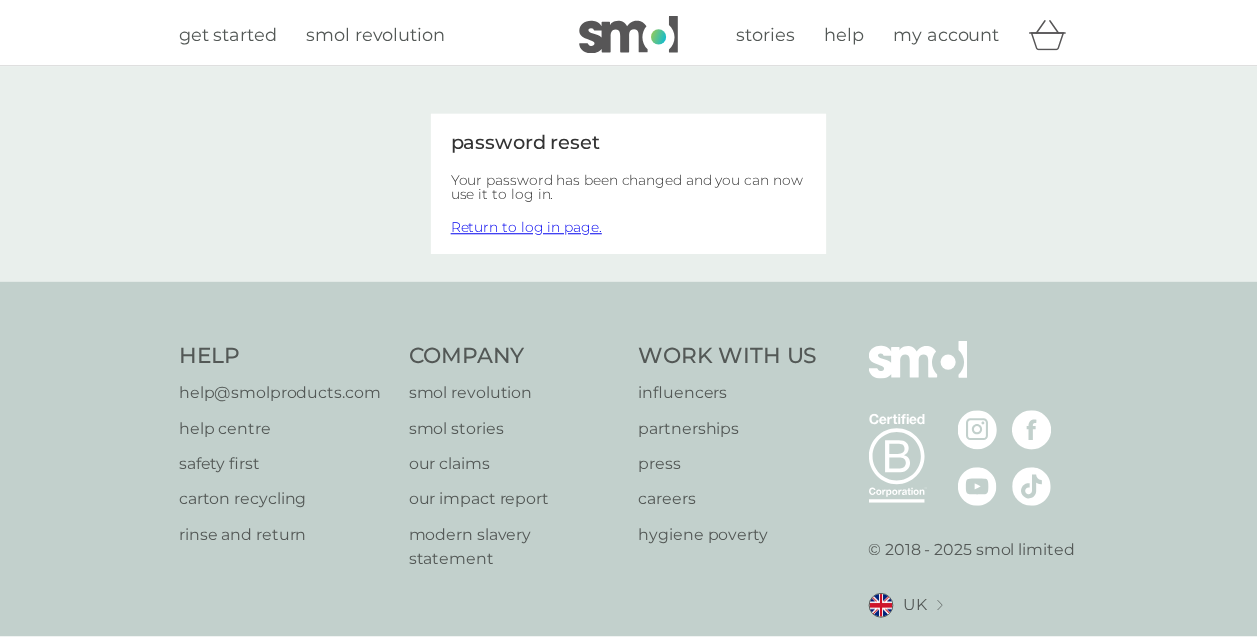 scroll, scrollTop: 0, scrollLeft: 0, axis: both 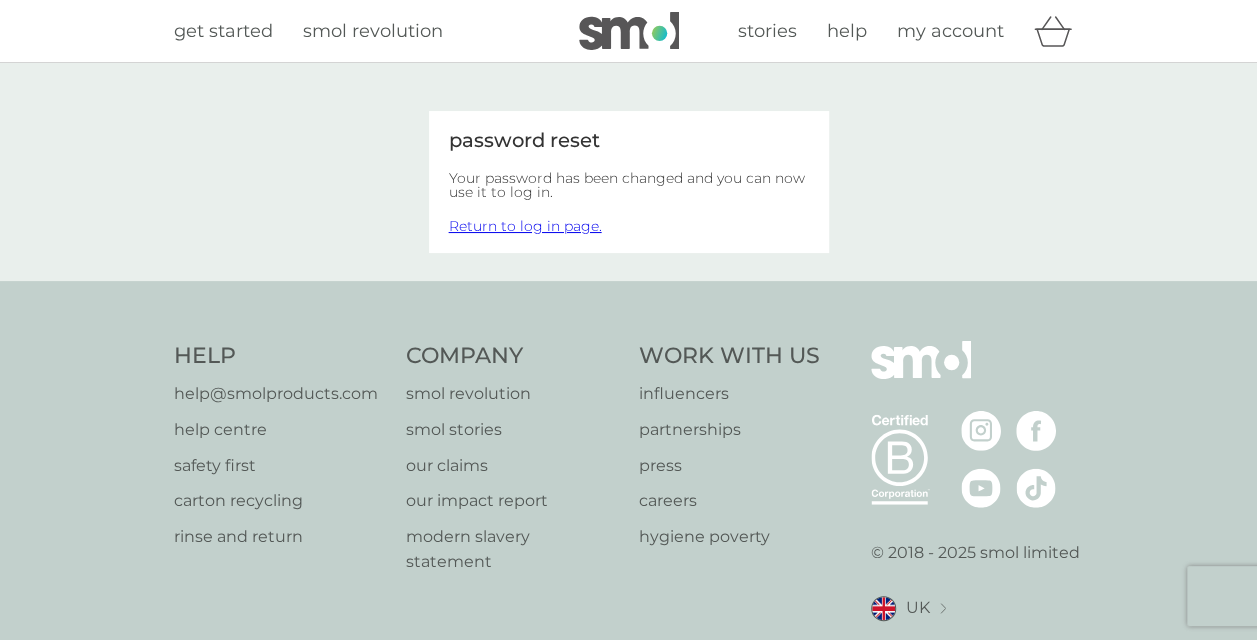 click on "Return to log in page." at bounding box center (525, 226) 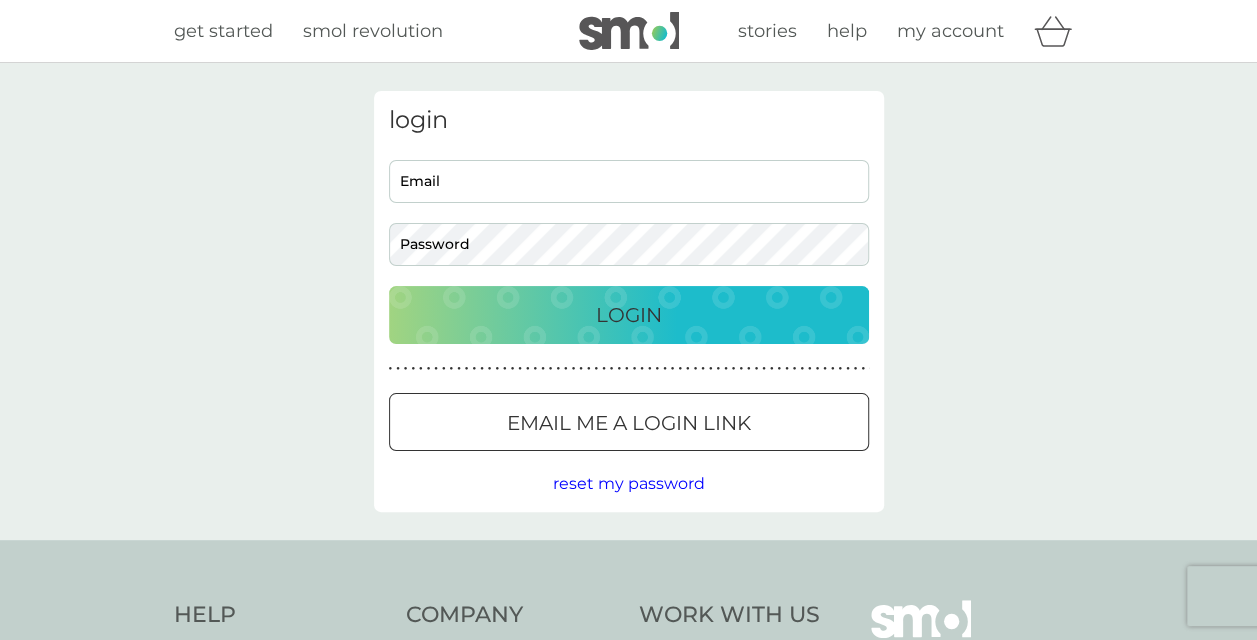 type on "[USERNAME]@[DOMAIN].co.uk" 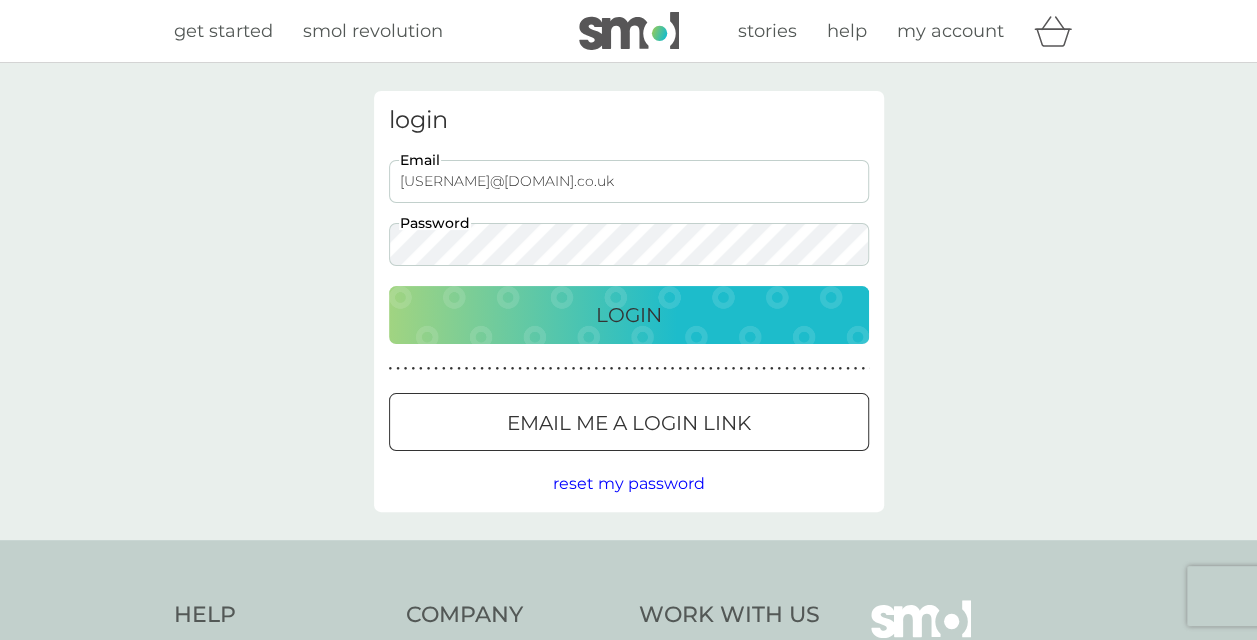 click on "Login" at bounding box center [629, 315] 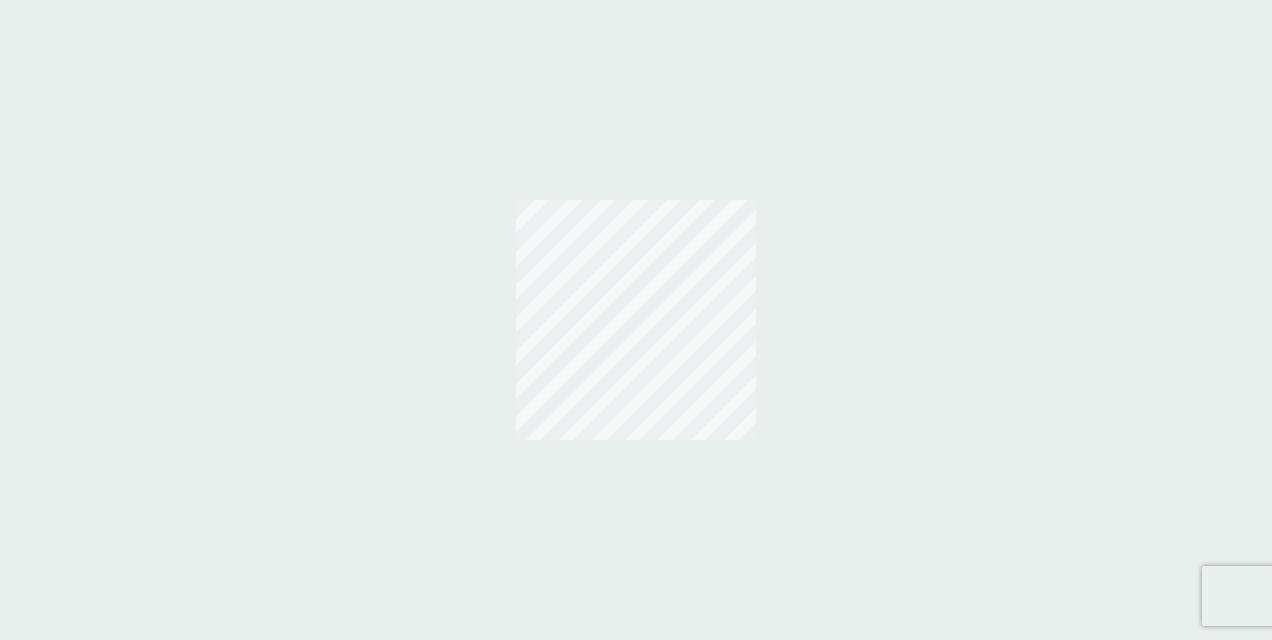 scroll, scrollTop: 0, scrollLeft: 0, axis: both 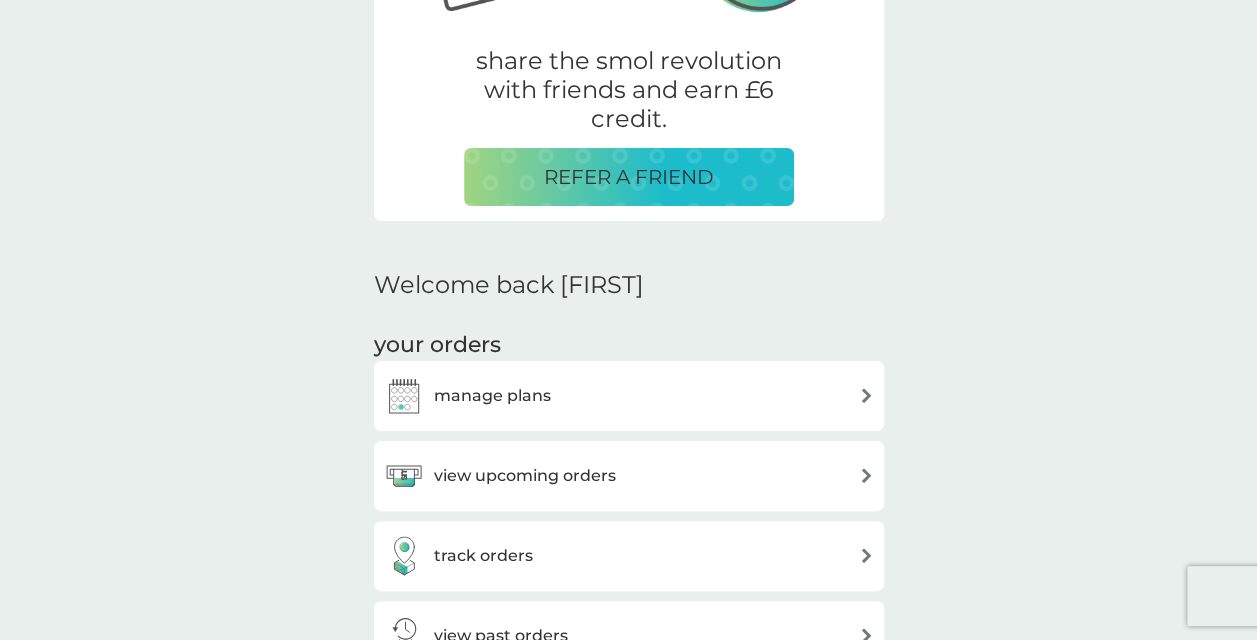 click at bounding box center [866, 395] 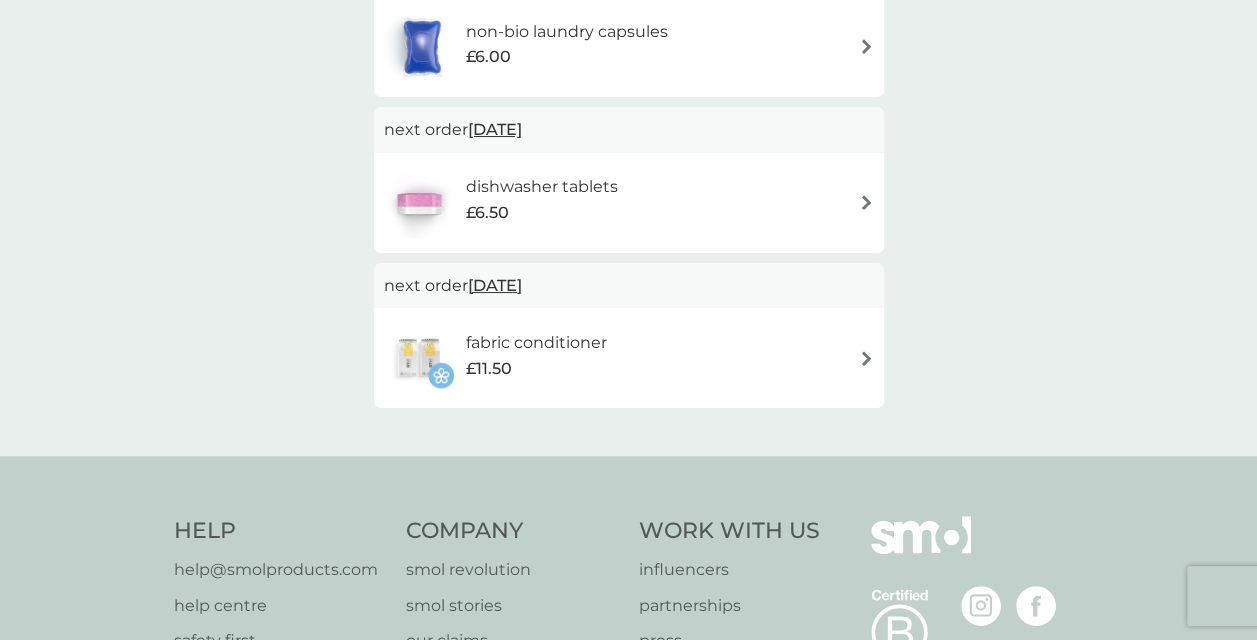 scroll, scrollTop: 0, scrollLeft: 0, axis: both 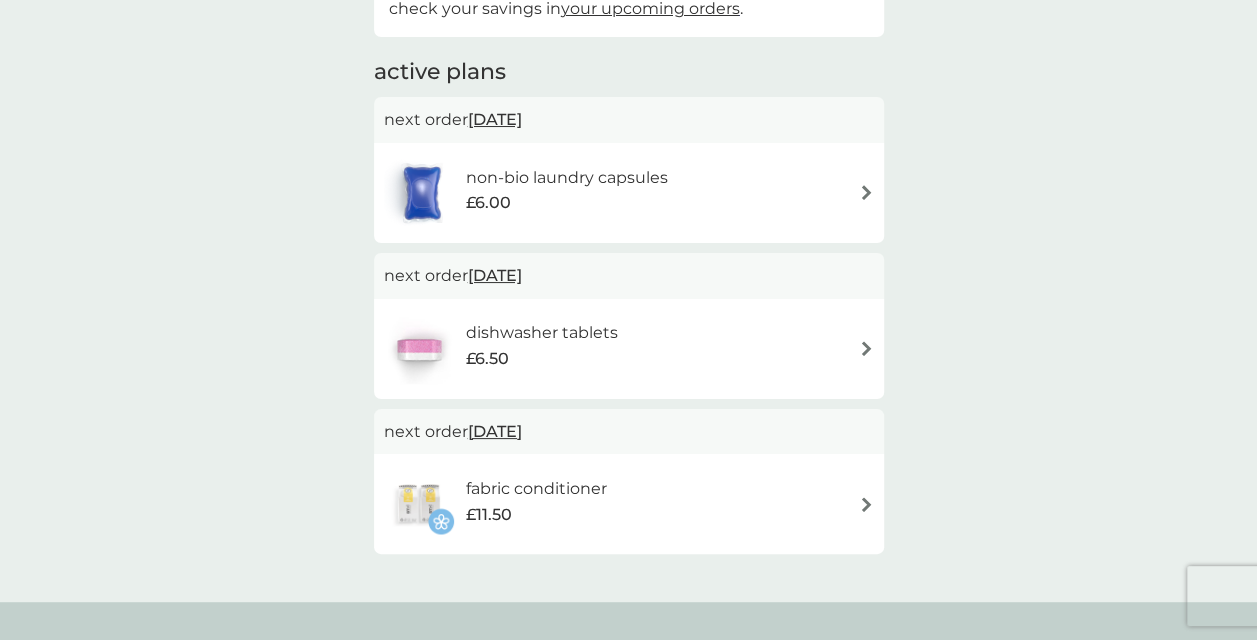 click at bounding box center [866, 192] 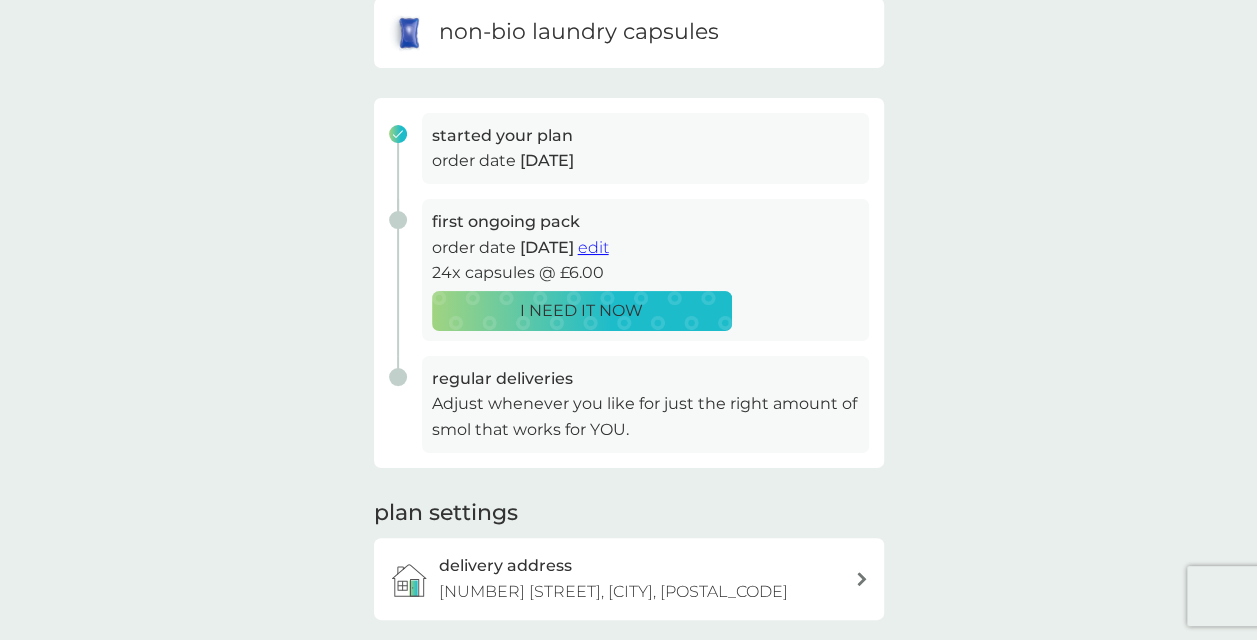 scroll, scrollTop: 0, scrollLeft: 0, axis: both 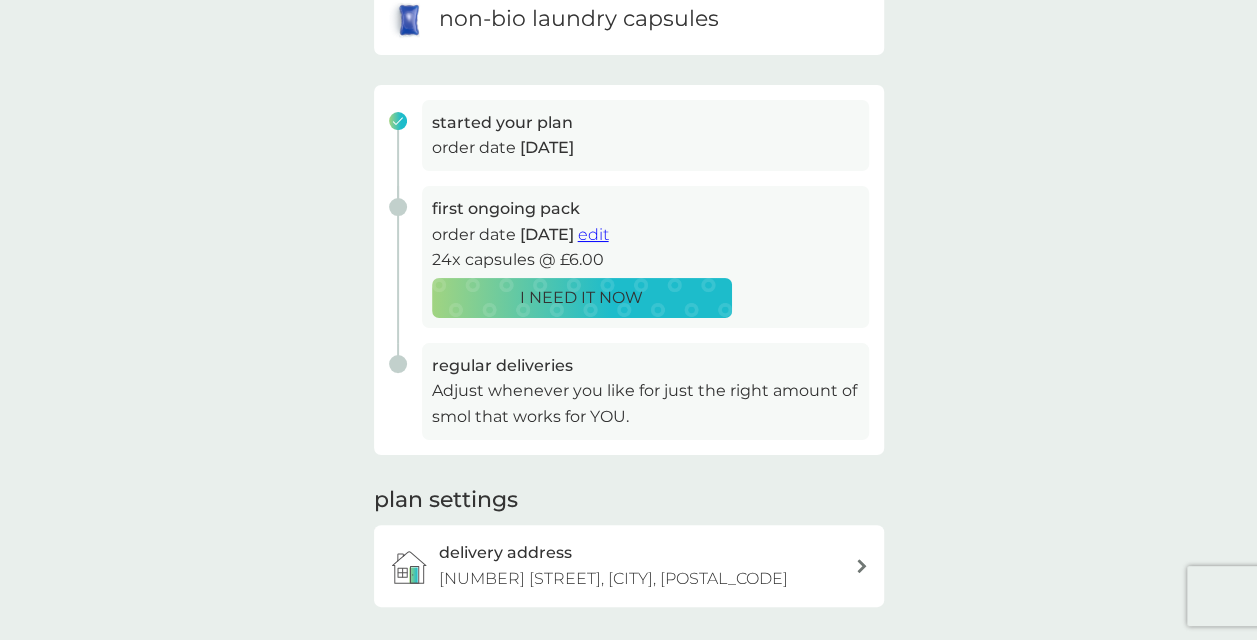 click on "edit" at bounding box center (593, 234) 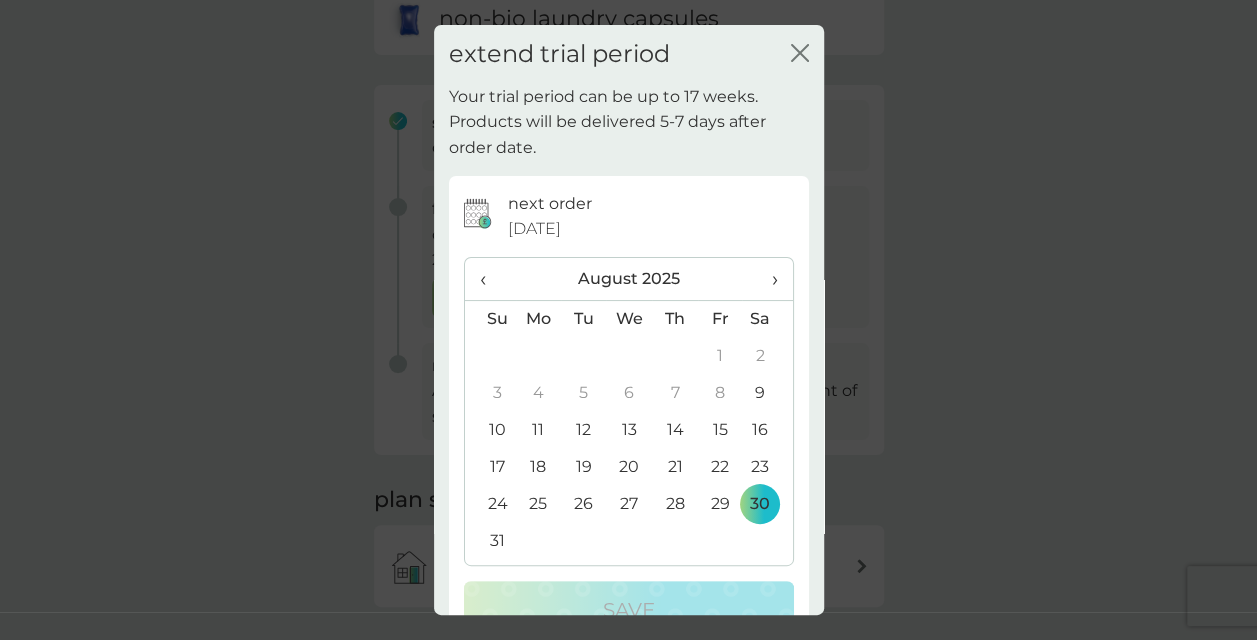 click on "›" at bounding box center [767, 279] 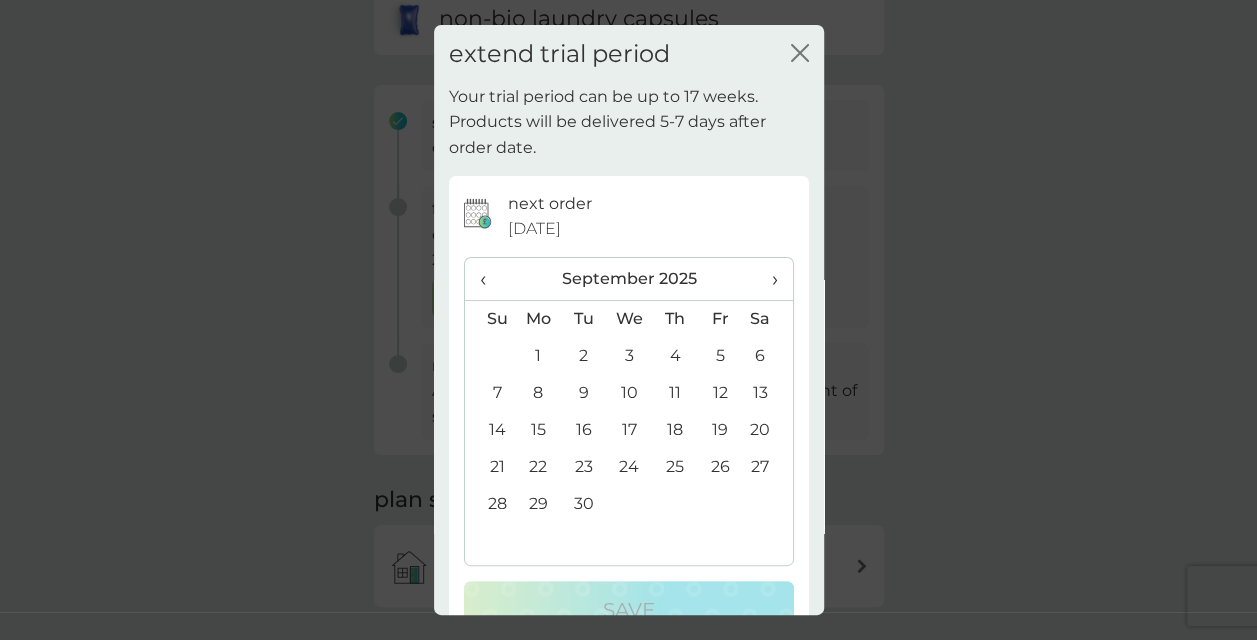 click on "30" at bounding box center (583, 504) 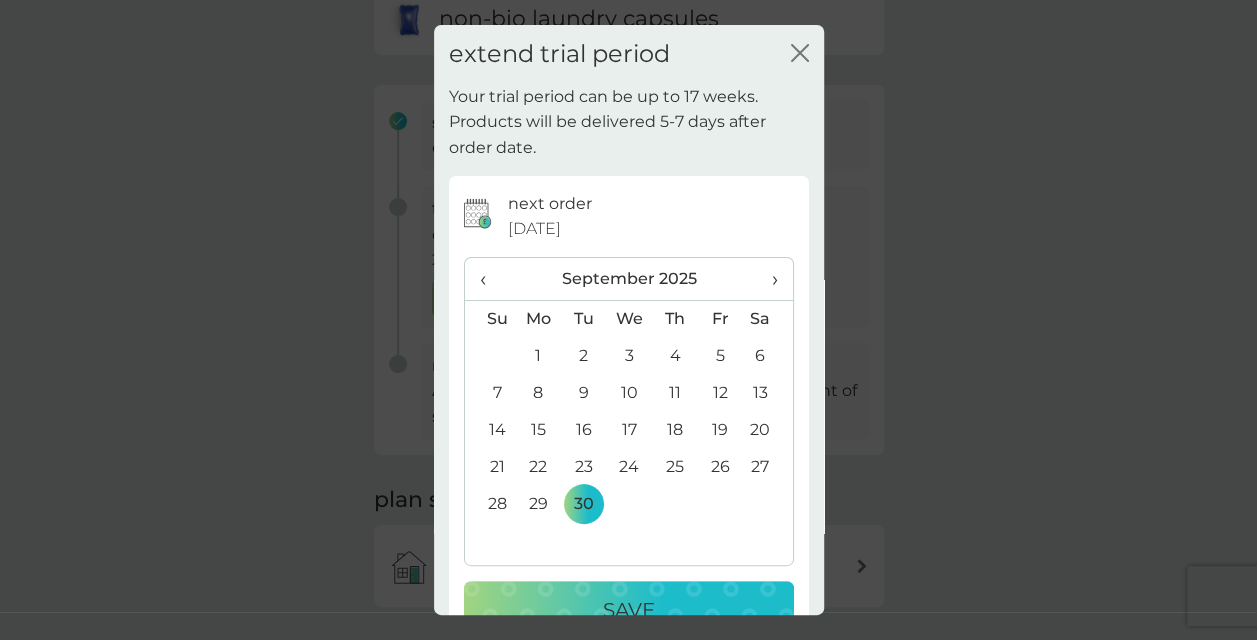 click on "Save" at bounding box center [629, 610] 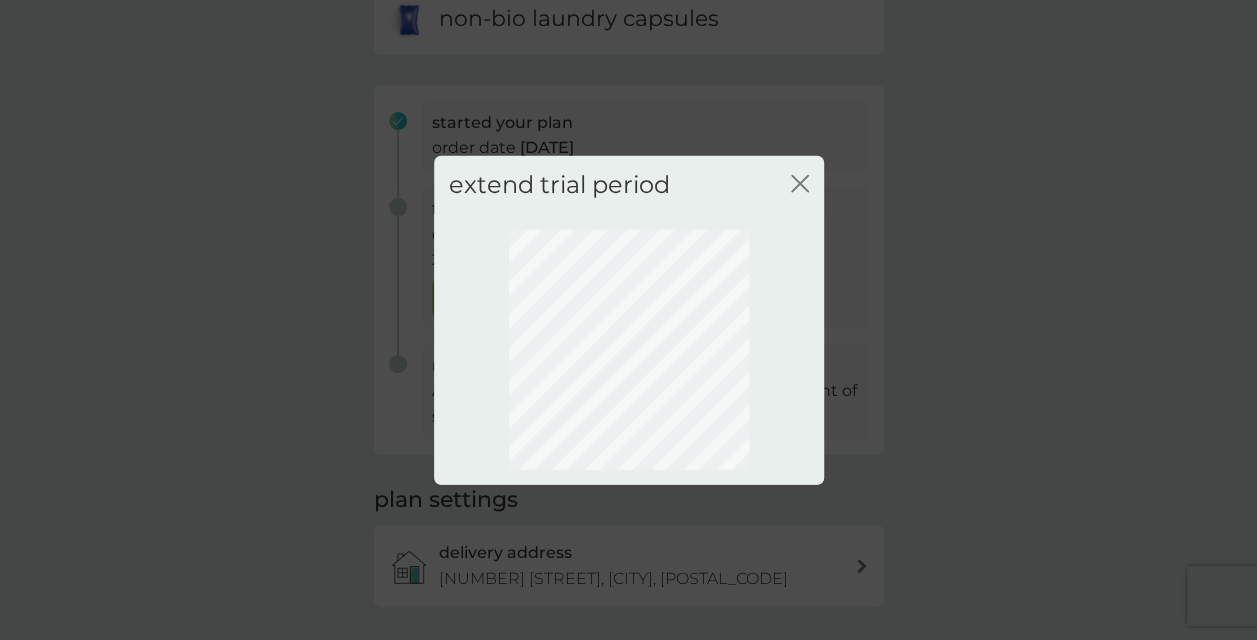 scroll, scrollTop: 198, scrollLeft: 0, axis: vertical 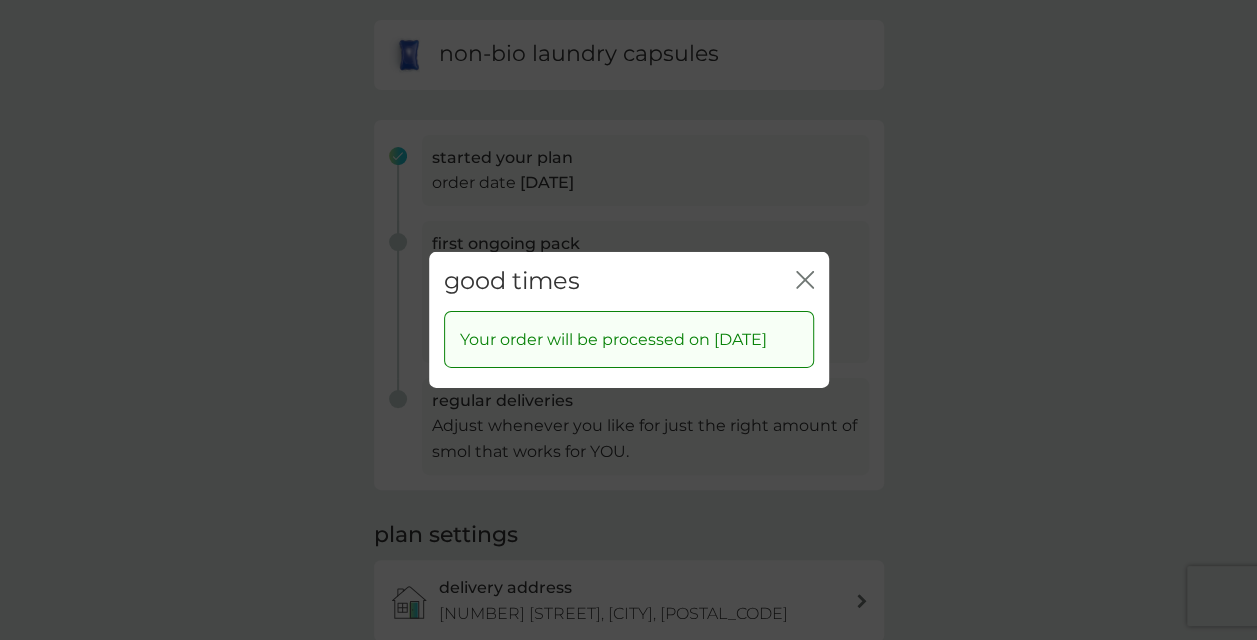 click on "close" 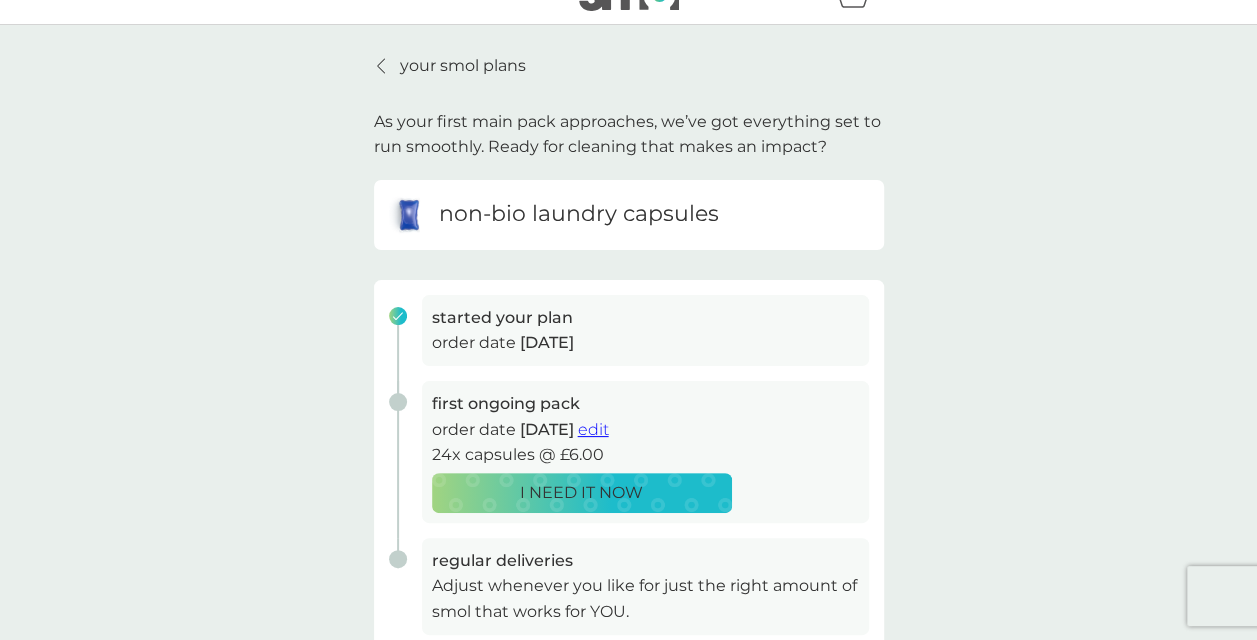 scroll, scrollTop: 0, scrollLeft: 0, axis: both 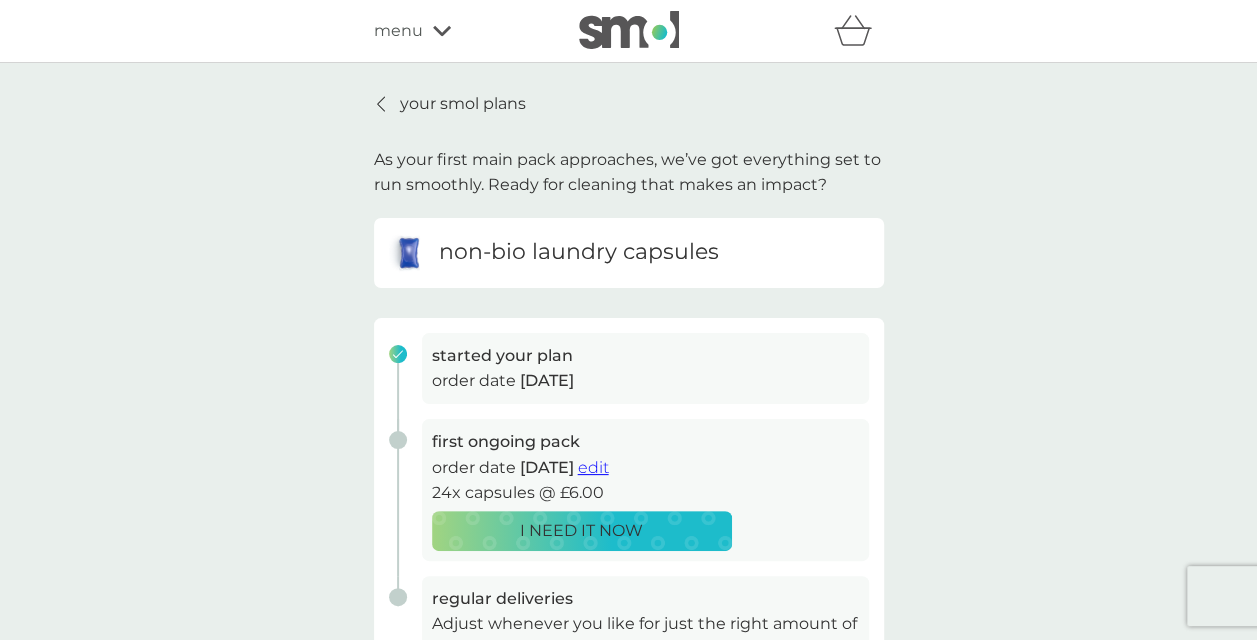 click 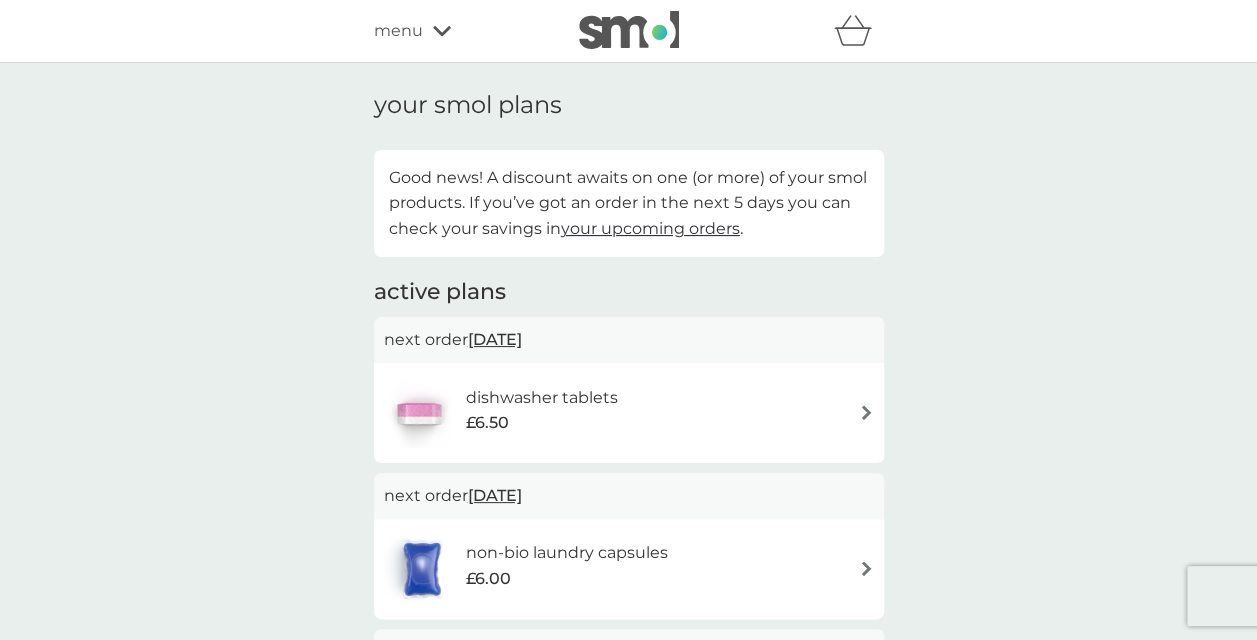 click at bounding box center (866, 412) 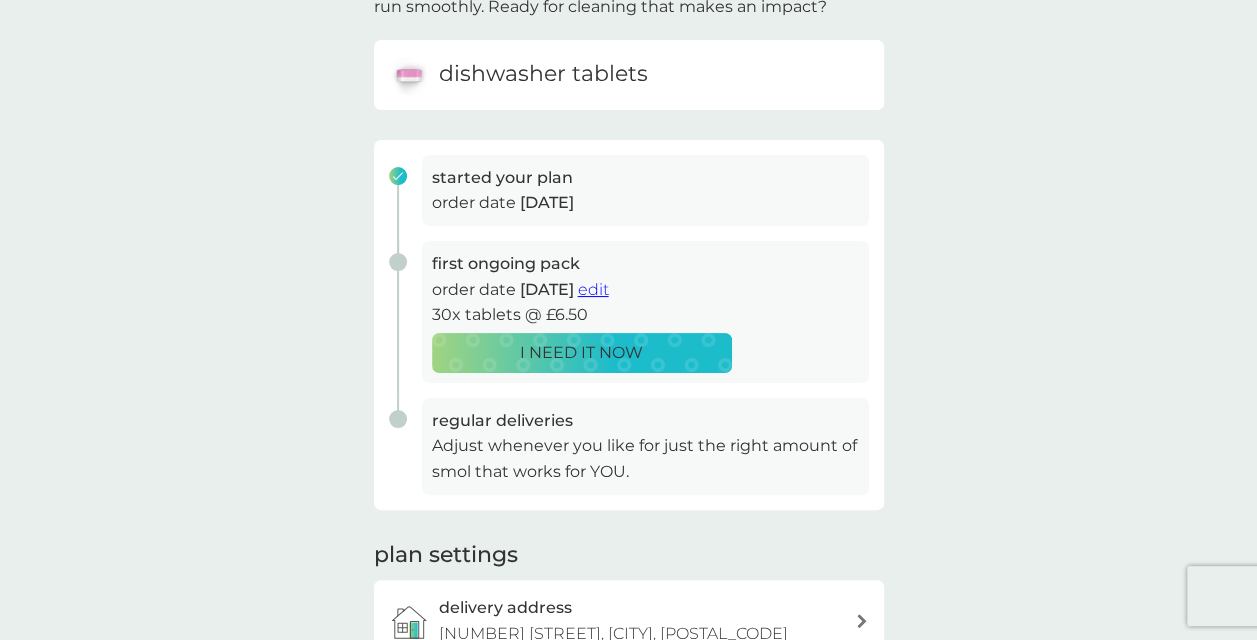 scroll, scrollTop: 200, scrollLeft: 0, axis: vertical 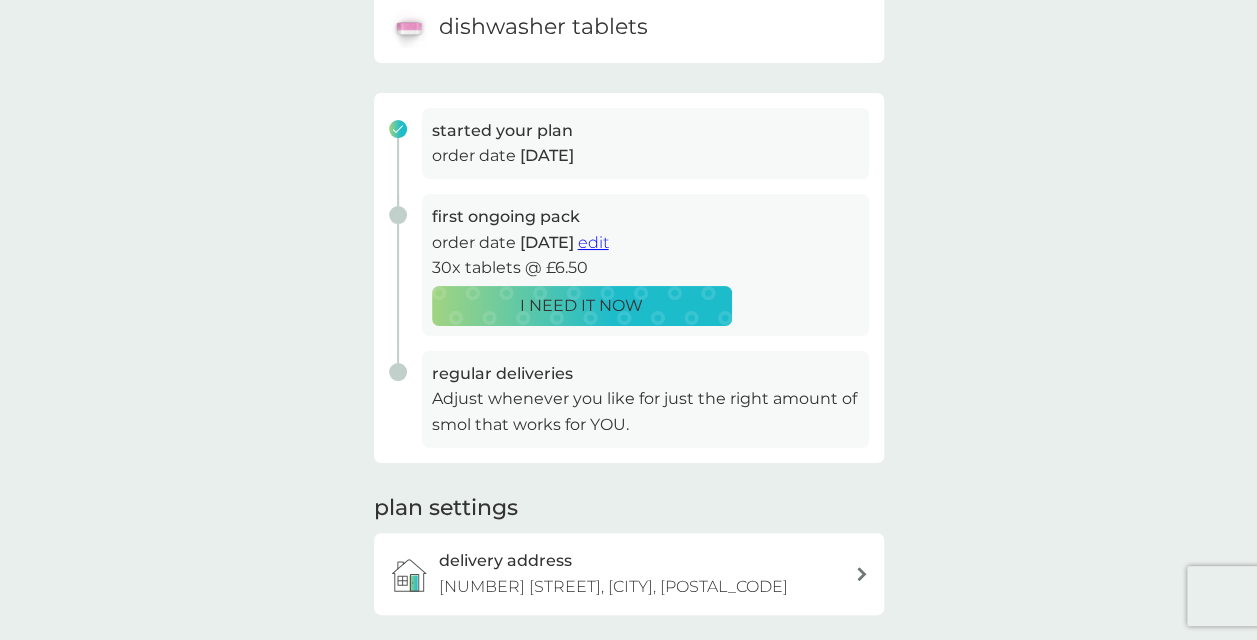 click on "edit" at bounding box center [593, 242] 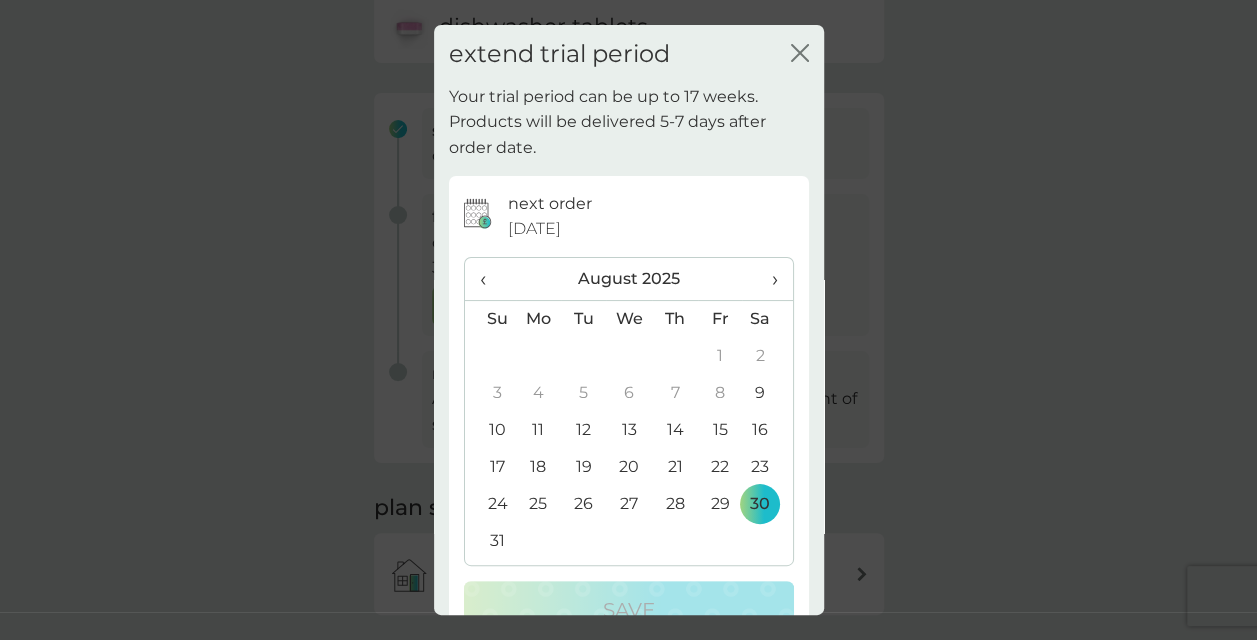 click on "›" at bounding box center (767, 279) 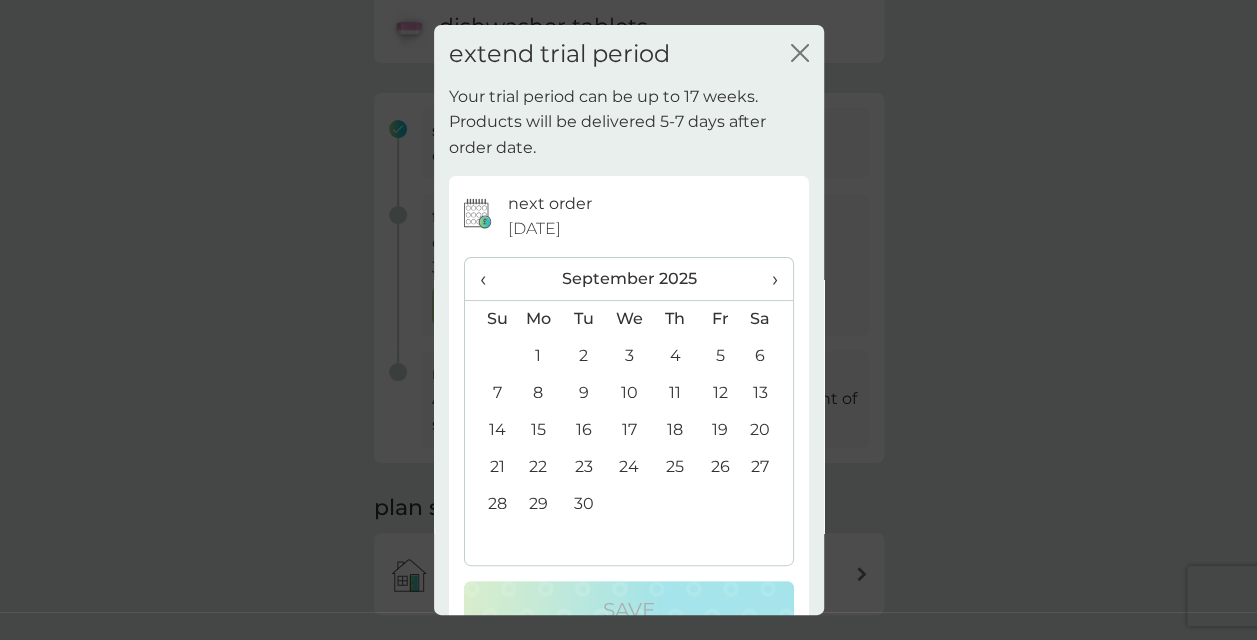 click on "30" at bounding box center (583, 504) 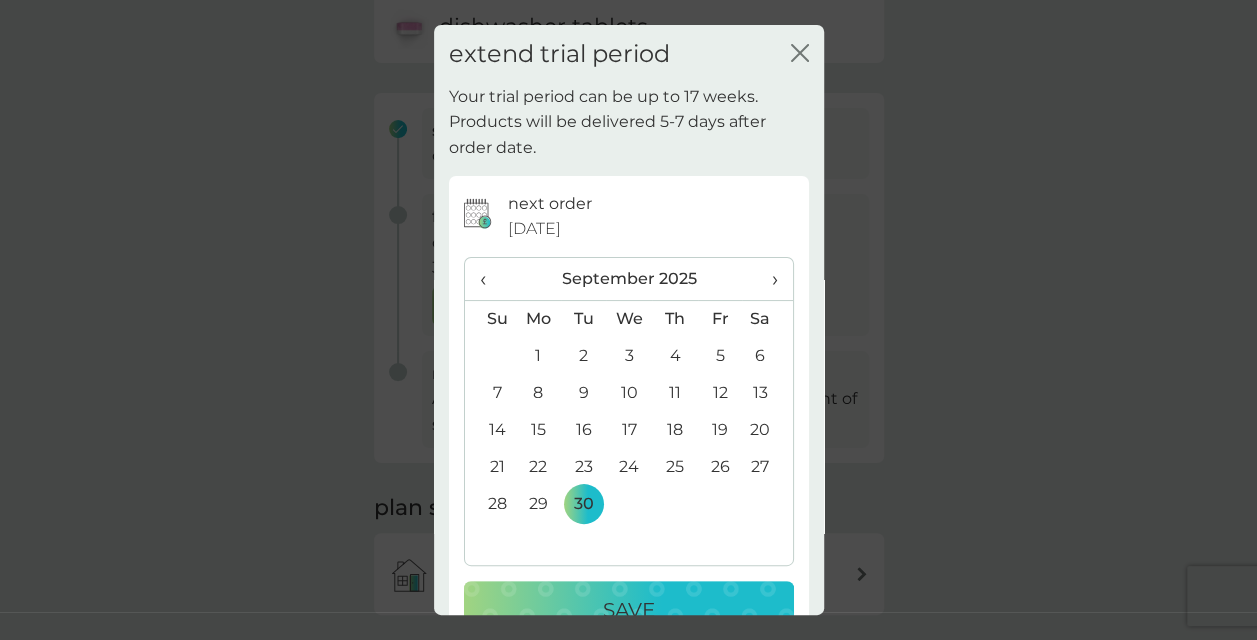 click on "Save" at bounding box center [629, 610] 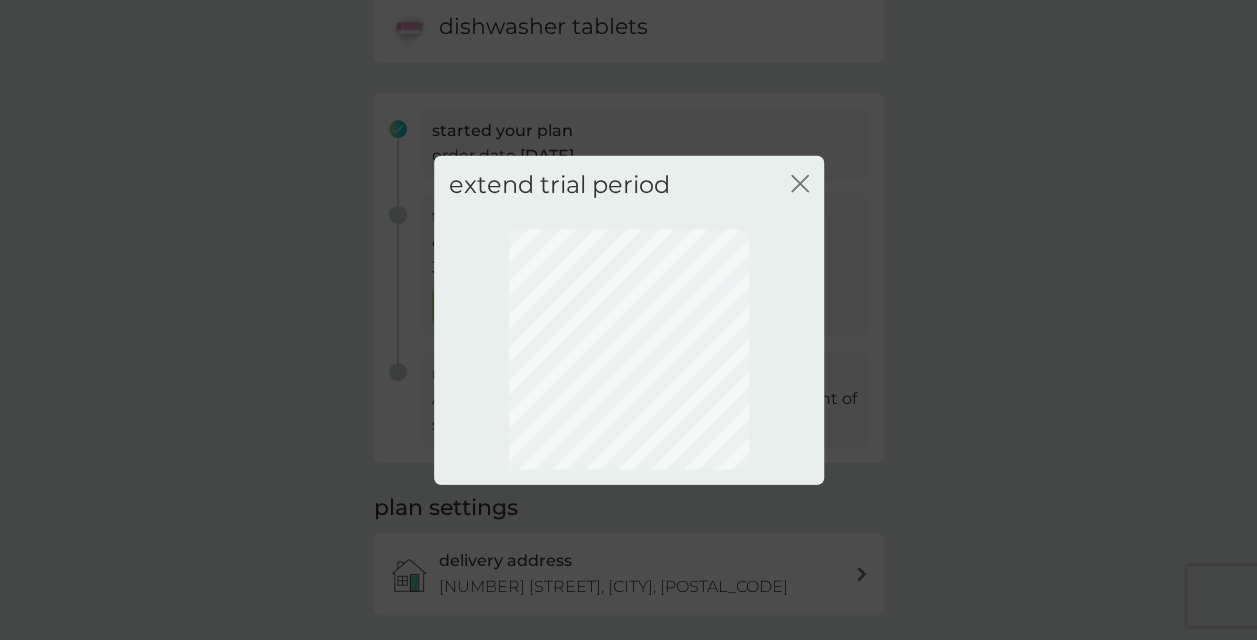 scroll, scrollTop: 198, scrollLeft: 0, axis: vertical 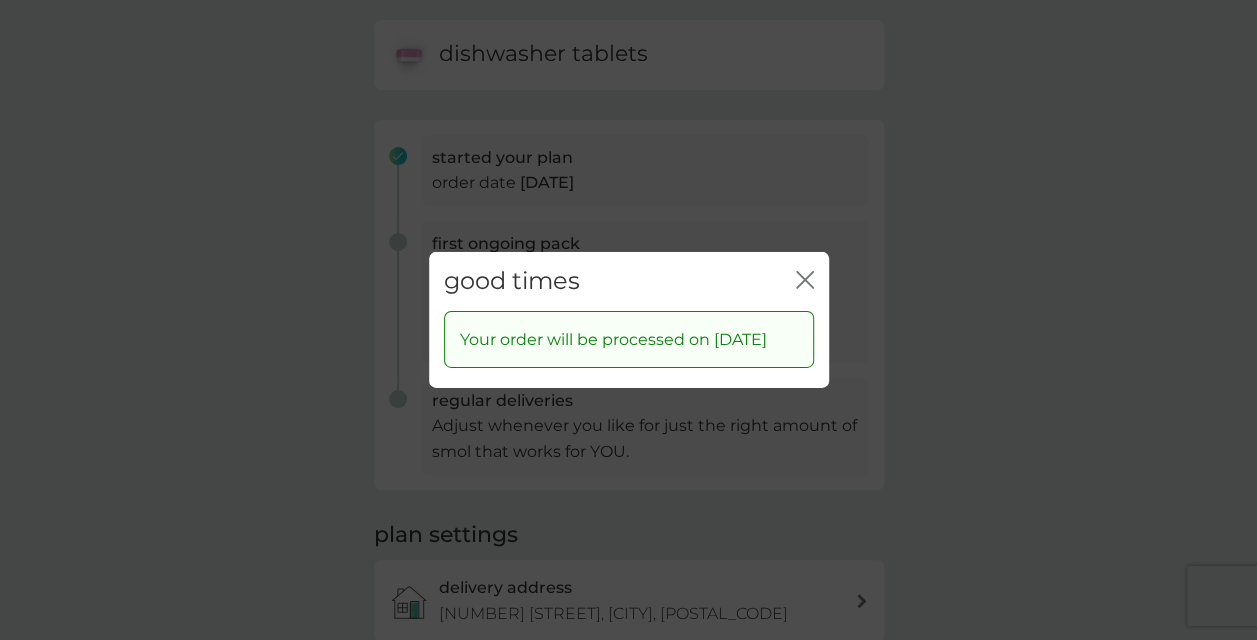 click on "close" 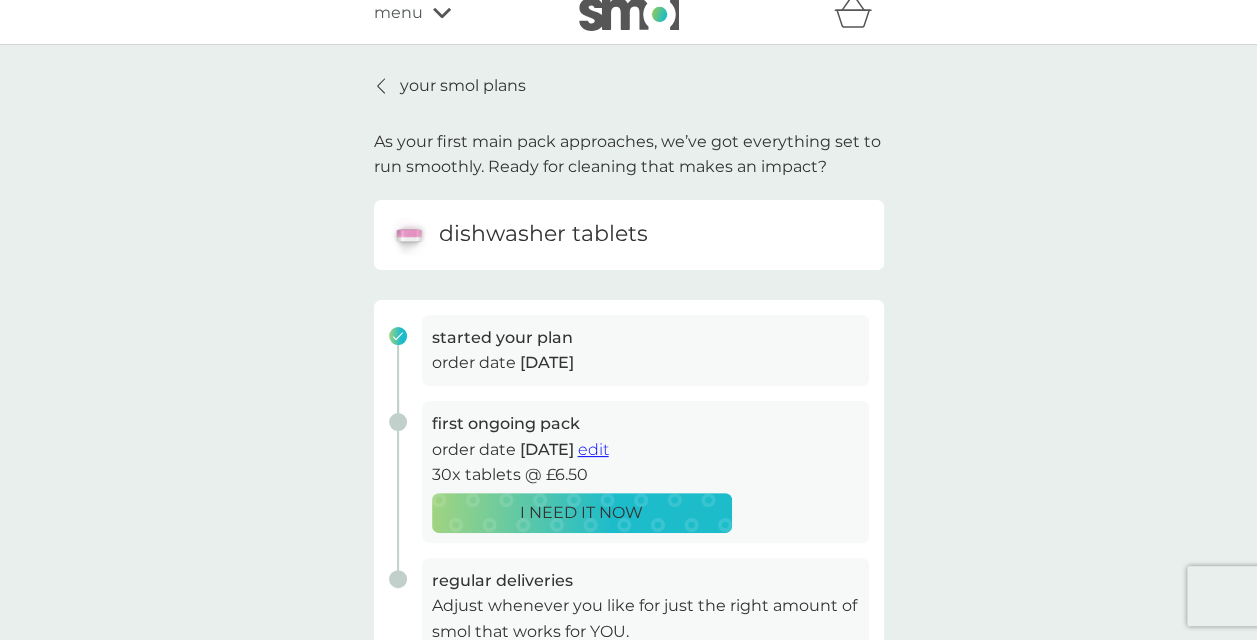 scroll, scrollTop: 0, scrollLeft: 0, axis: both 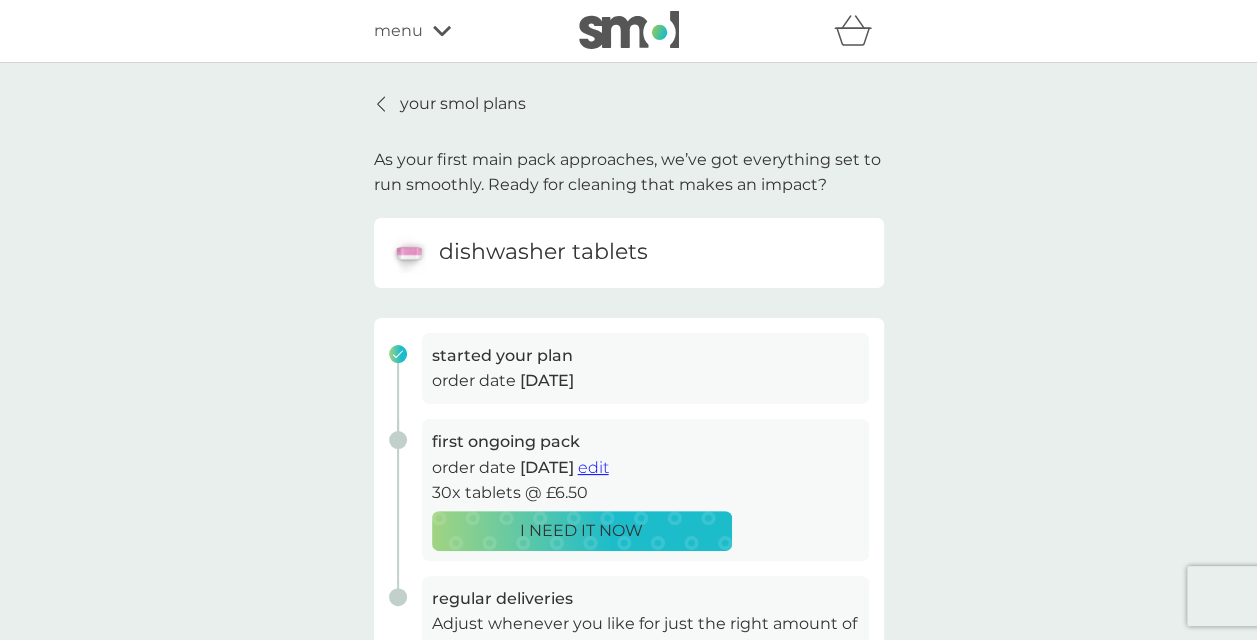 click 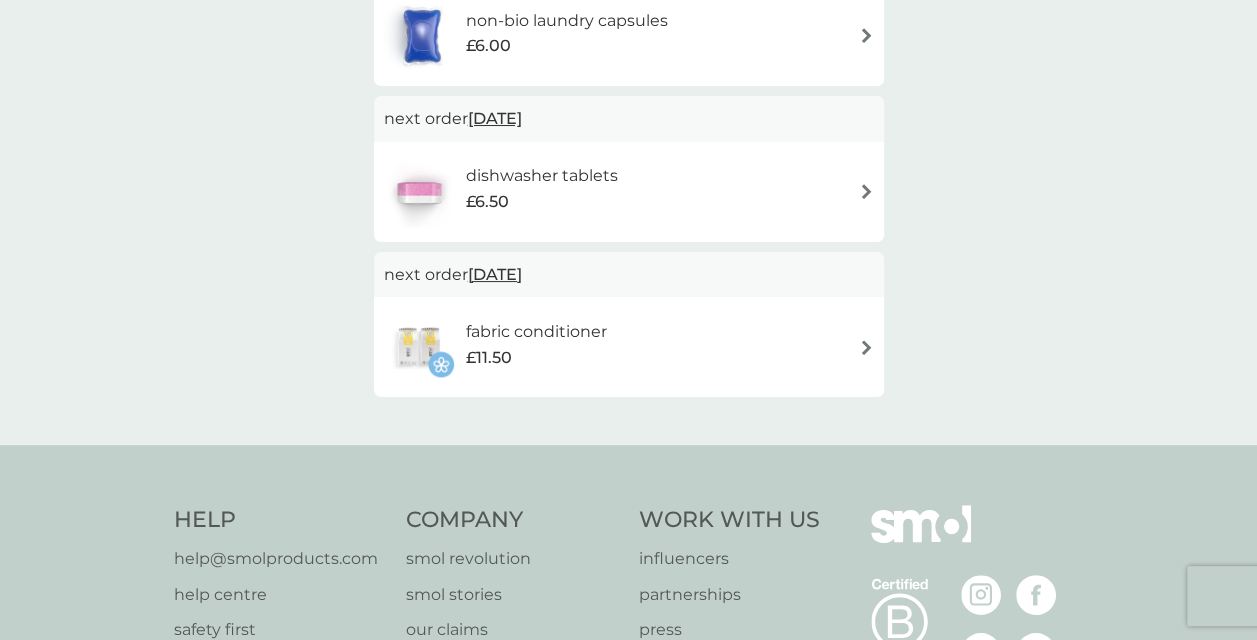 scroll, scrollTop: 378, scrollLeft: 0, axis: vertical 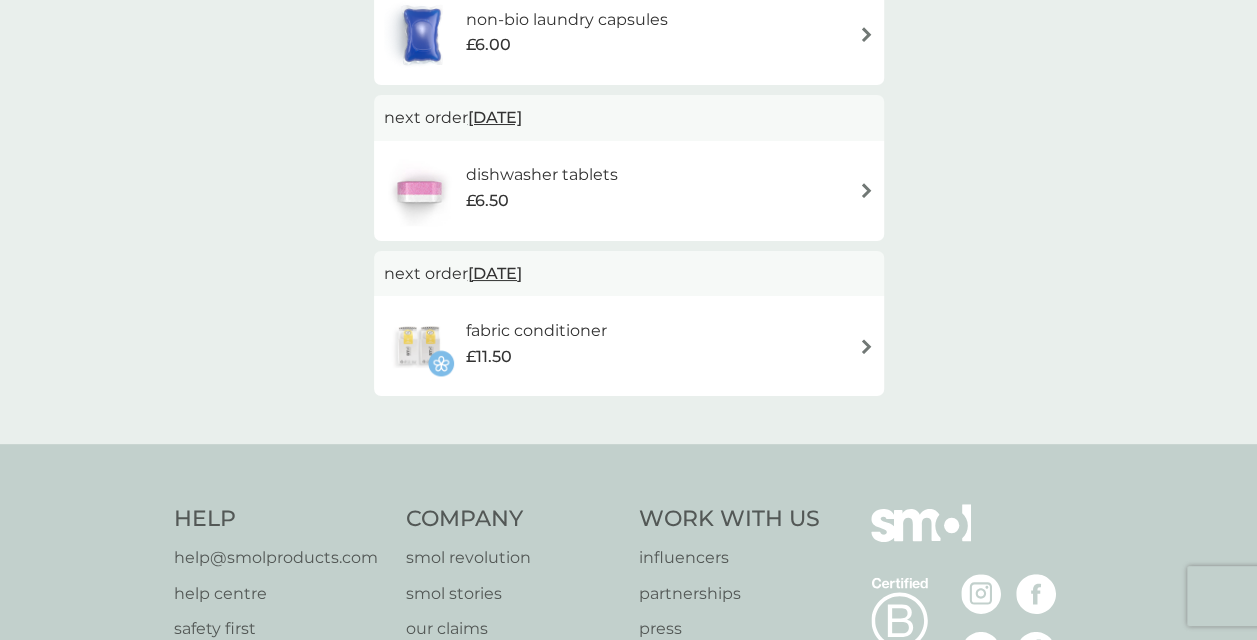 click at bounding box center (866, 346) 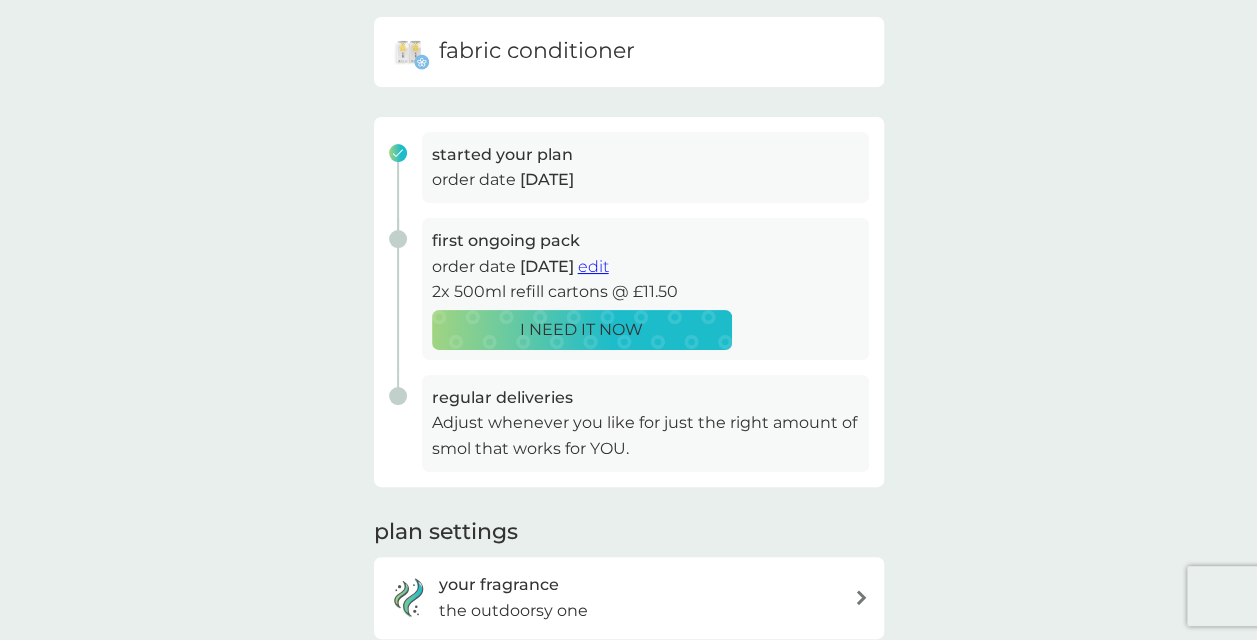 scroll, scrollTop: 213, scrollLeft: 0, axis: vertical 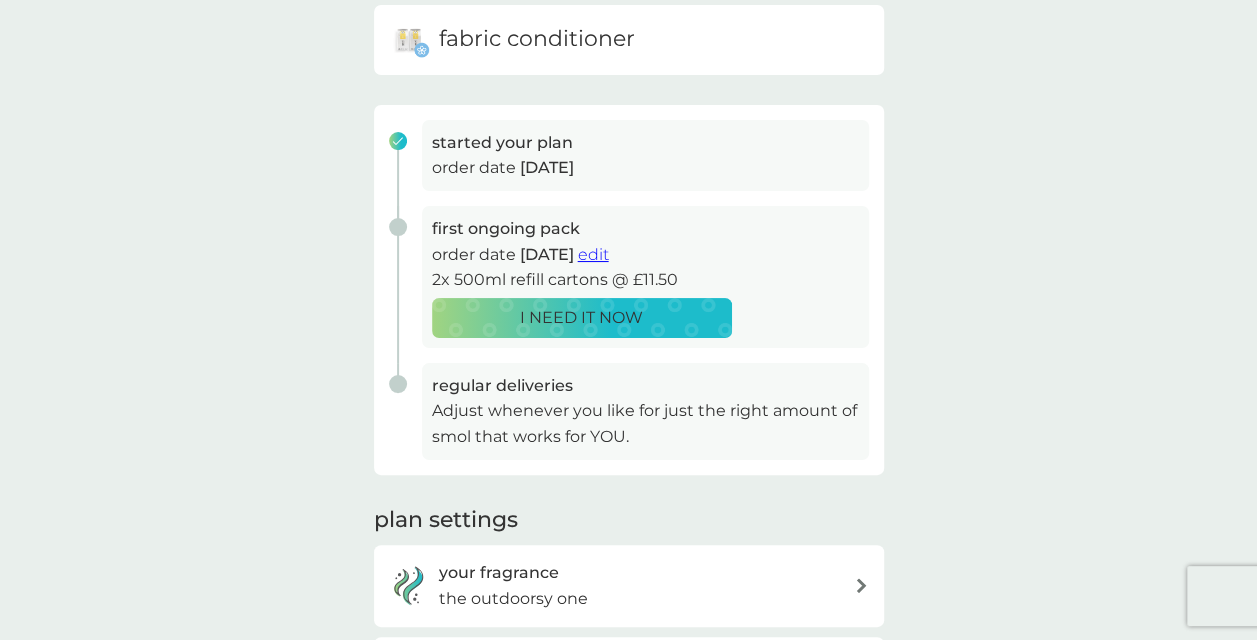 click on "edit" at bounding box center (593, 254) 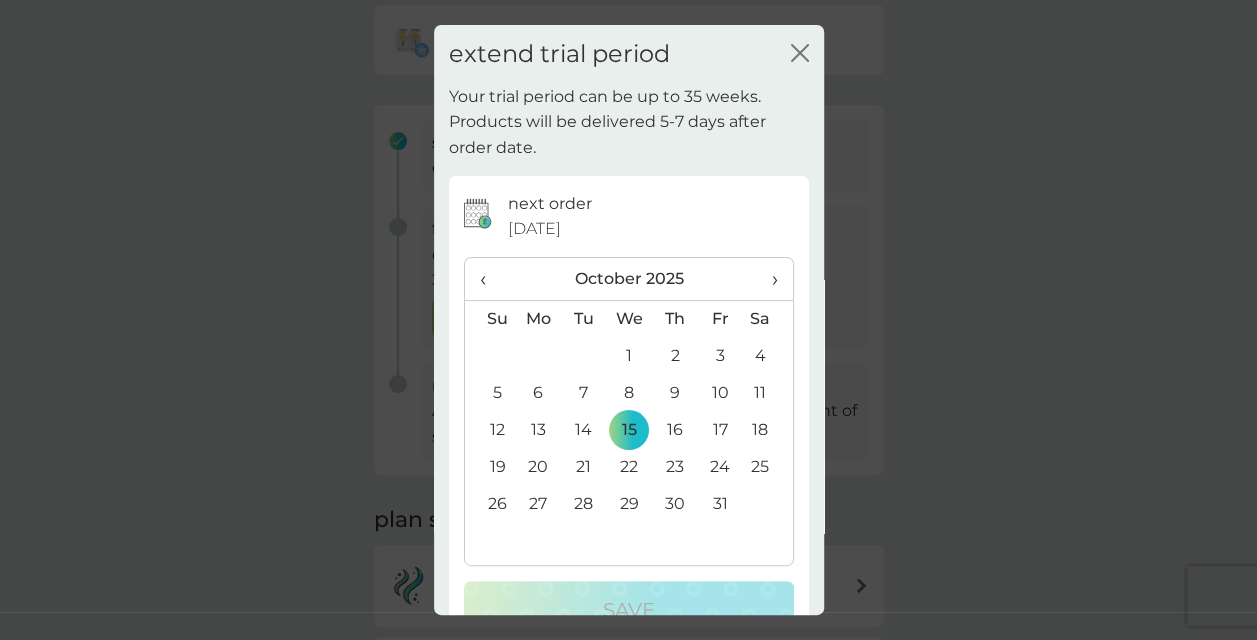 click on "‹" at bounding box center (490, 279) 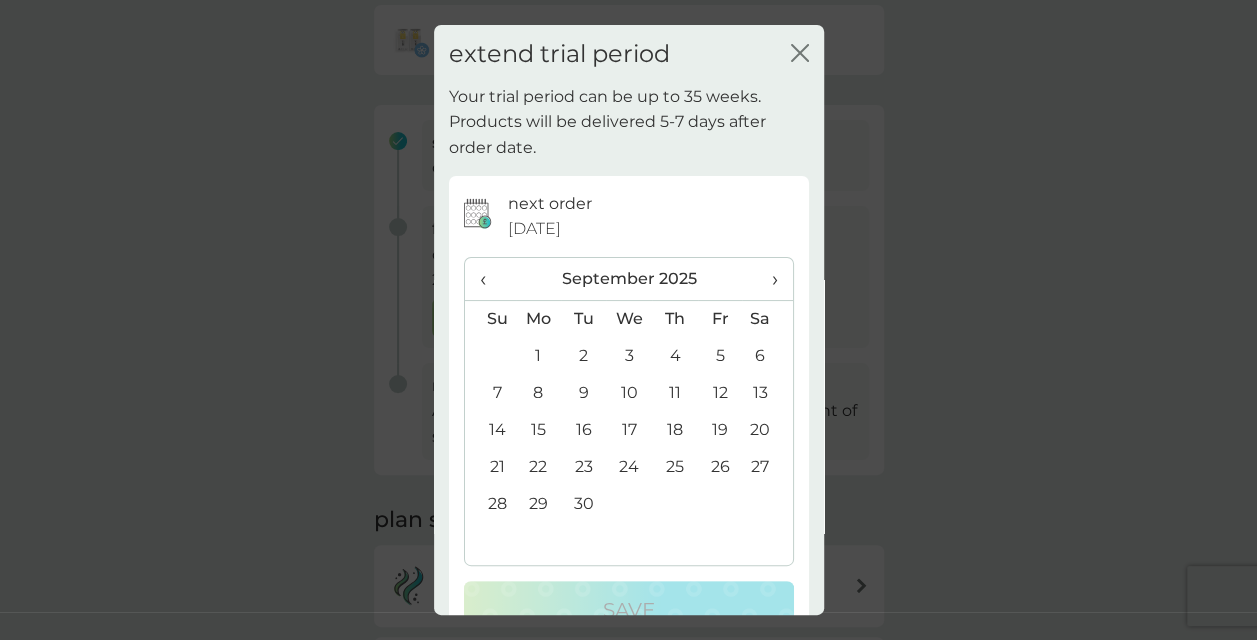 click on "‹" at bounding box center (490, 279) 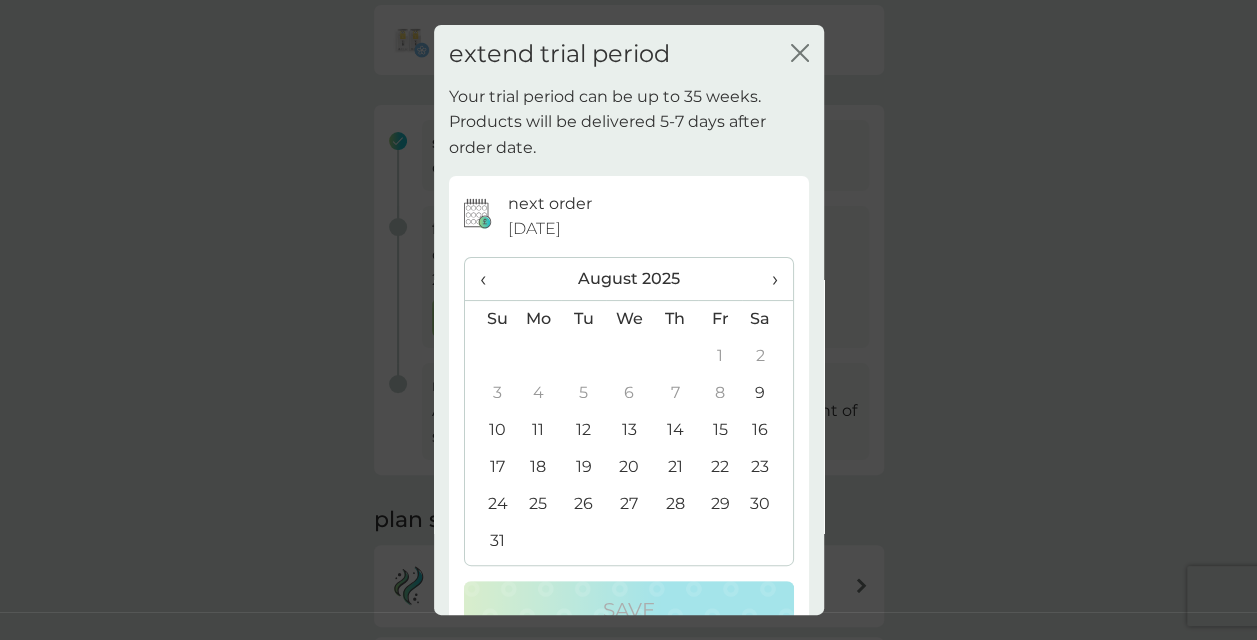 click on "30" at bounding box center [767, 504] 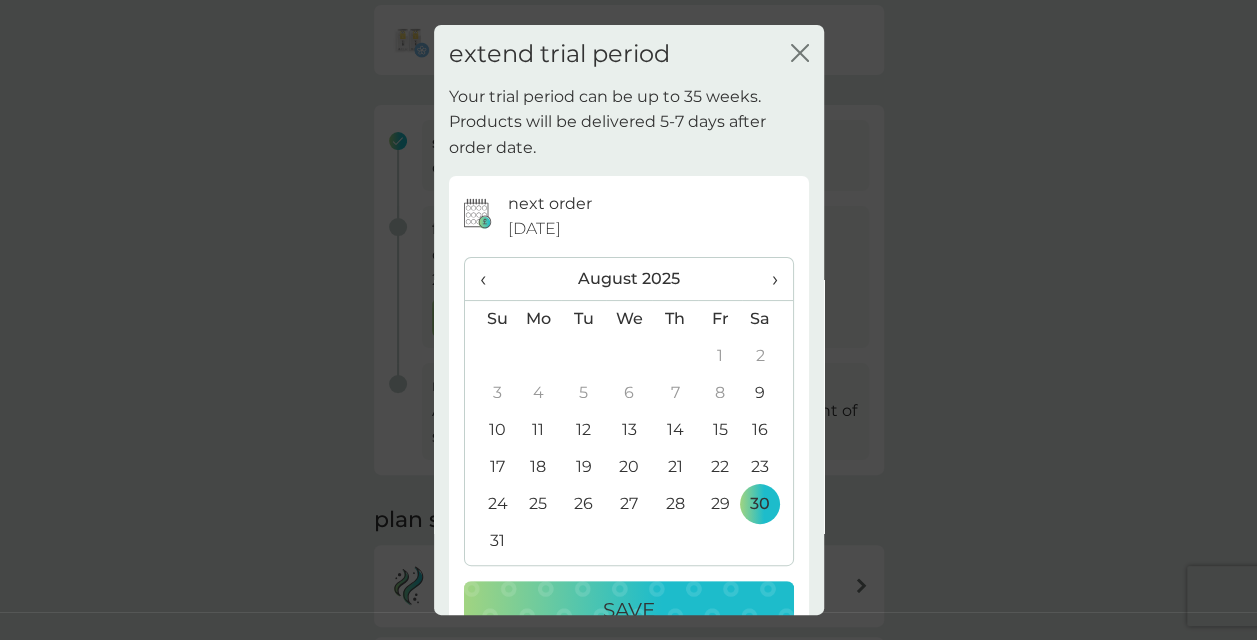 click on "›" at bounding box center (767, 279) 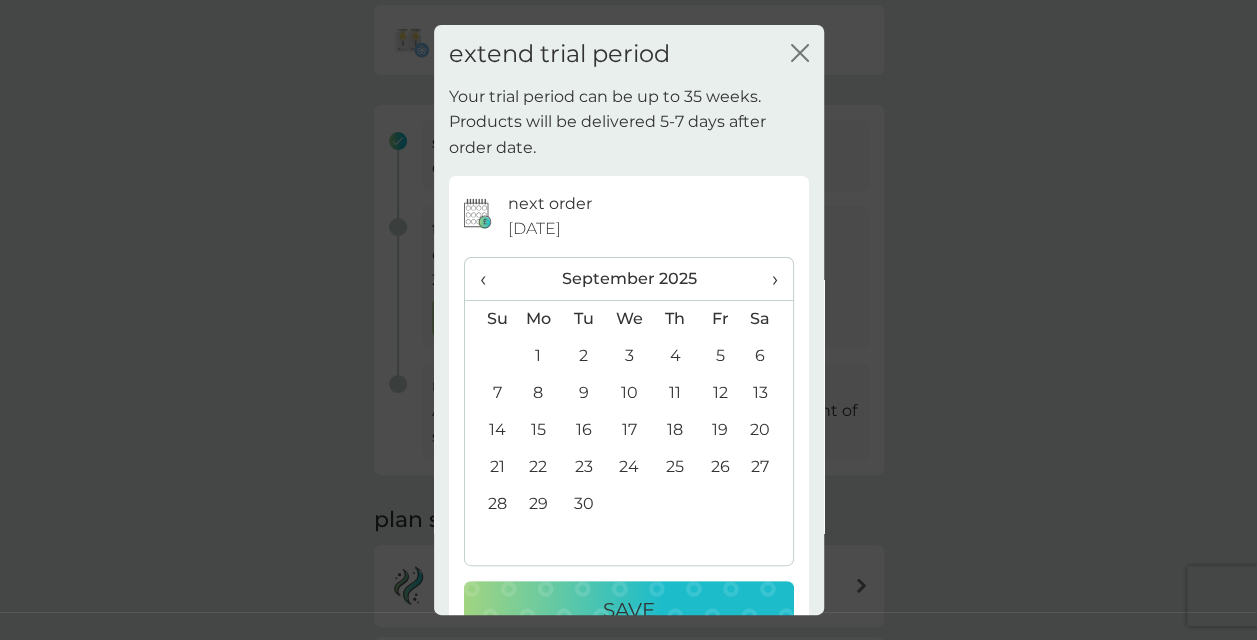 click on "30" at bounding box center [583, 504] 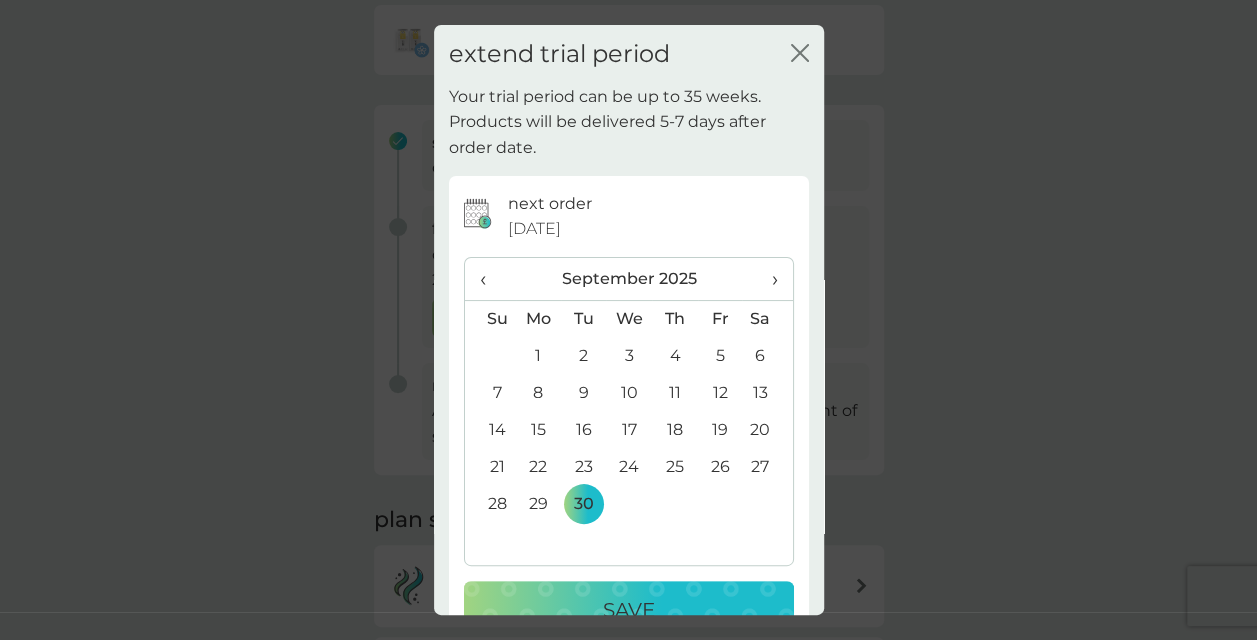 click on "Save" at bounding box center [629, 610] 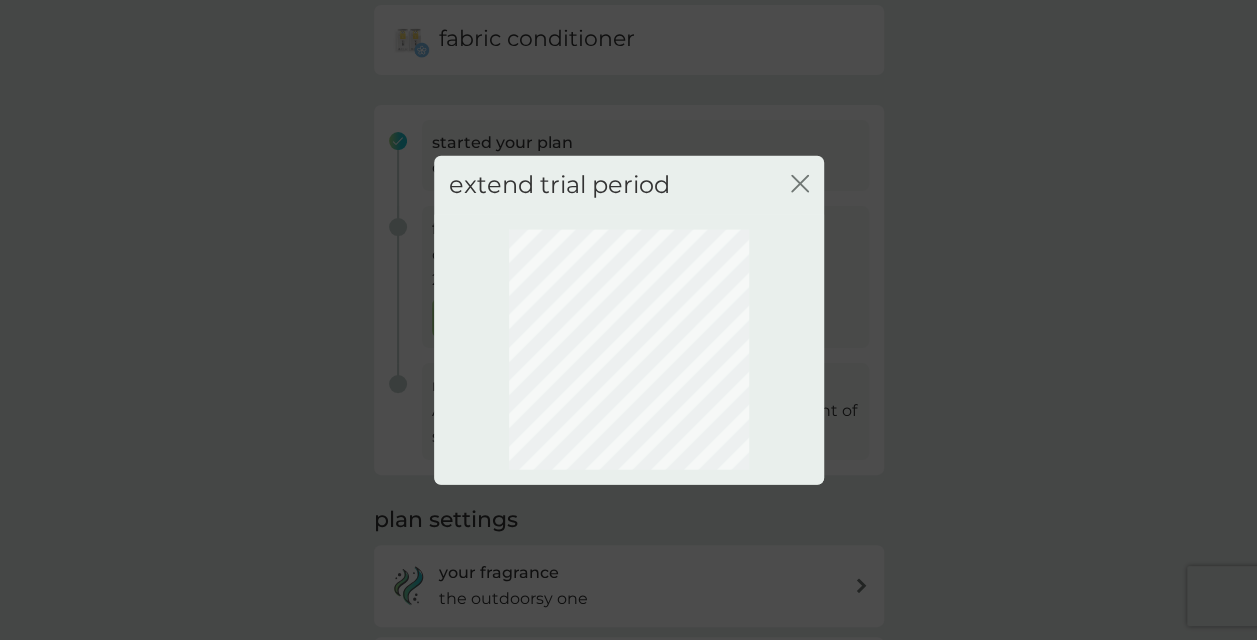 scroll, scrollTop: 198, scrollLeft: 0, axis: vertical 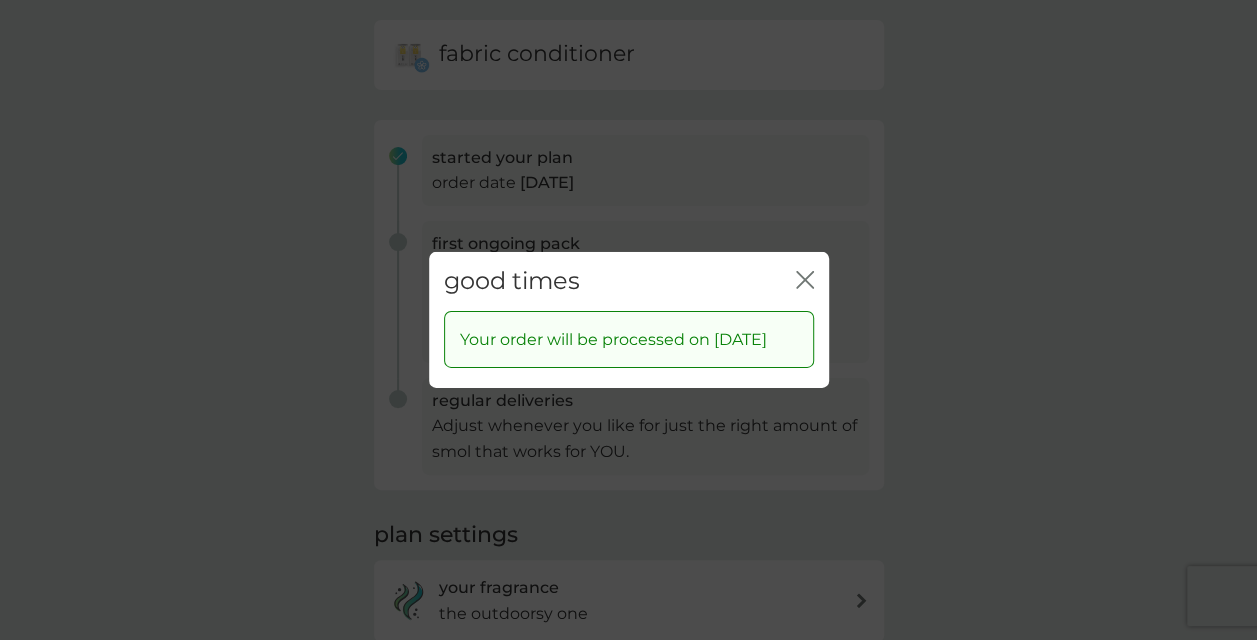 click on "close" 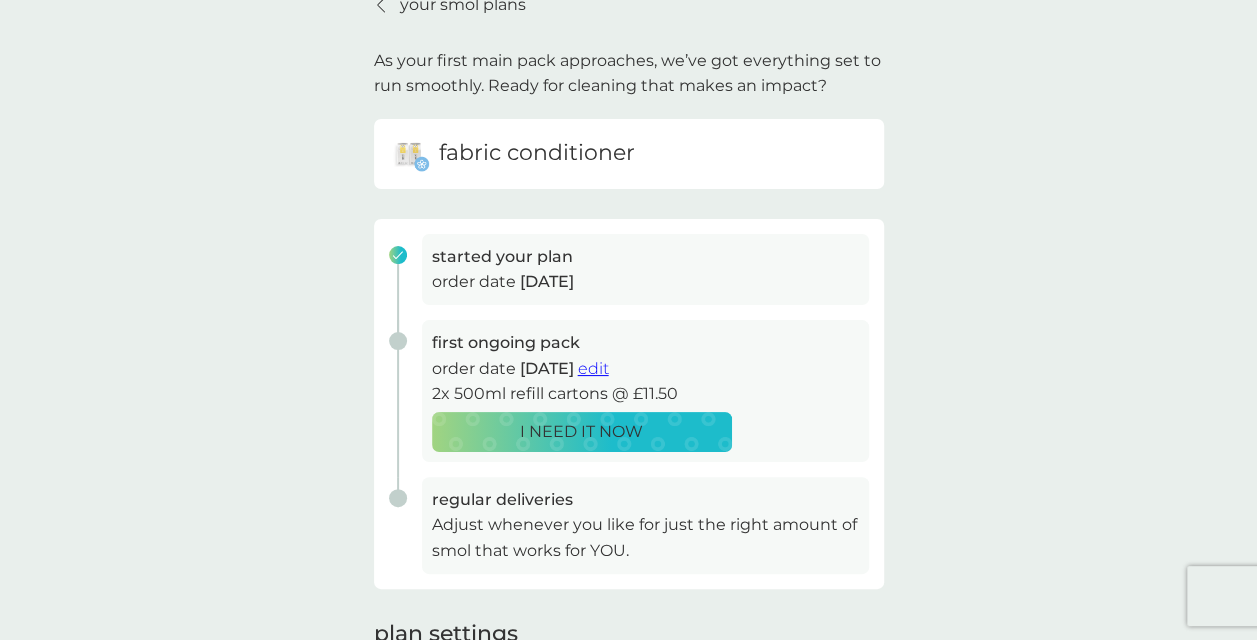 scroll, scrollTop: 0, scrollLeft: 0, axis: both 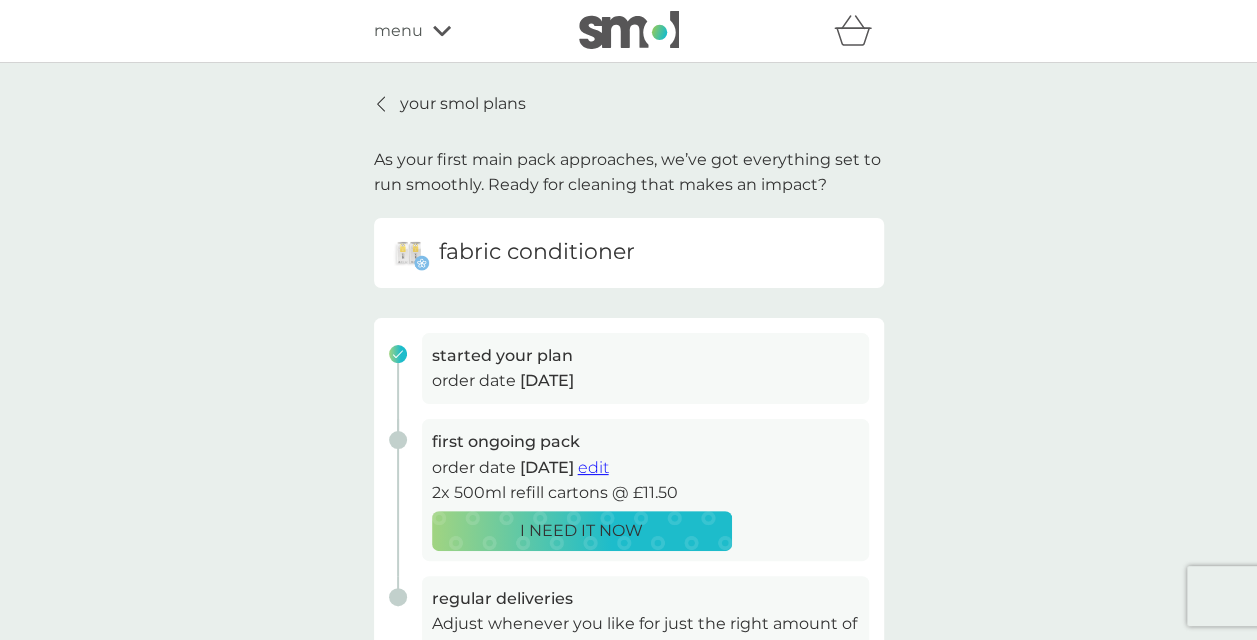 click on "your smol plans As your first main pack approaches, we’ve got everything set to run smoothly. Ready for cleaning that makes an impact? fabric conditioner started your plan order date   16 Jul 2025 first ongoing pack order date   30 Sep 2025   edit 2x 500ml refill cartons @ £11.50 I NEED IT NOW regular deliveries Adjust whenever you like for just the right amount of smol that works for YOU. plan settings your fragrance the outdoorsy one delivery address 84 Framfield Road,  London, W7 1NJ missing something? shop spare parts cancel plan" at bounding box center [628, 584] 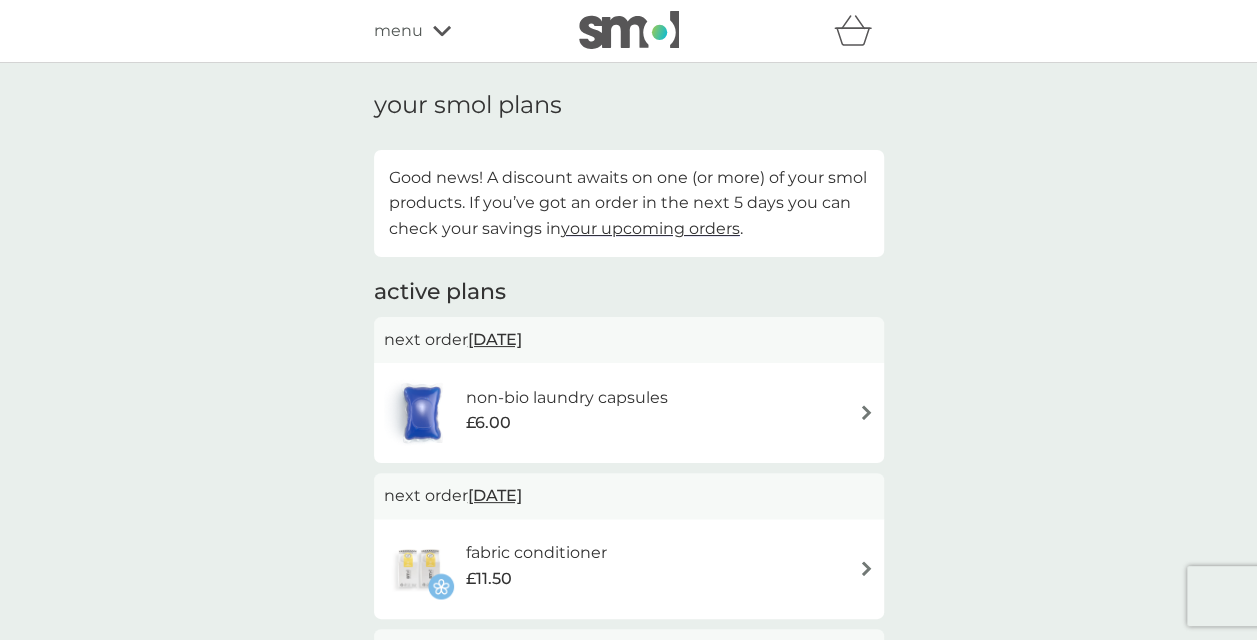 click on "menu" at bounding box center [459, 31] 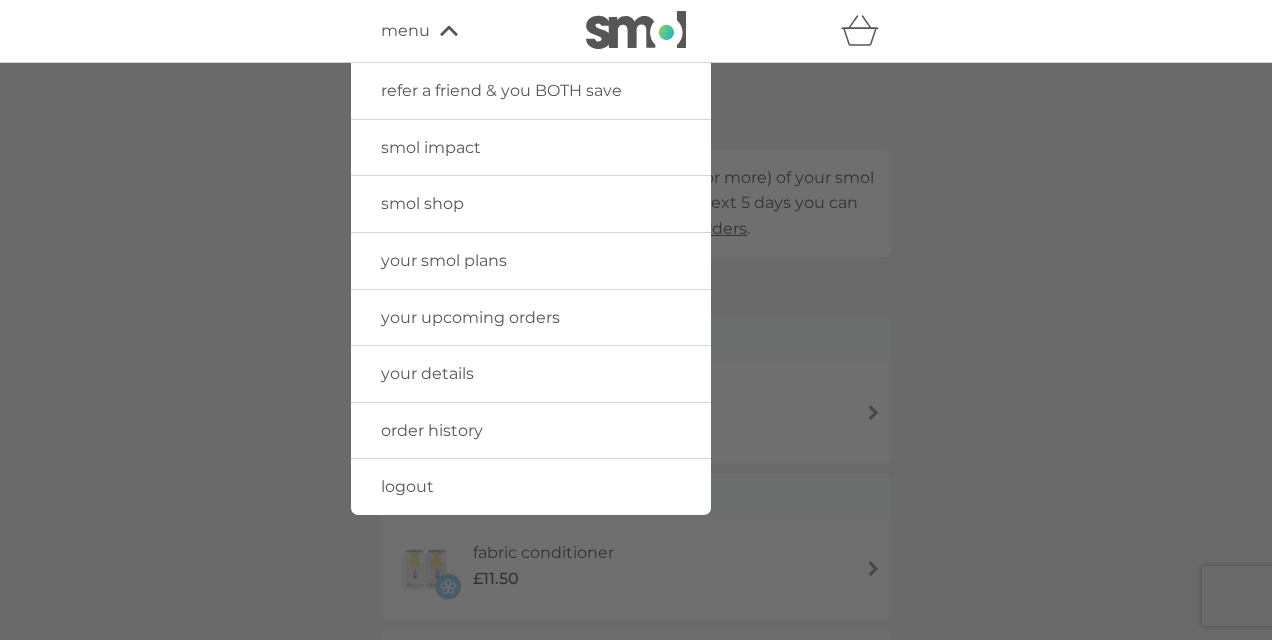click on "smol shop" at bounding box center [422, 203] 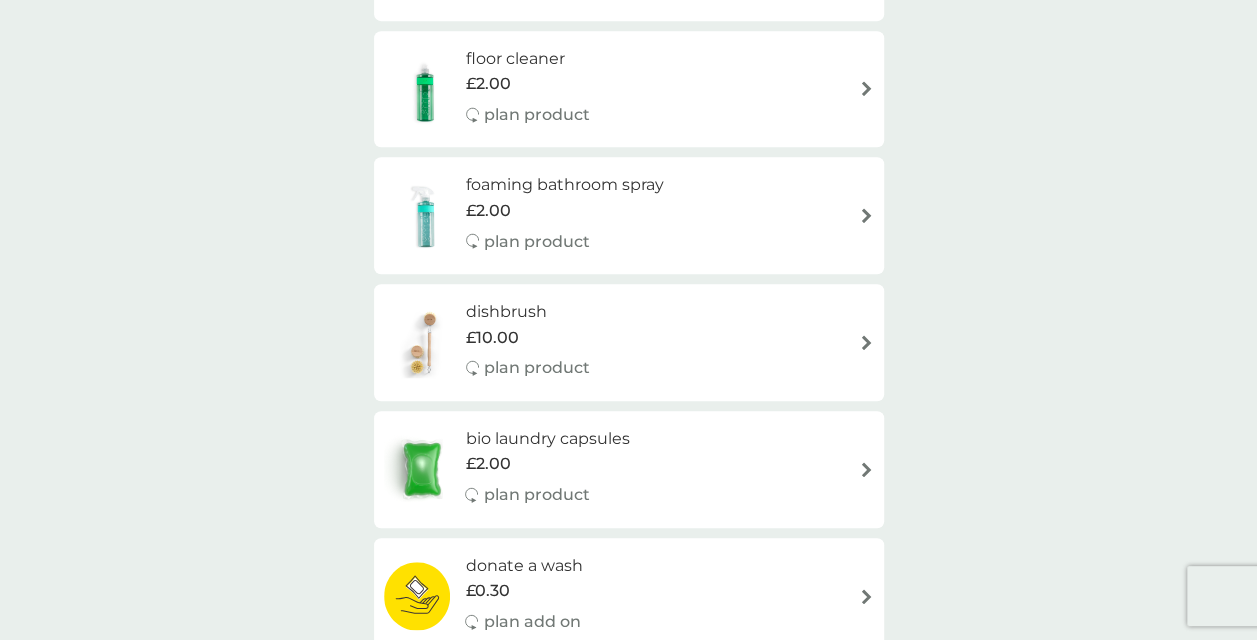 scroll, scrollTop: 560, scrollLeft: 0, axis: vertical 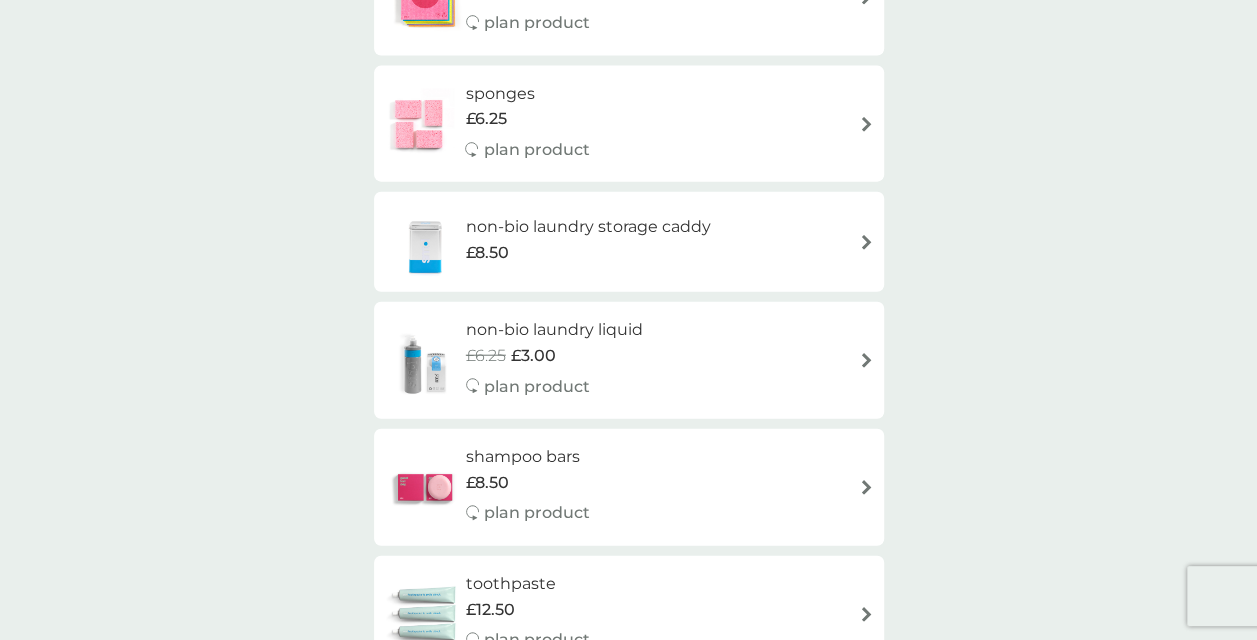 click on "non-bio laundry liquid £6.25 £3.00 plan product" at bounding box center (629, 360) 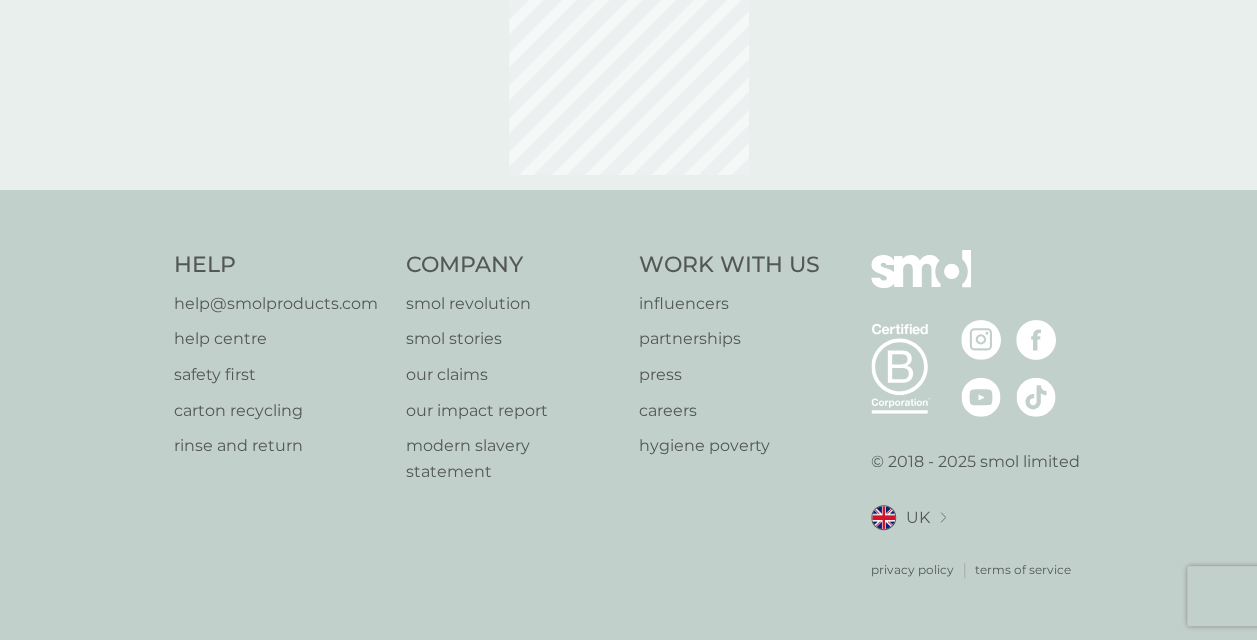 scroll, scrollTop: 0, scrollLeft: 0, axis: both 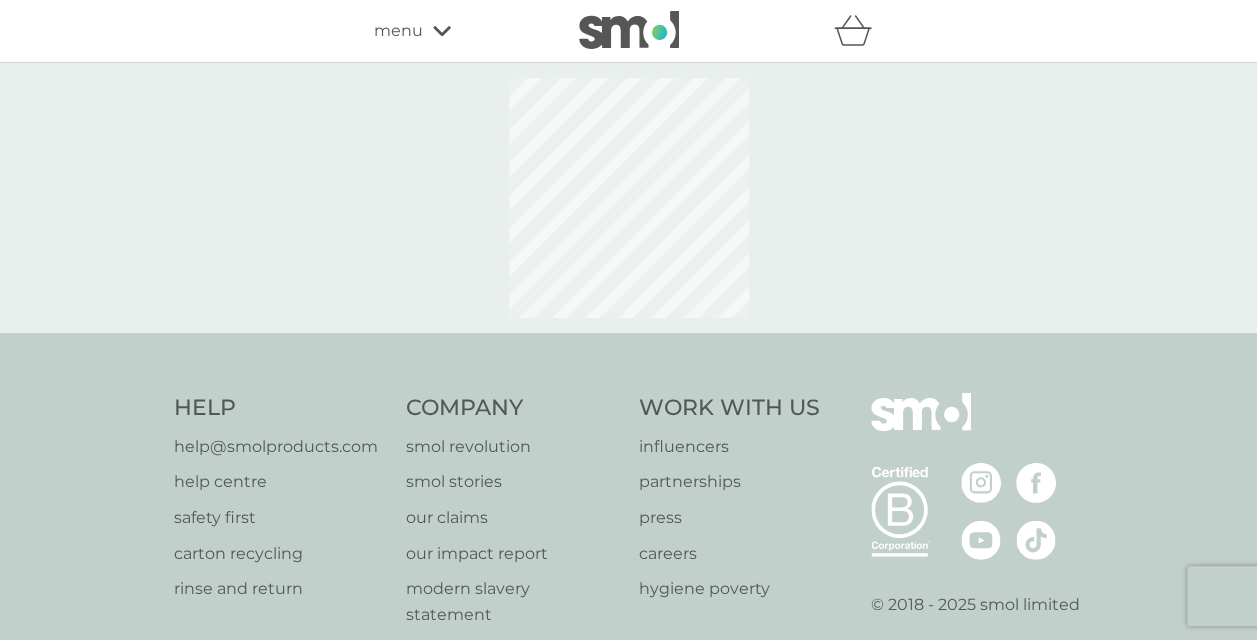 select on "91" 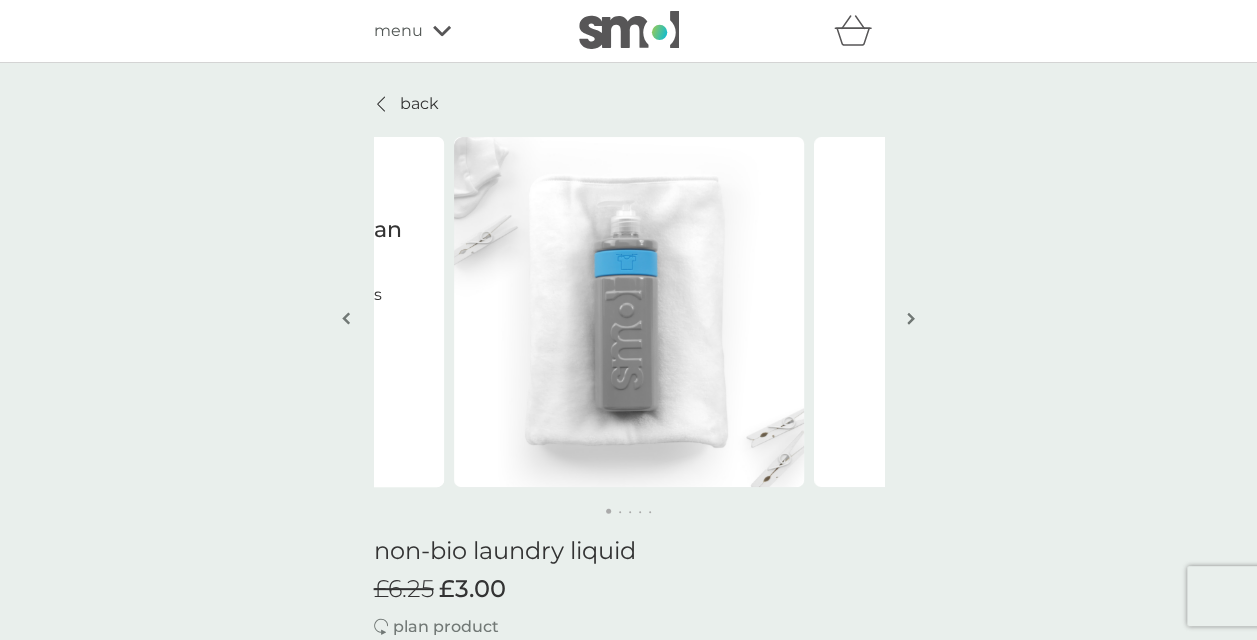 click at bounding box center [911, 318] 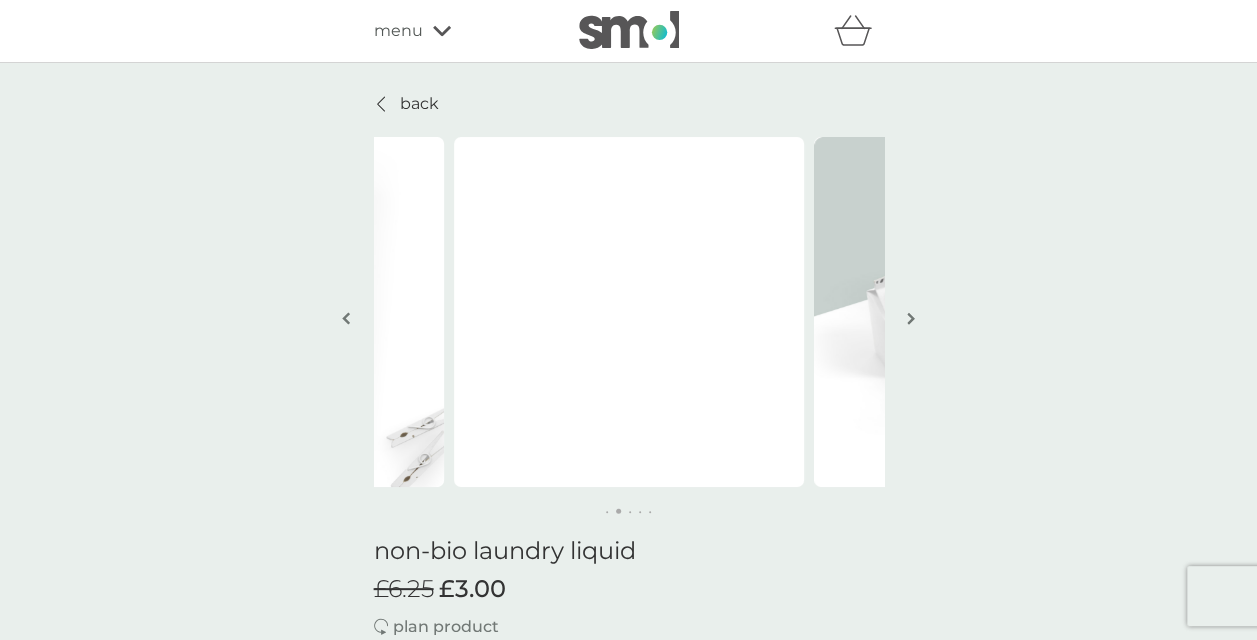 click at bounding box center (911, 318) 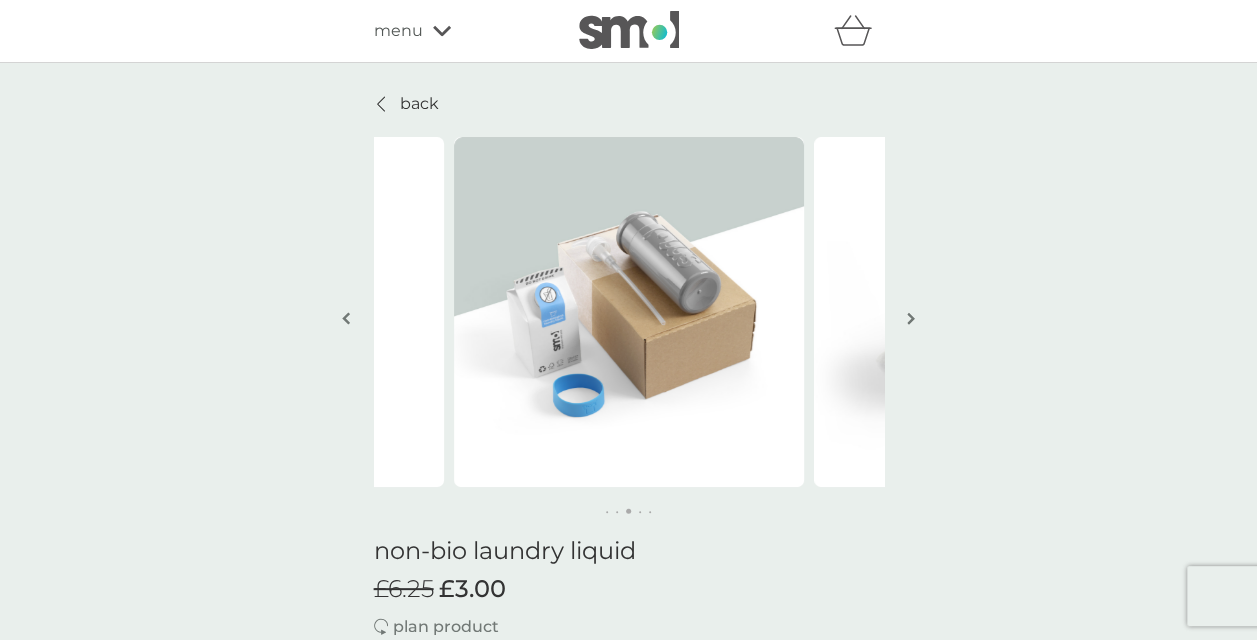 click at bounding box center [911, 318] 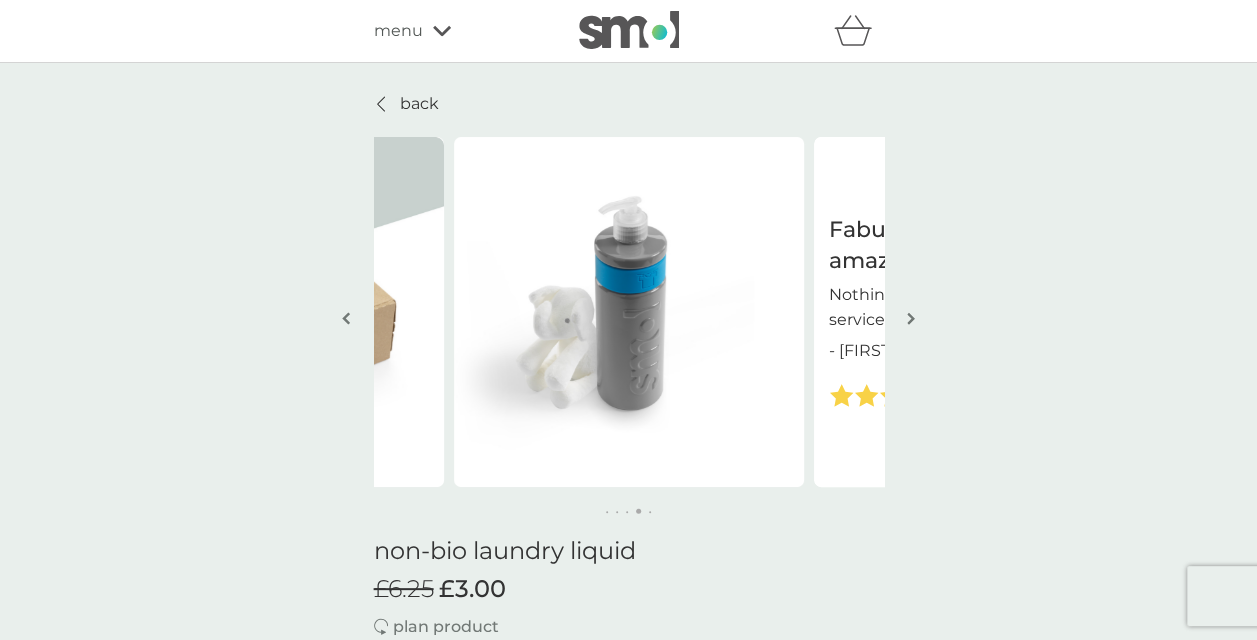 click at bounding box center [911, 318] 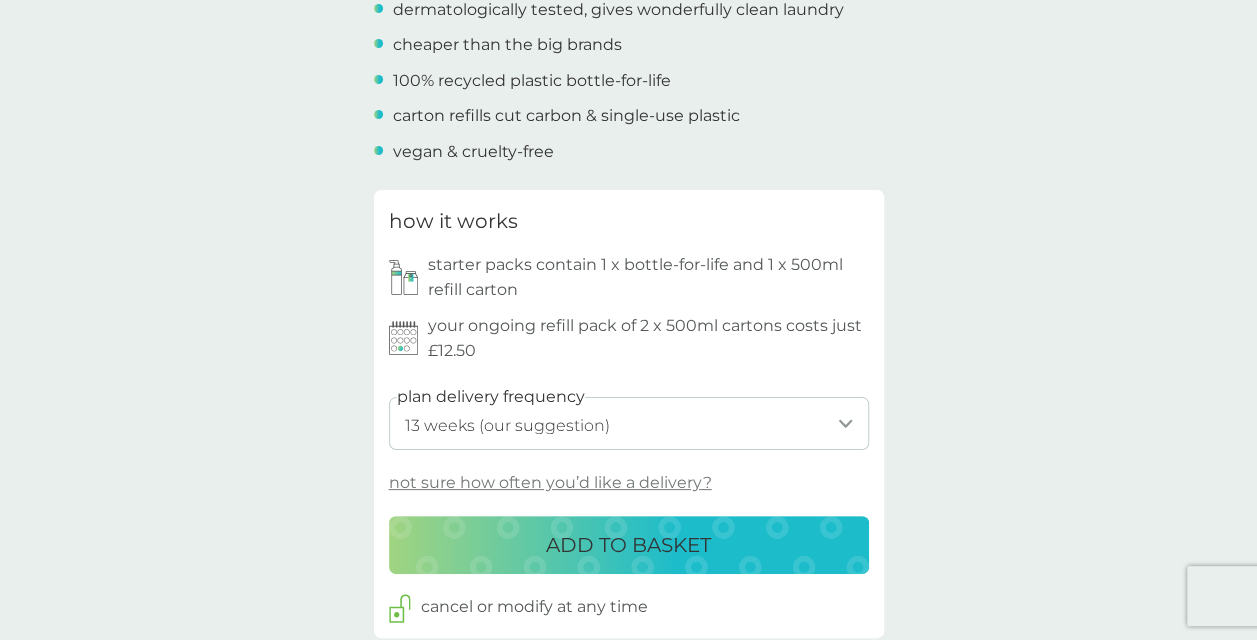 scroll, scrollTop: 852, scrollLeft: 0, axis: vertical 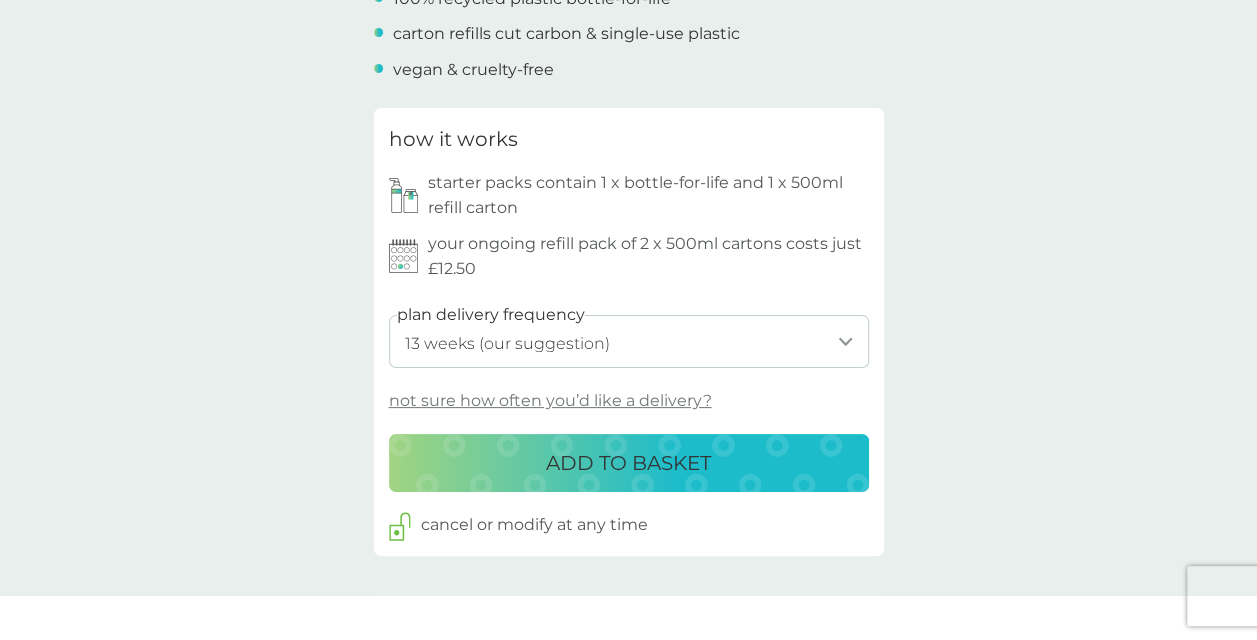 click on "ADD TO BASKET" at bounding box center (628, 463) 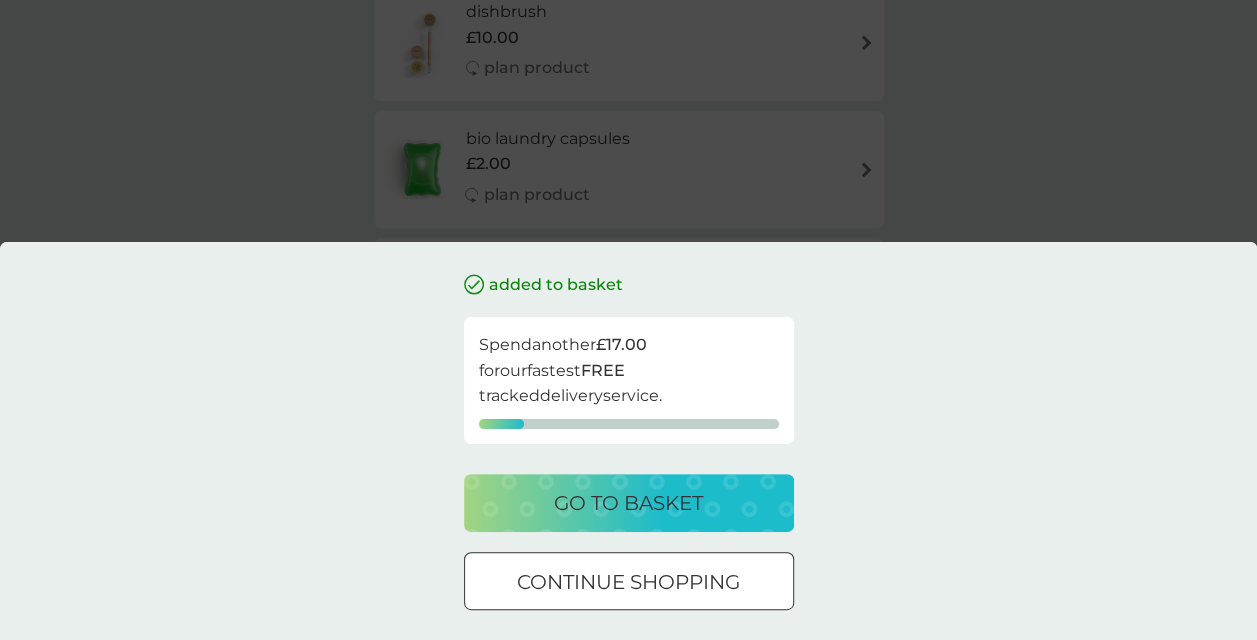 scroll, scrollTop: 0, scrollLeft: 0, axis: both 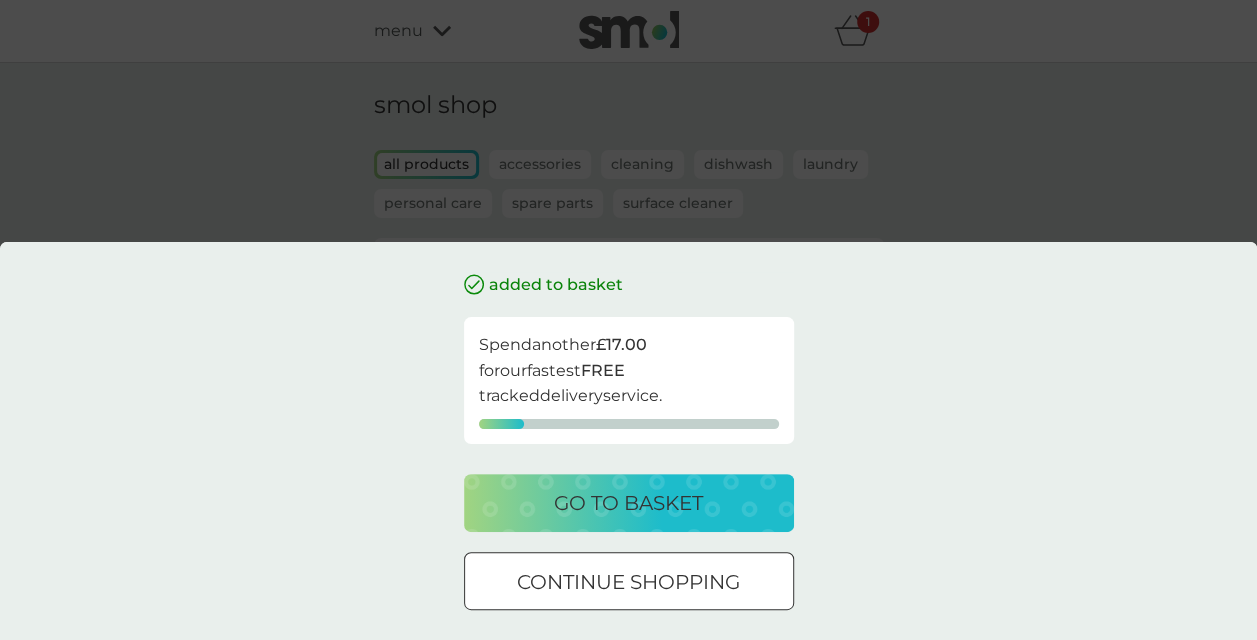 click at bounding box center [629, 582] 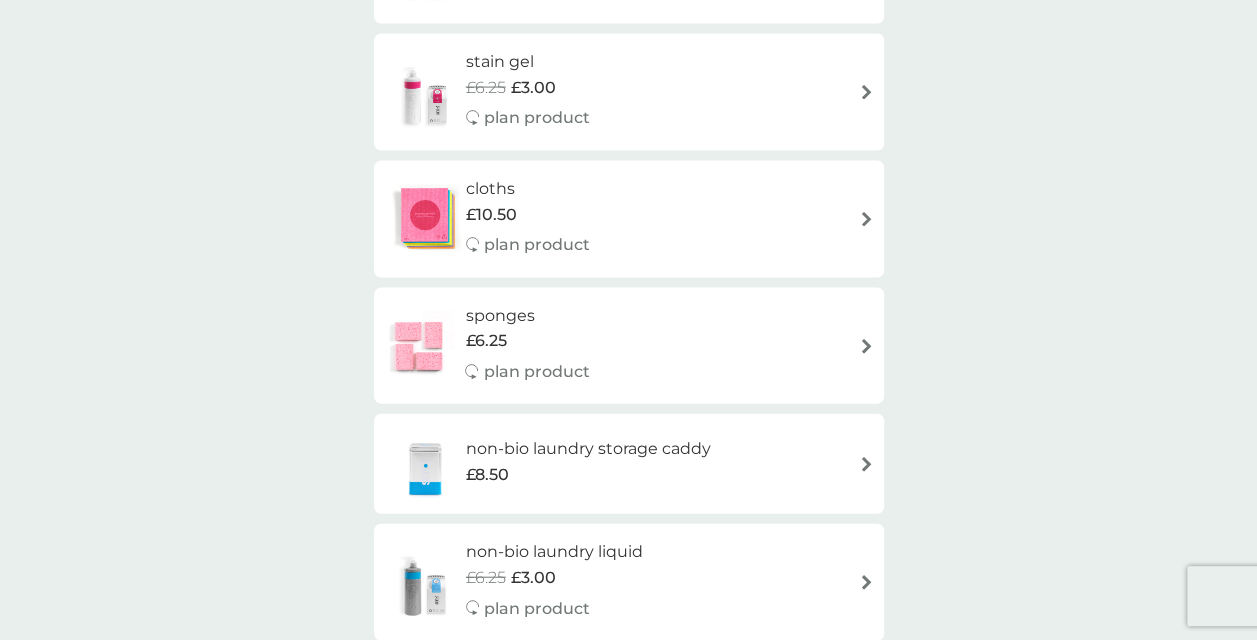 scroll, scrollTop: 2098, scrollLeft: 0, axis: vertical 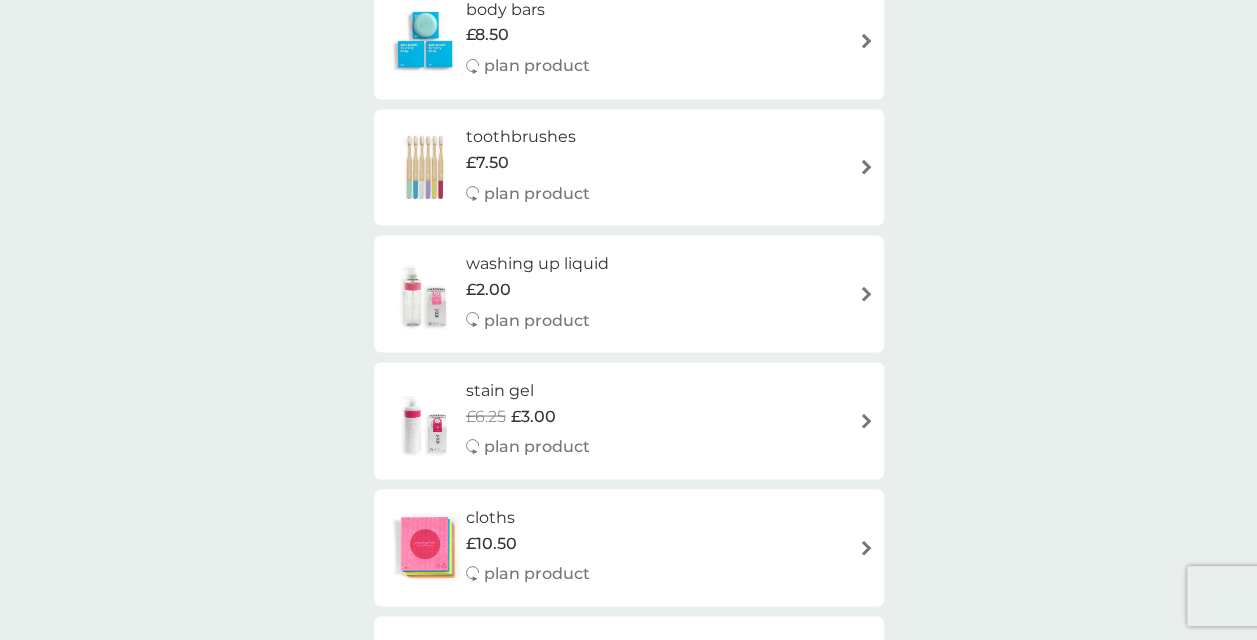 click on "stain gel" at bounding box center (528, 390) 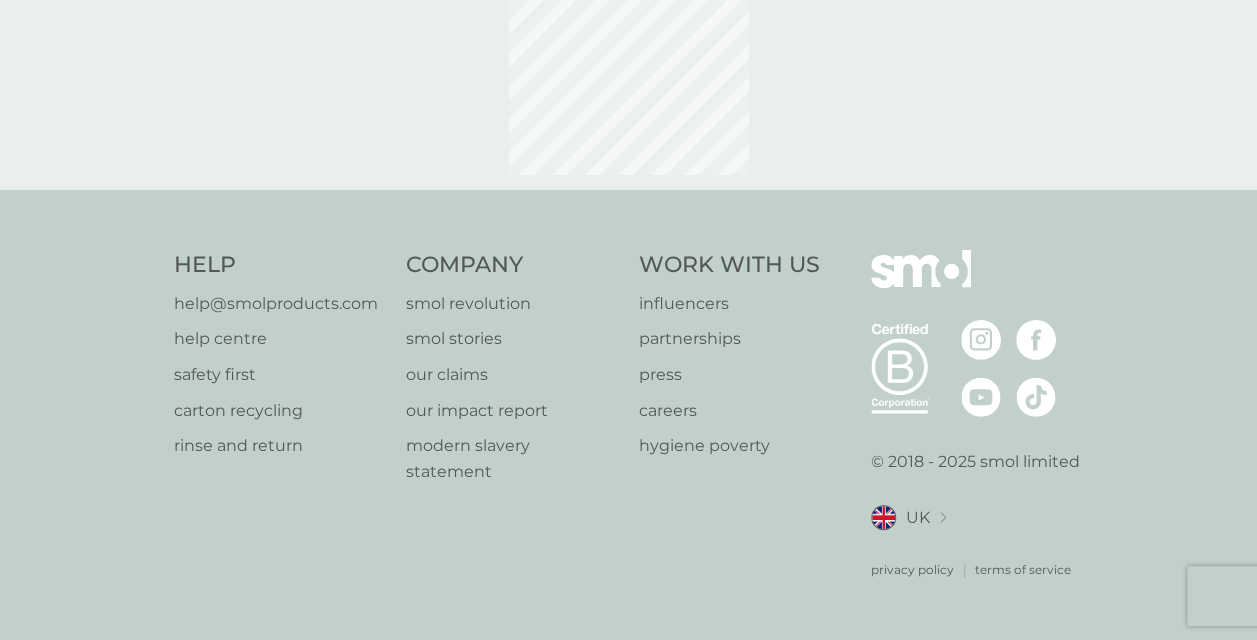 scroll, scrollTop: 0, scrollLeft: 0, axis: both 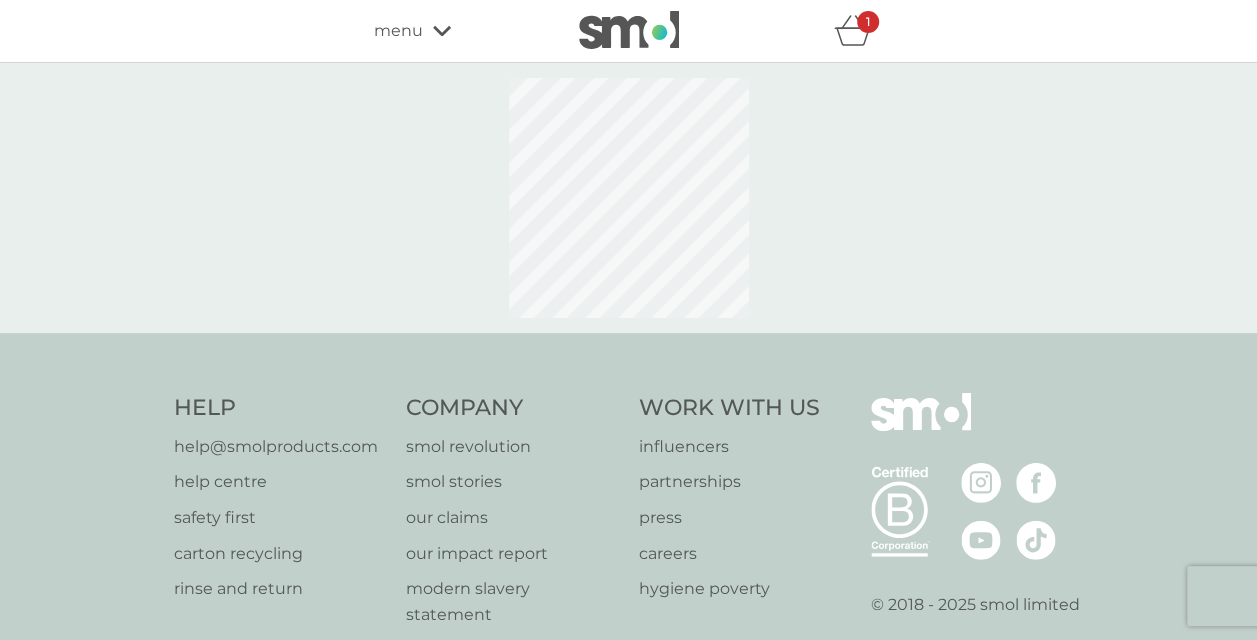 select on "182" 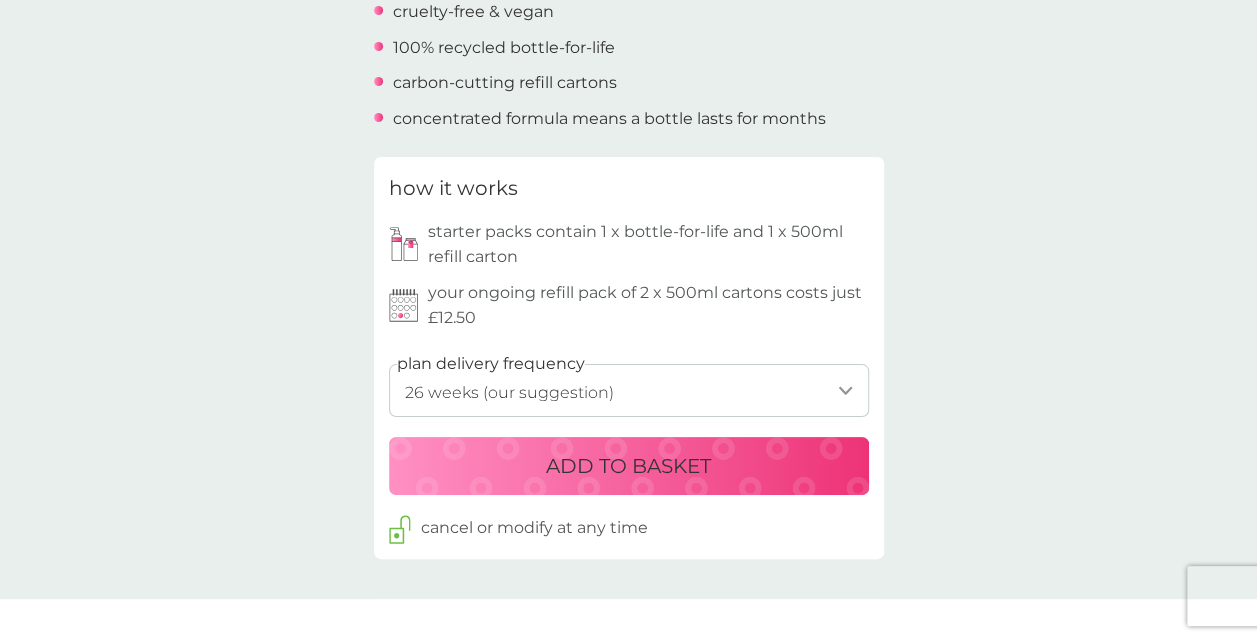 scroll, scrollTop: 840, scrollLeft: 0, axis: vertical 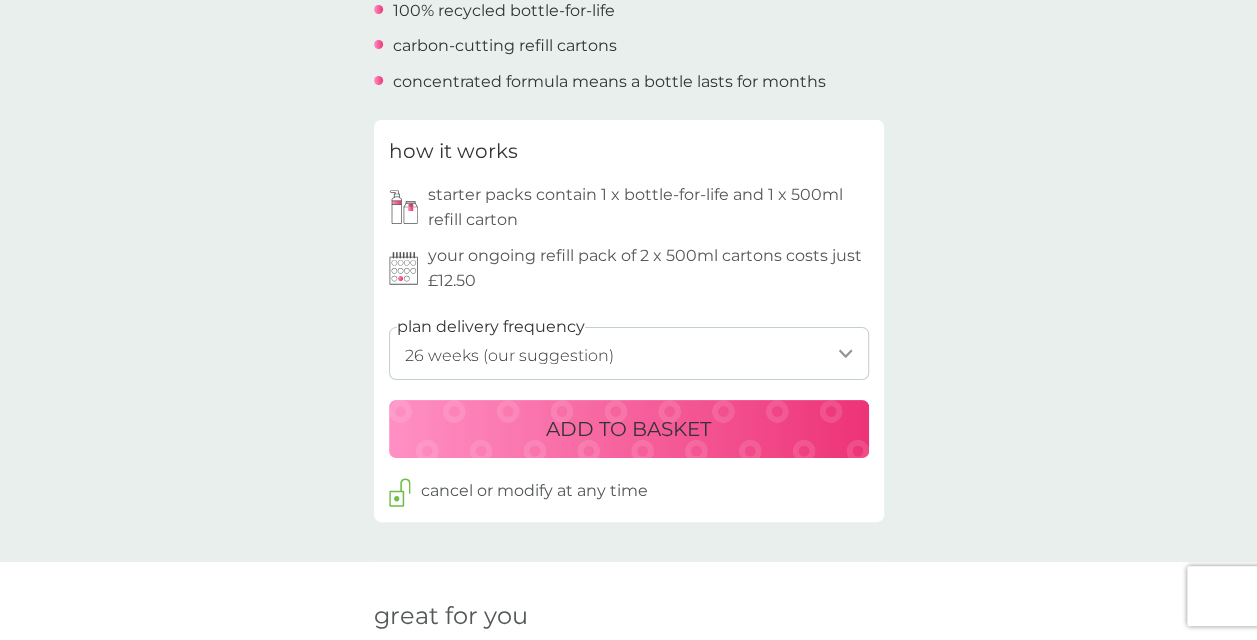 click on "ADD TO BASKET" at bounding box center [628, 429] 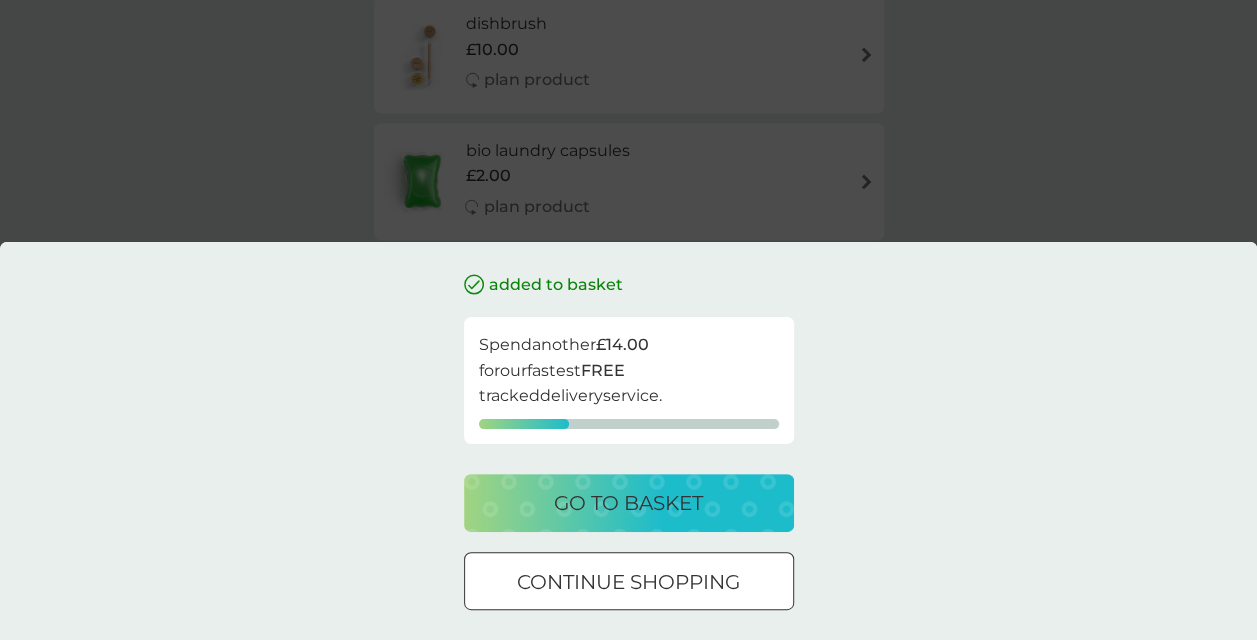 scroll, scrollTop: 0, scrollLeft: 0, axis: both 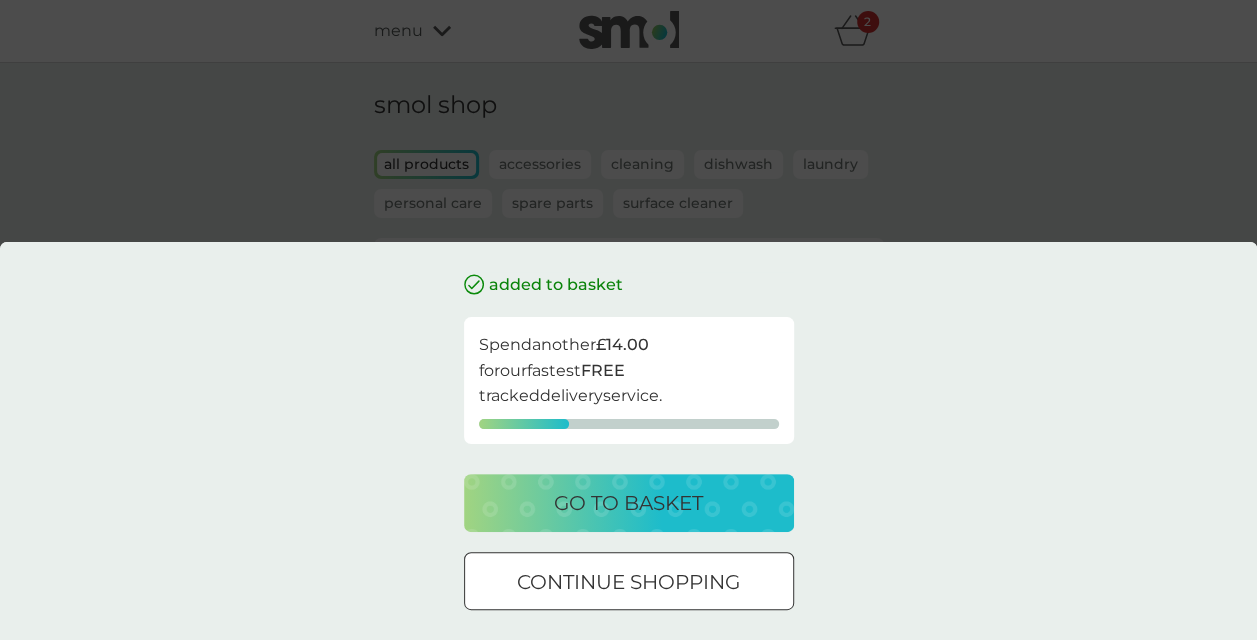 click on "go to basket" at bounding box center (629, 503) 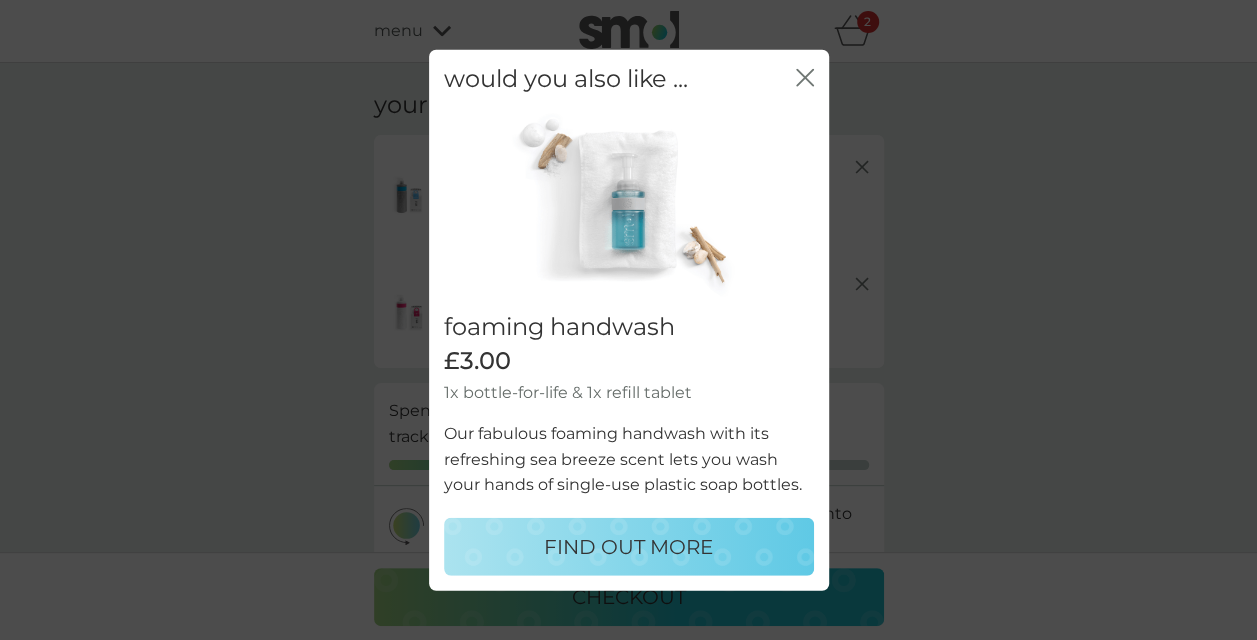 click on "would you also like ... close" at bounding box center [629, 79] 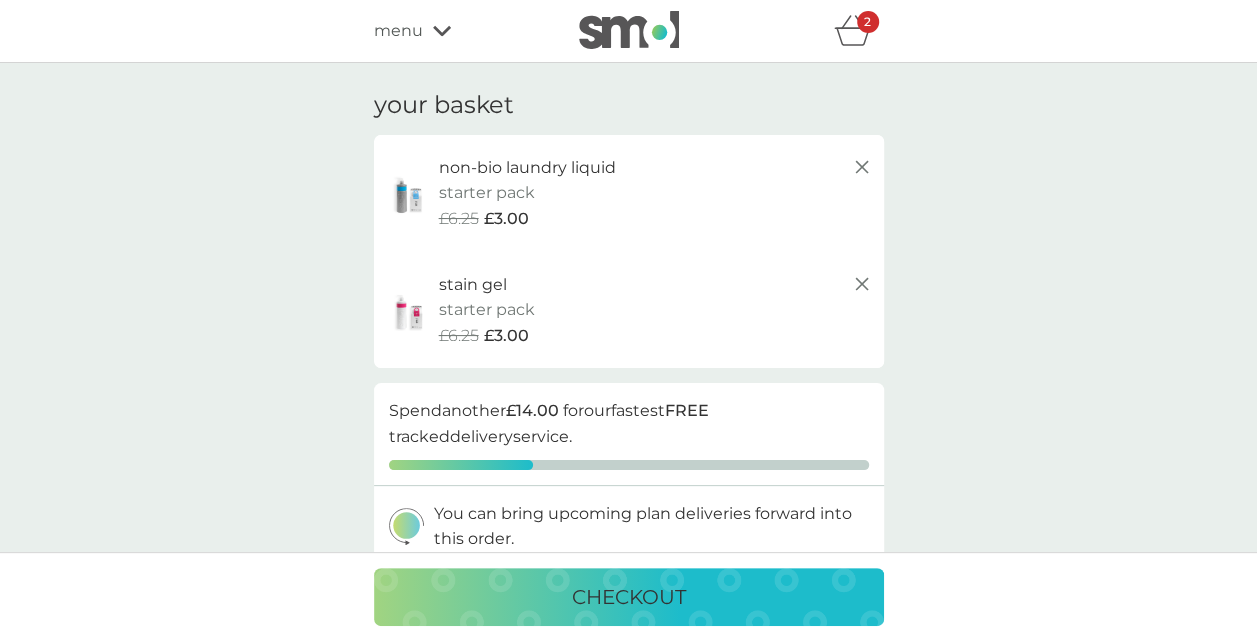 click on "menu" at bounding box center [398, 31] 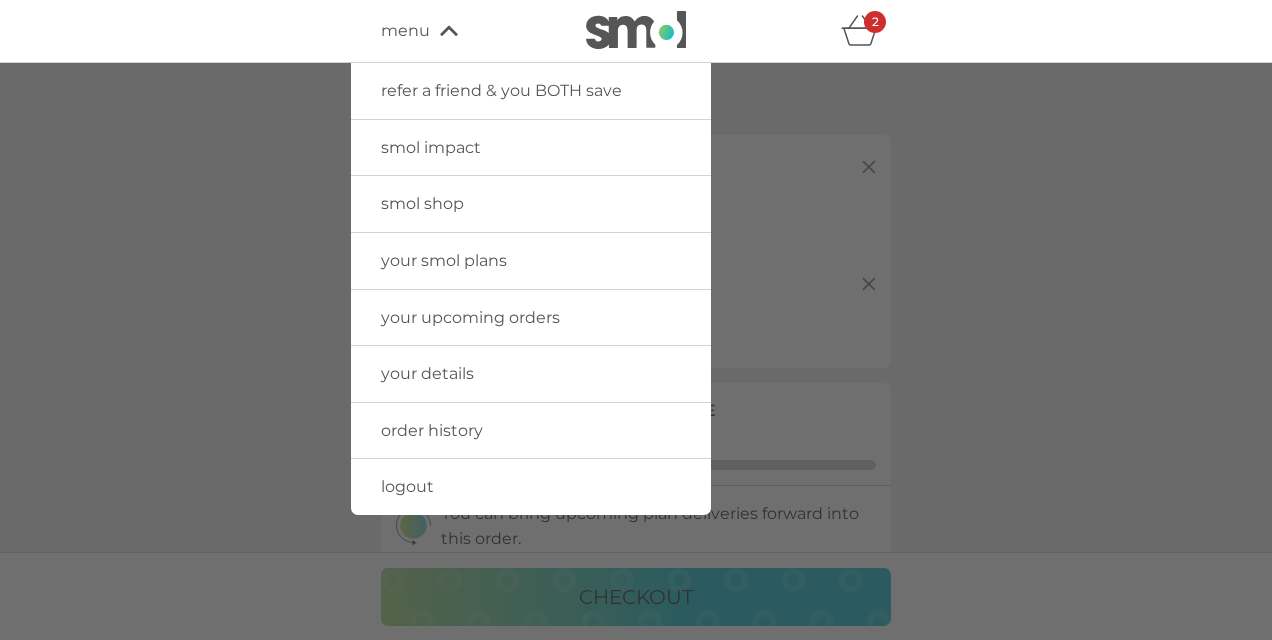 click on "smol shop" at bounding box center [422, 203] 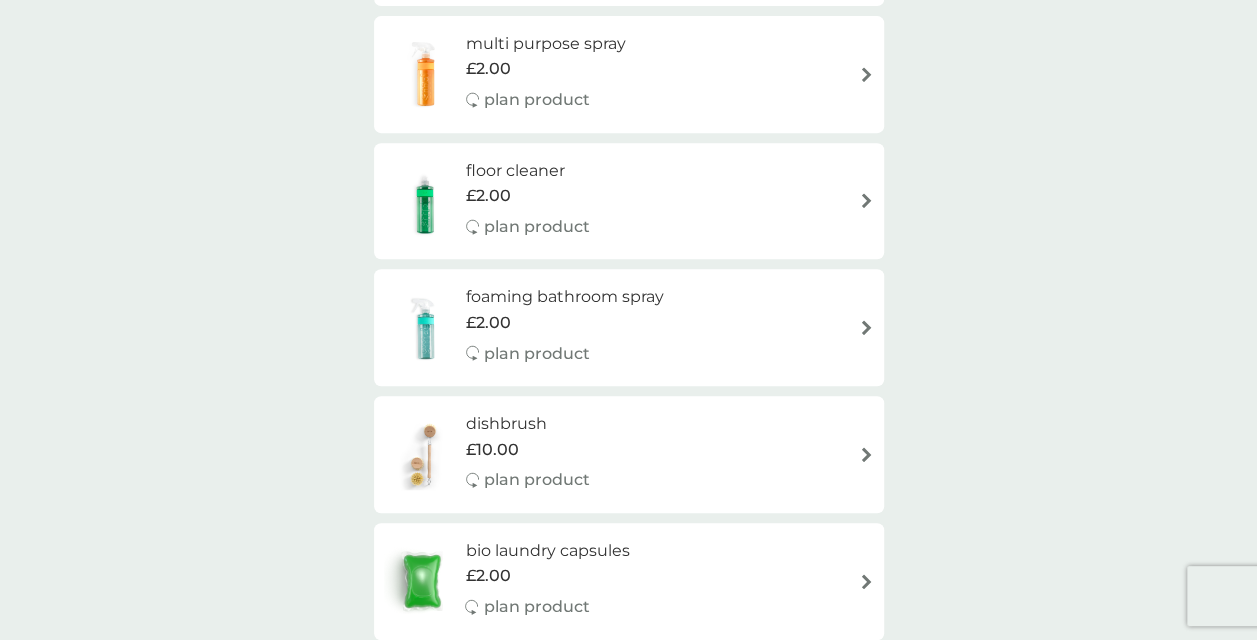 scroll, scrollTop: 480, scrollLeft: 0, axis: vertical 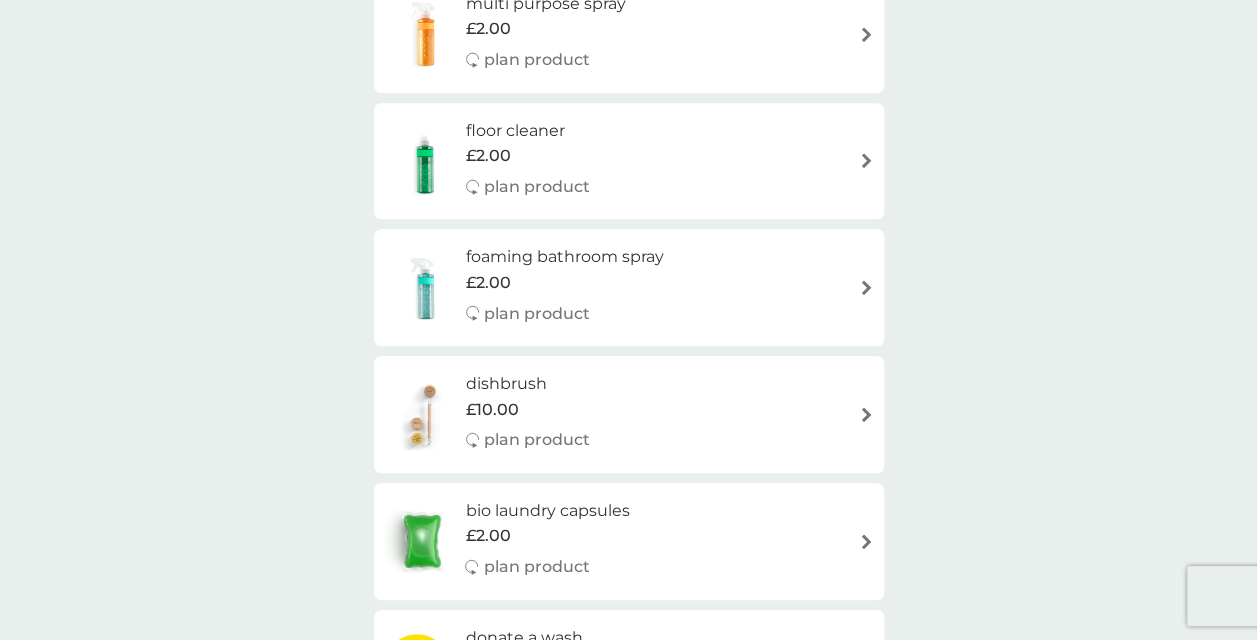 click on "floor cleaner" at bounding box center [528, 131] 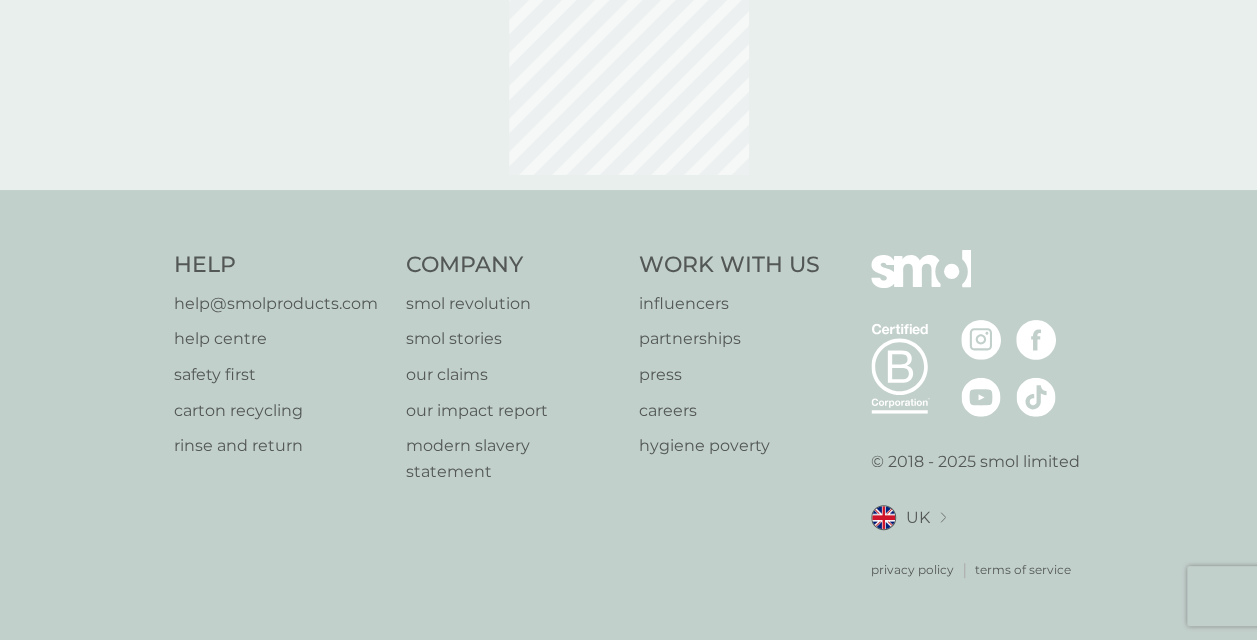 scroll, scrollTop: 0, scrollLeft: 0, axis: both 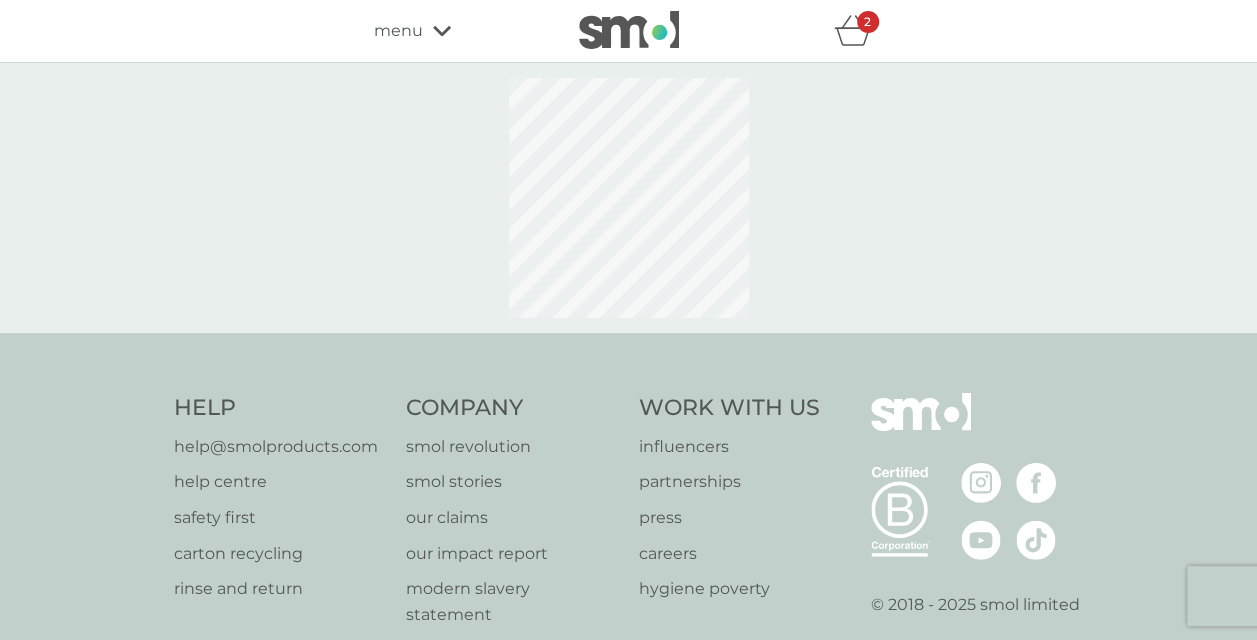 select on "84" 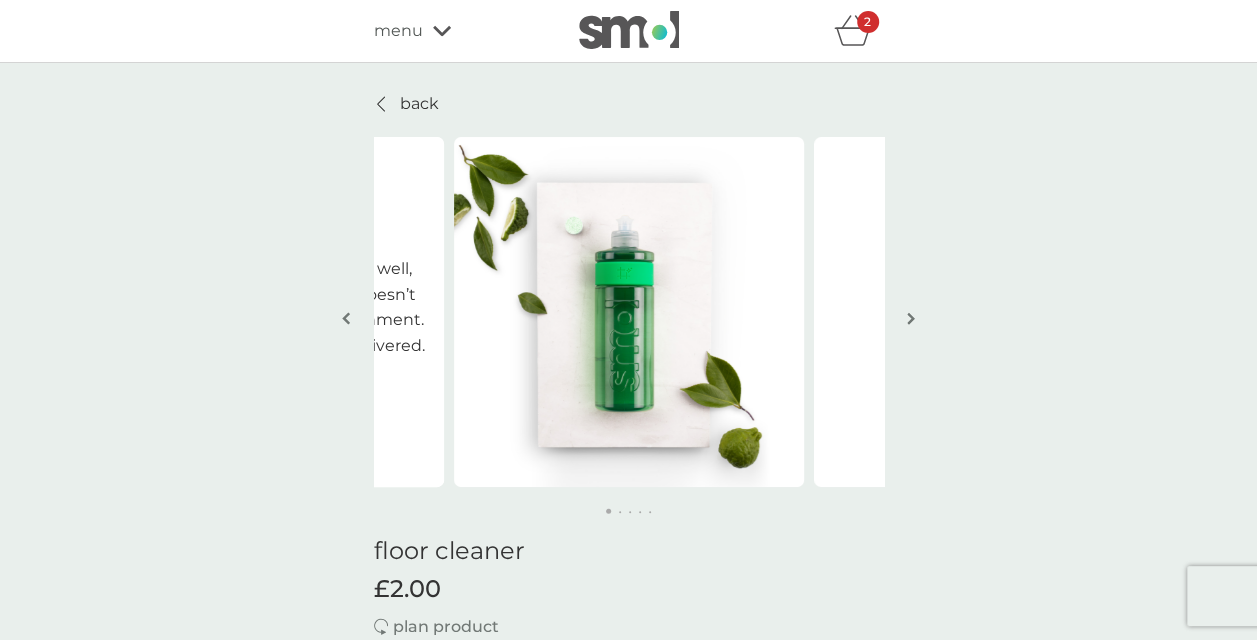 click at bounding box center (911, 318) 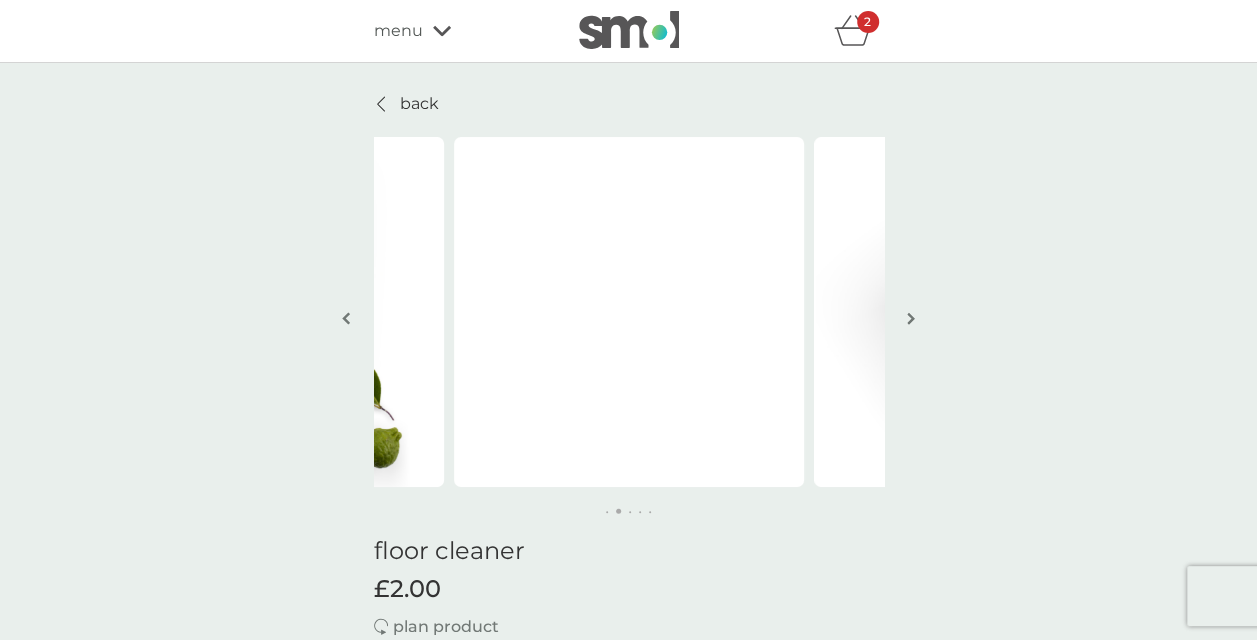 click at bounding box center [911, 318] 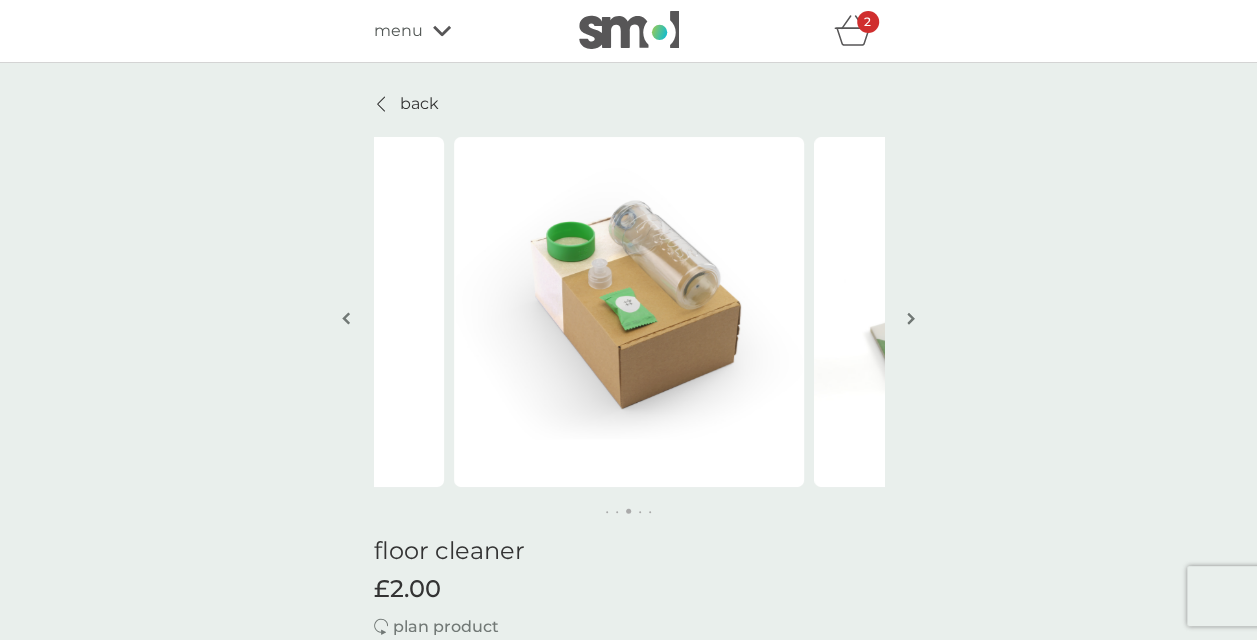 click at bounding box center [911, 318] 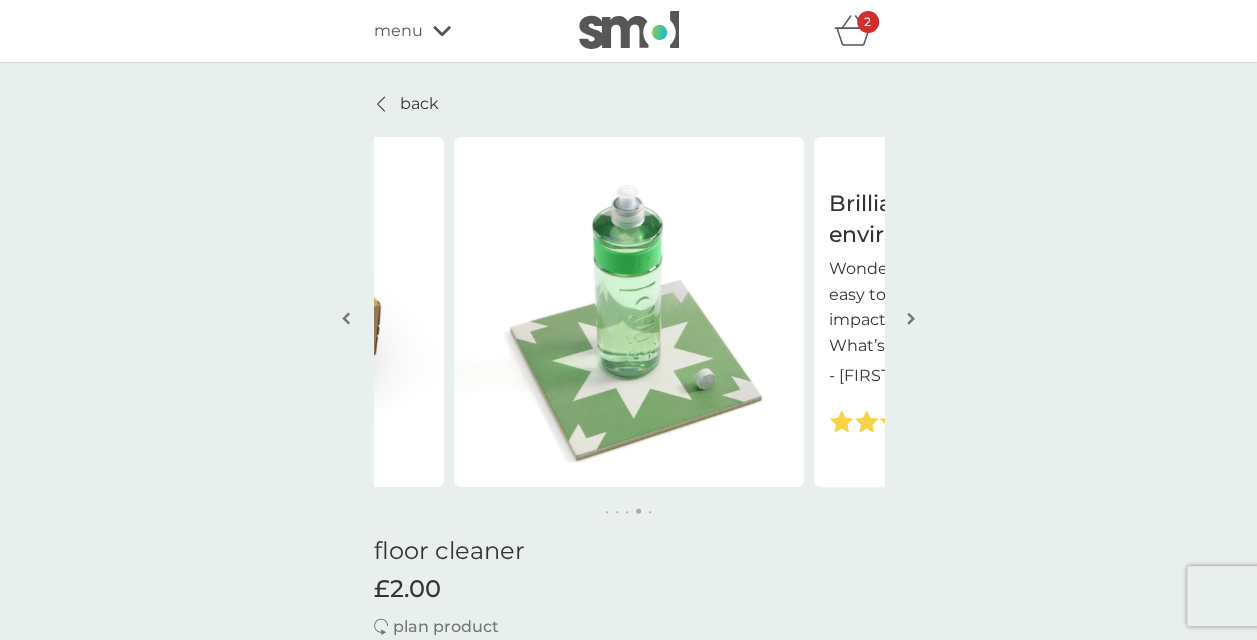 click at bounding box center (911, 318) 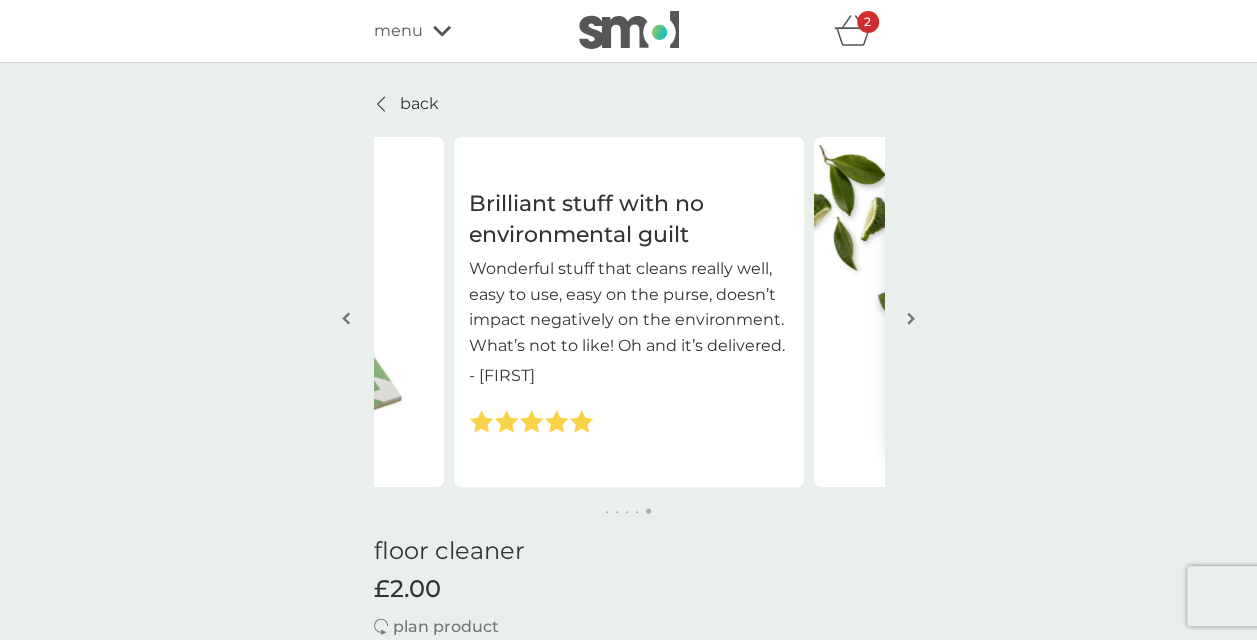 click at bounding box center (911, 318) 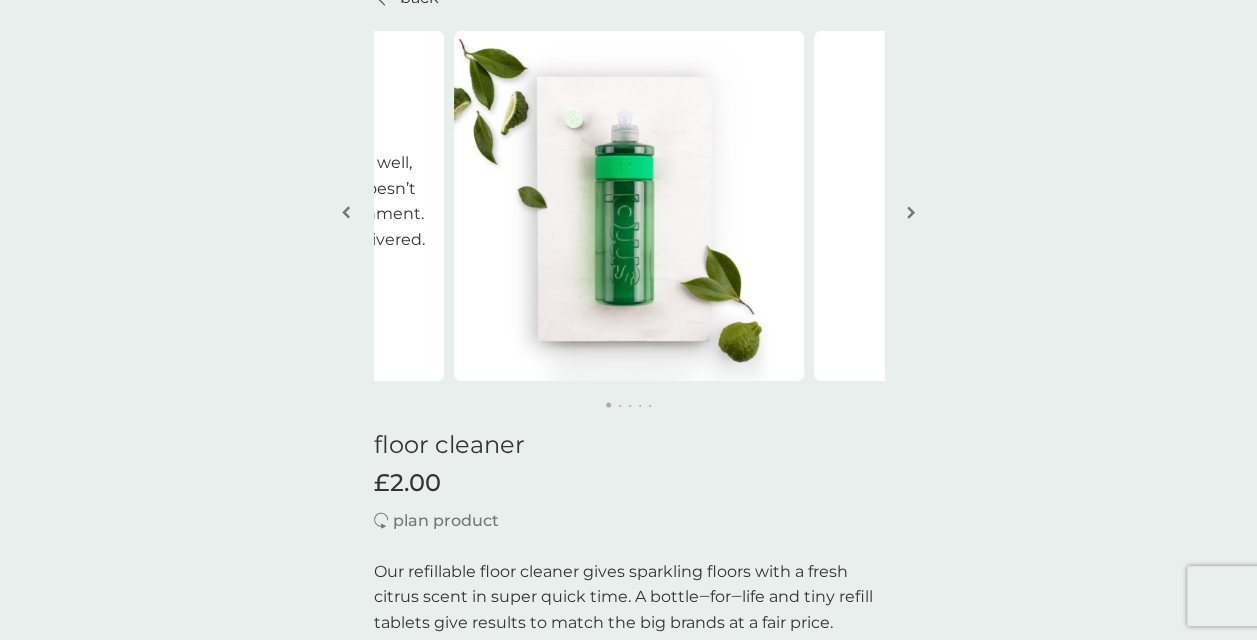 scroll, scrollTop: 102, scrollLeft: 0, axis: vertical 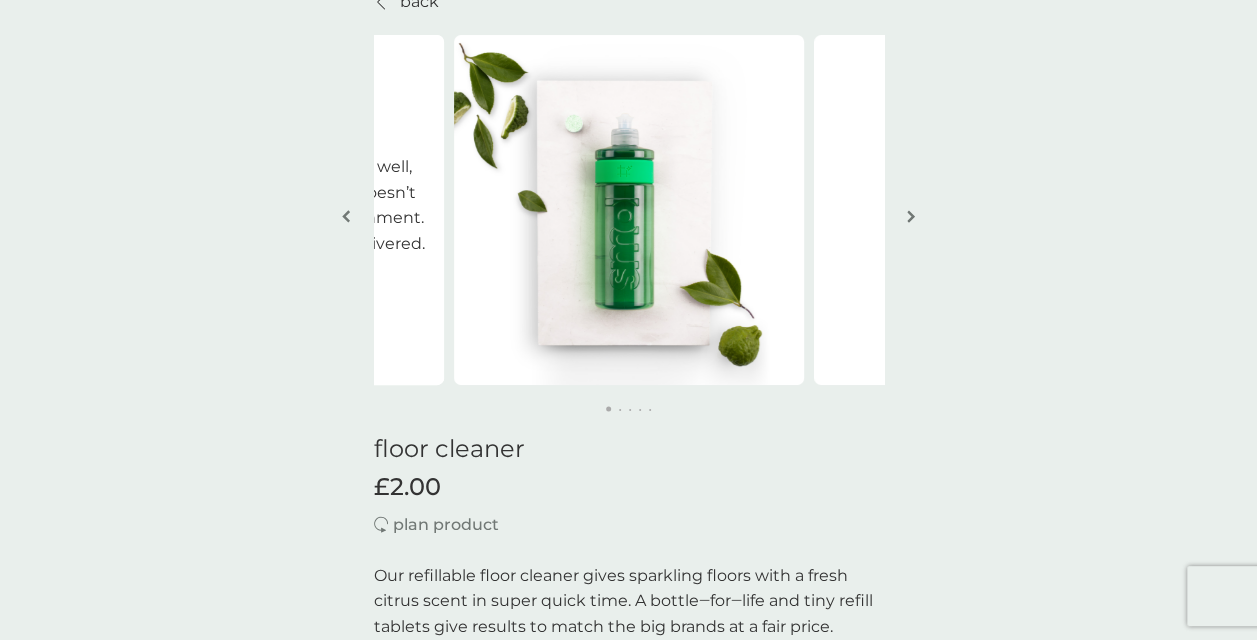 click at bounding box center [911, 216] 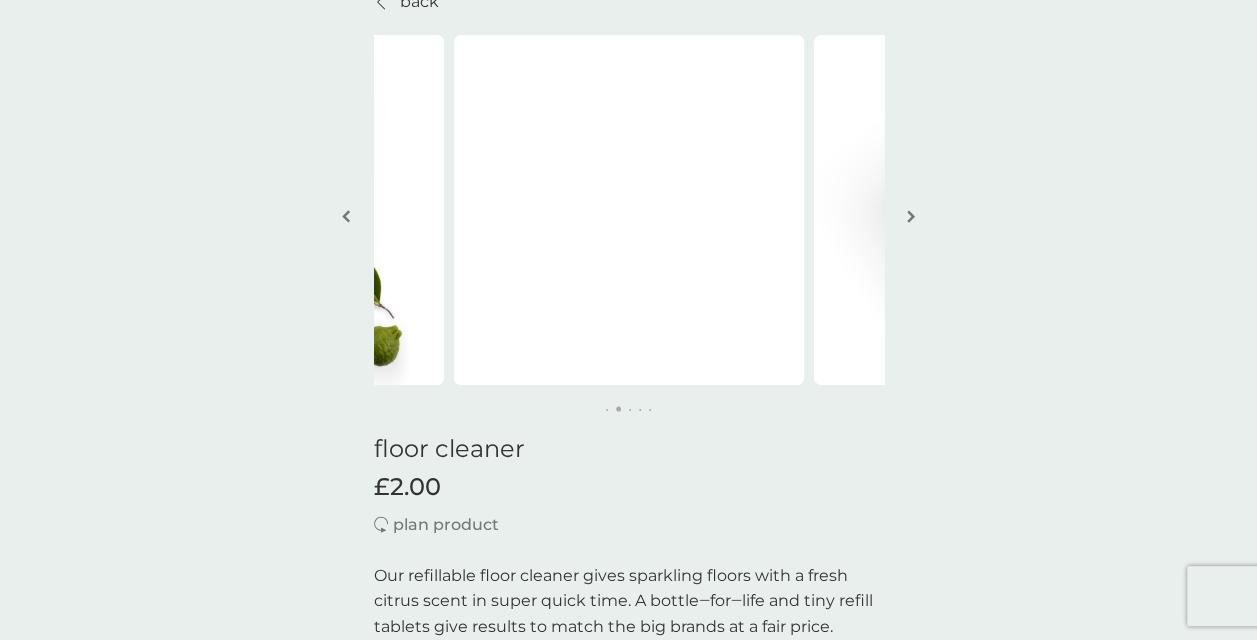 click at bounding box center (911, 216) 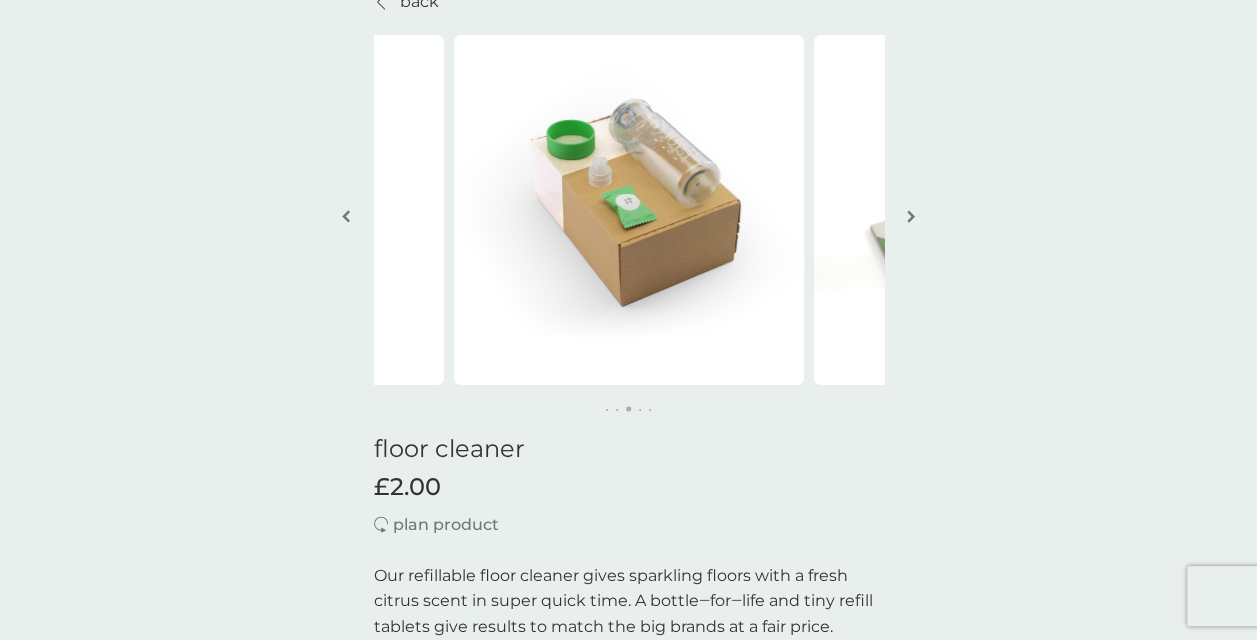 click at bounding box center [911, 216] 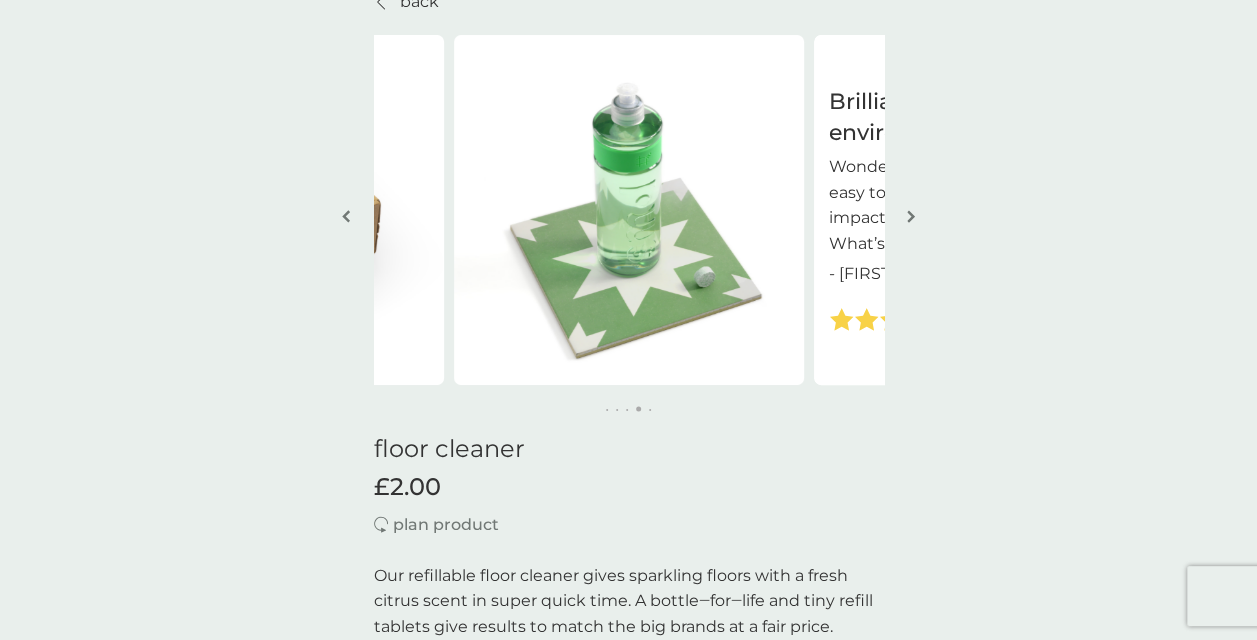 click at bounding box center [911, 216] 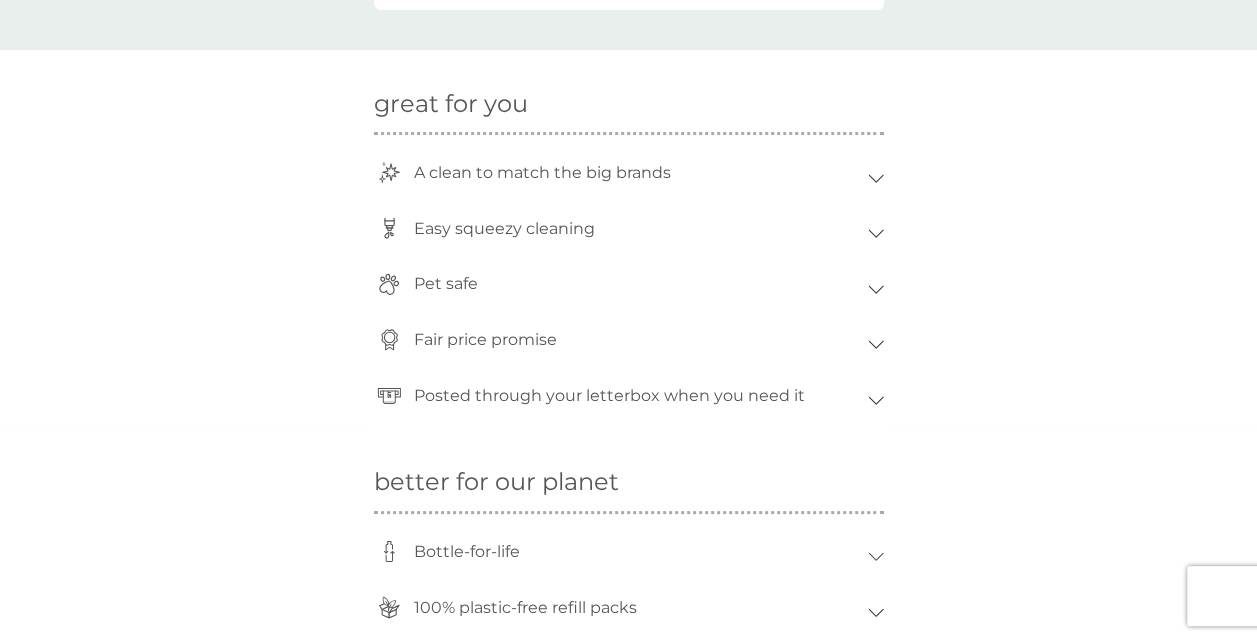 scroll, scrollTop: 1398, scrollLeft: 0, axis: vertical 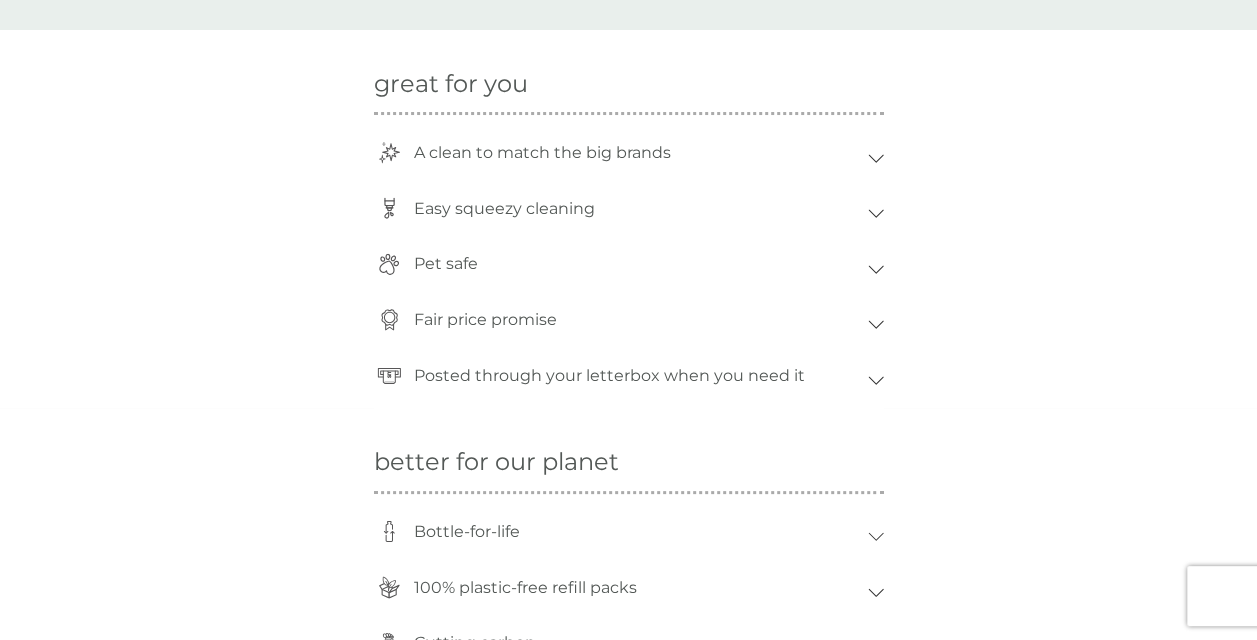 click on "great for you A clean to match the big brands With a zingy fresh bergamot and green tea fragrance, smol floor cleaner is proven to give results that match the leading brand. Gleaming fresh floors have never been easier or quicker courtesy of its squeezy cap. It’s bucket-free cleaning if you want it; just mop and mic drop. Easy squeezy cleaning Make up your bottle and use it as you wish. Pour straight into spray mops for an easy squeezy floor clean. Prefer traditional mops? No problem. Squirt straight from the bottle to the floor for targeted areas or whole floor cleans. Just grab your damp mop and wipe. That’s it; welcome to bucket-free cleaning. Pet safe Ever consider your floors for paws? Bleach & other harsh floor cleaners can damage paws and strongly fragranced cleaners can be bad for our furry/feathered friends to breathe in. No such worry with smol floor cleaner, it’s paw perfect. Check out our FAQ  here  on guidance on how to use our products around pets. Fair price promise" at bounding box center [628, 219] 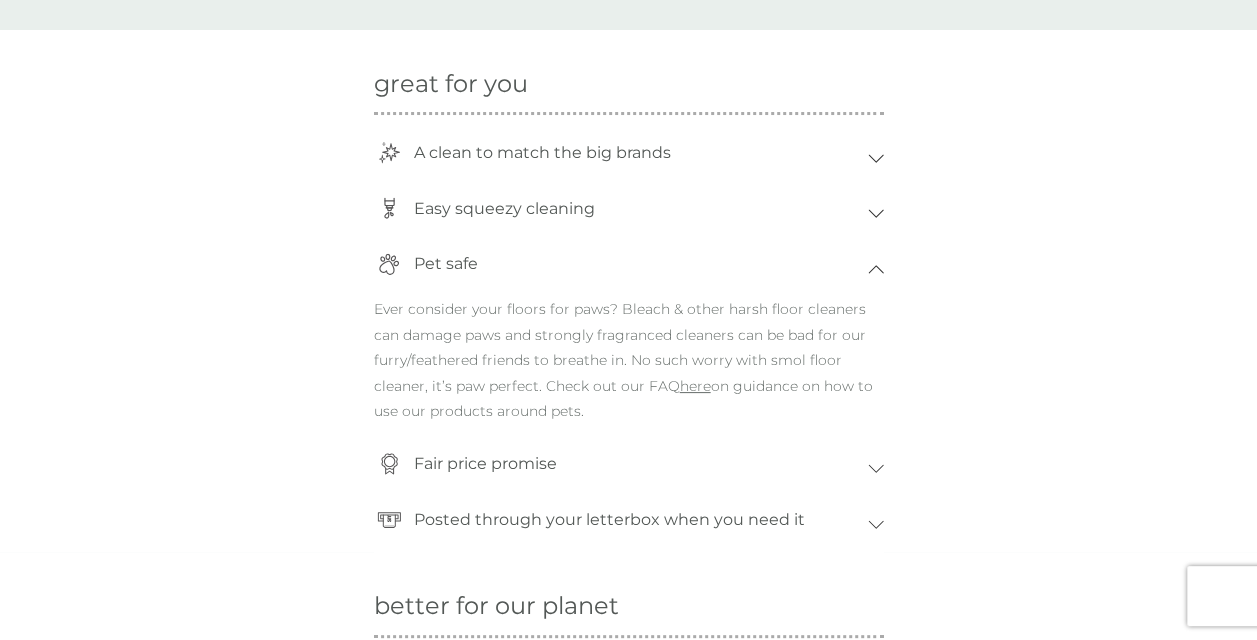 click on "Fair price promise" at bounding box center (629, 469) 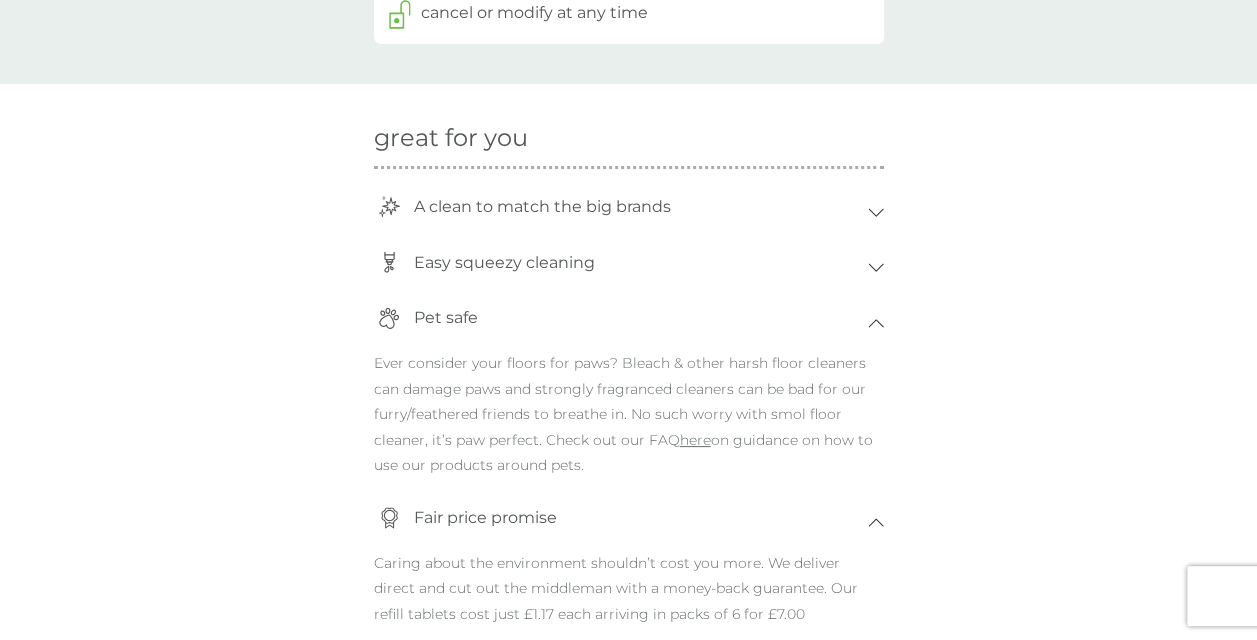 scroll, scrollTop: 1336, scrollLeft: 0, axis: vertical 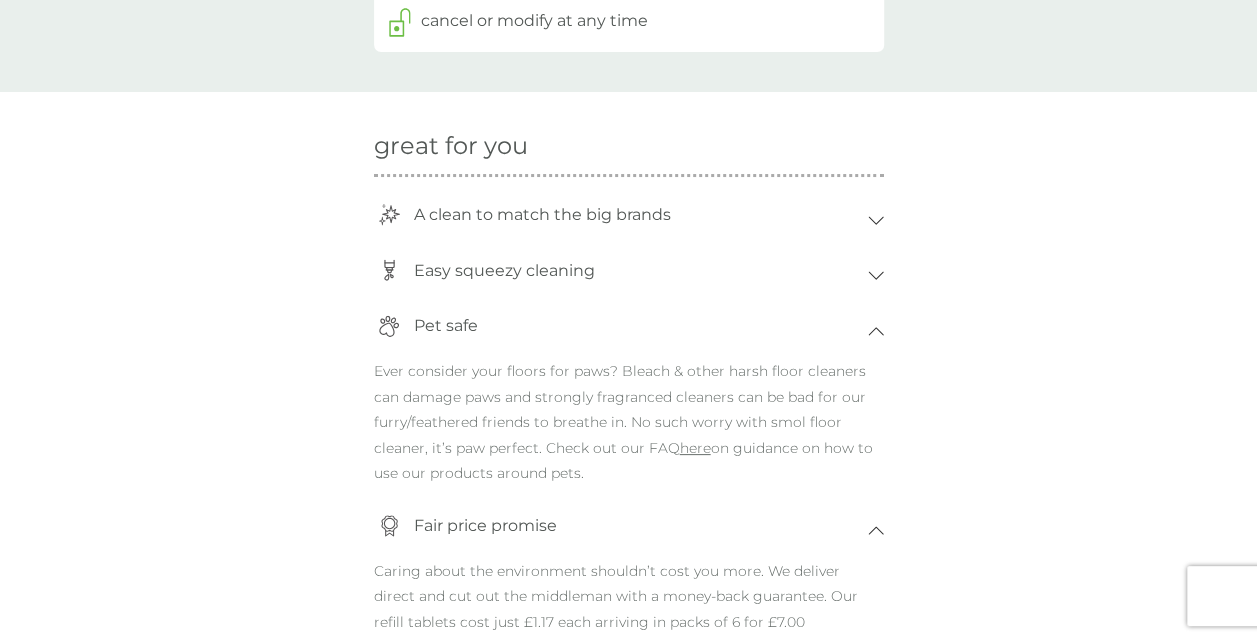 click 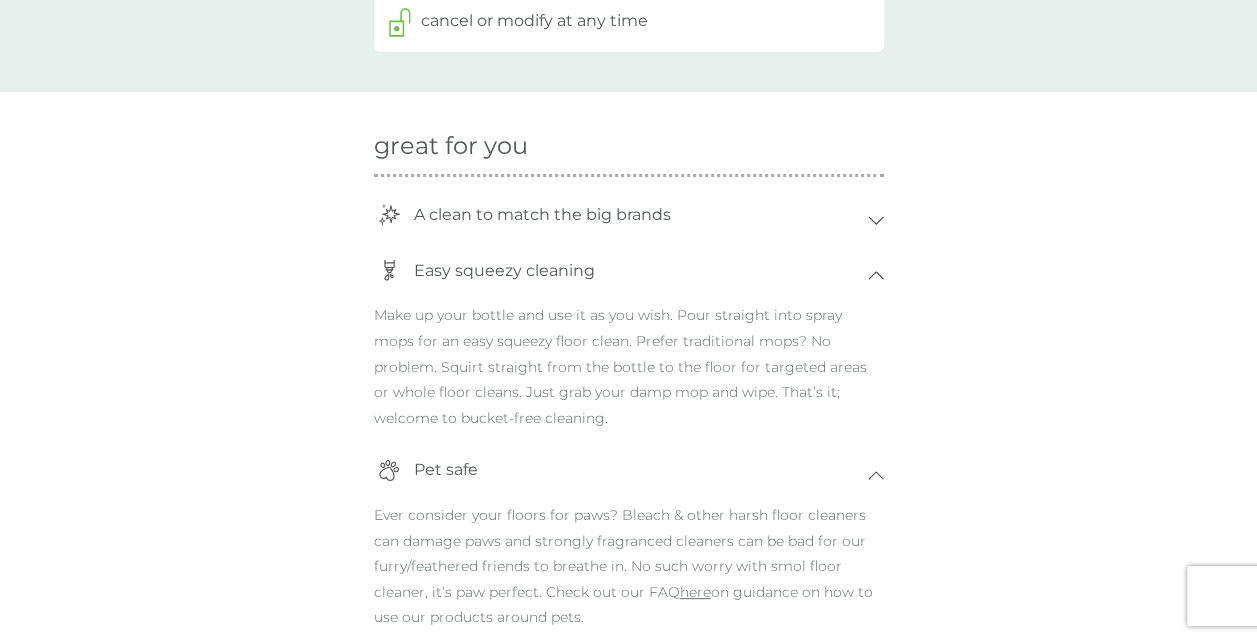 click 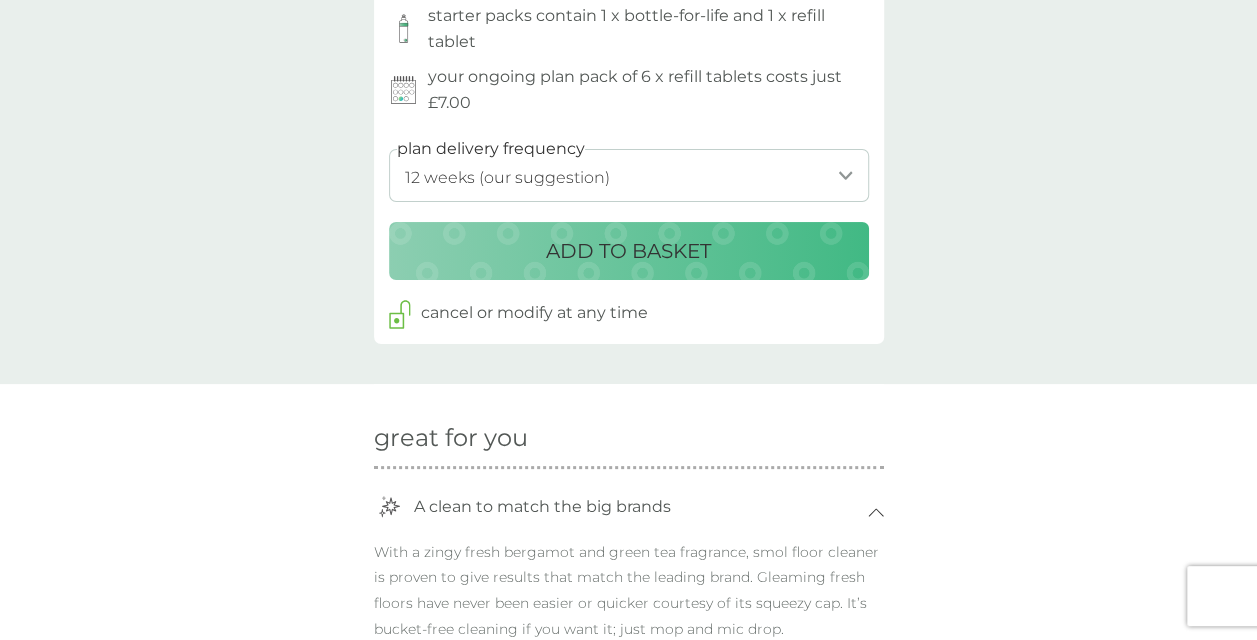 scroll, scrollTop: 0, scrollLeft: 0, axis: both 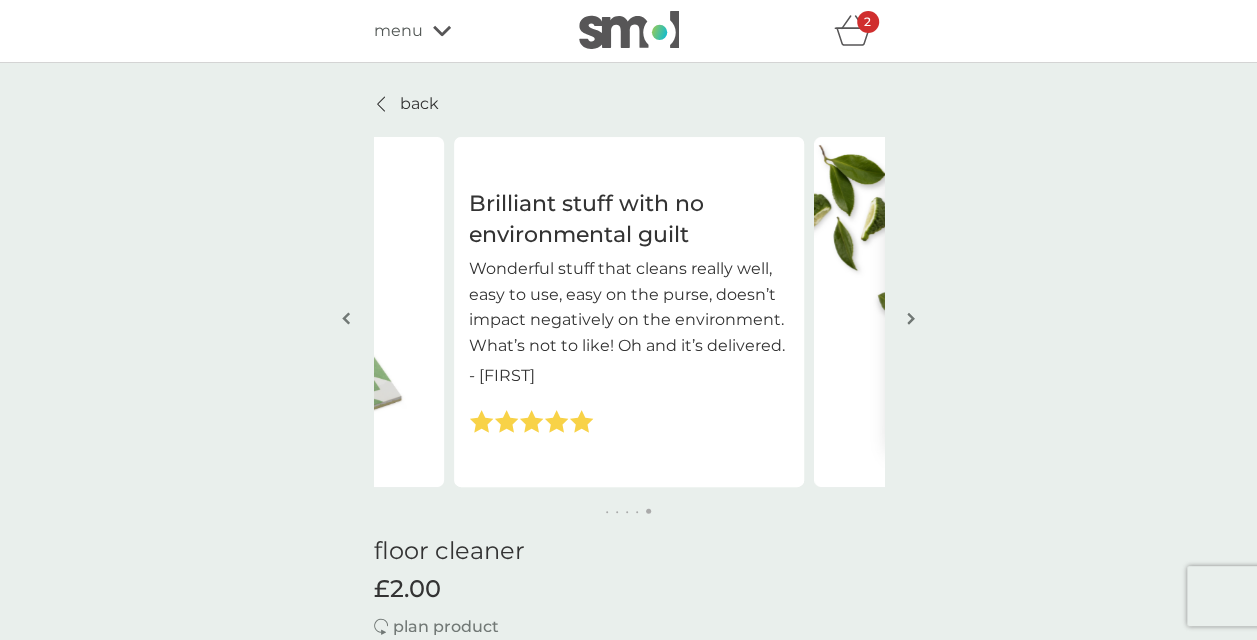 click 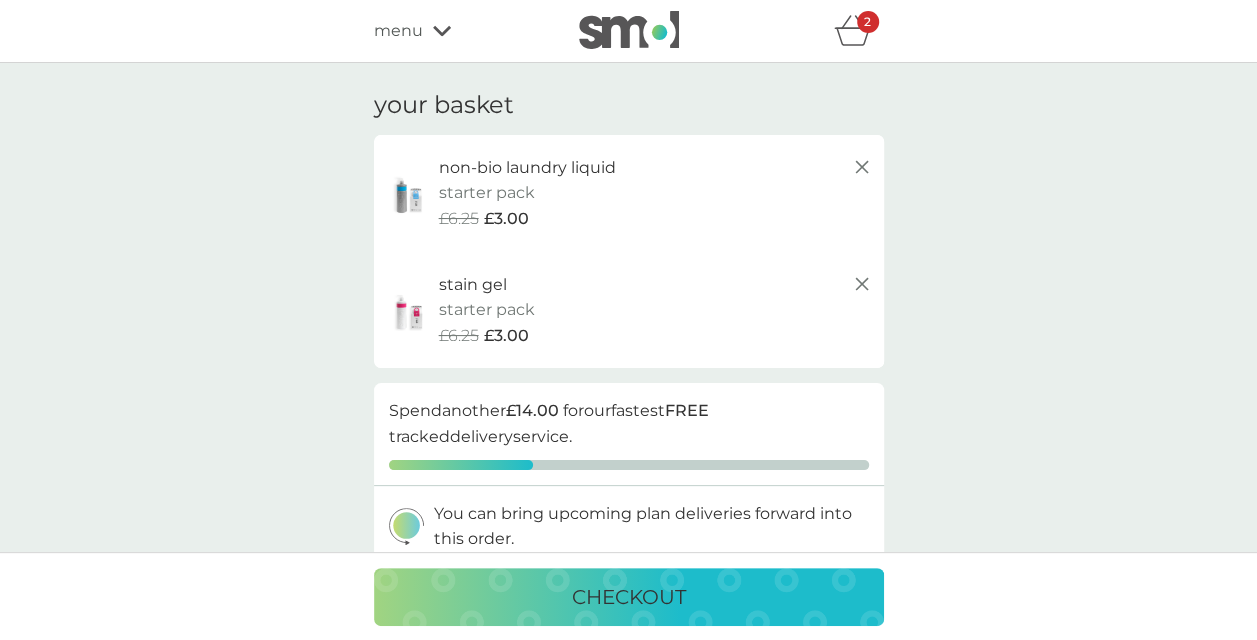 click on "menu" at bounding box center [398, 31] 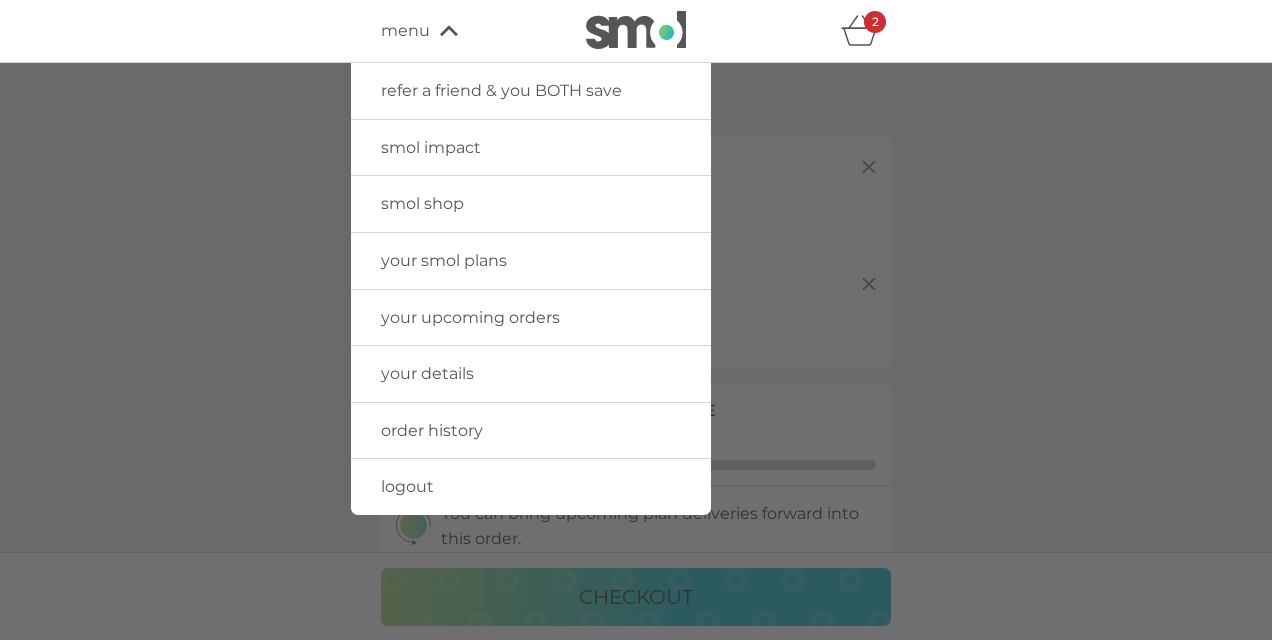 click on "smol shop" at bounding box center (422, 203) 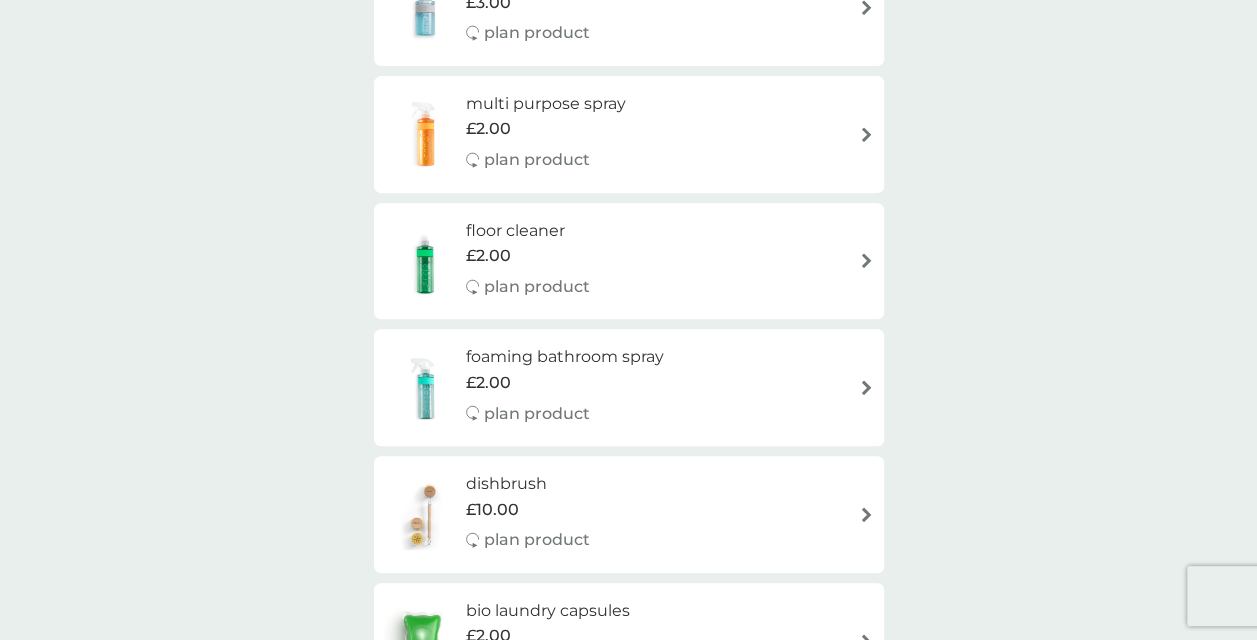 scroll, scrollTop: 400, scrollLeft: 0, axis: vertical 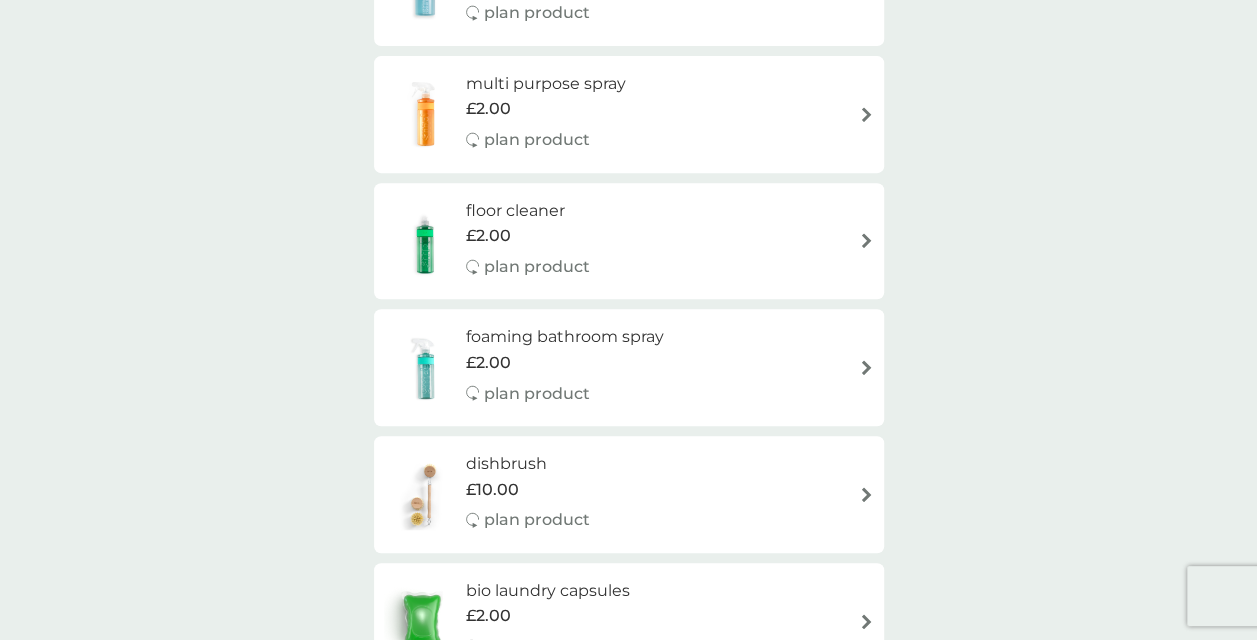 click on "floor cleaner £2.00 plan product" at bounding box center (629, 241) 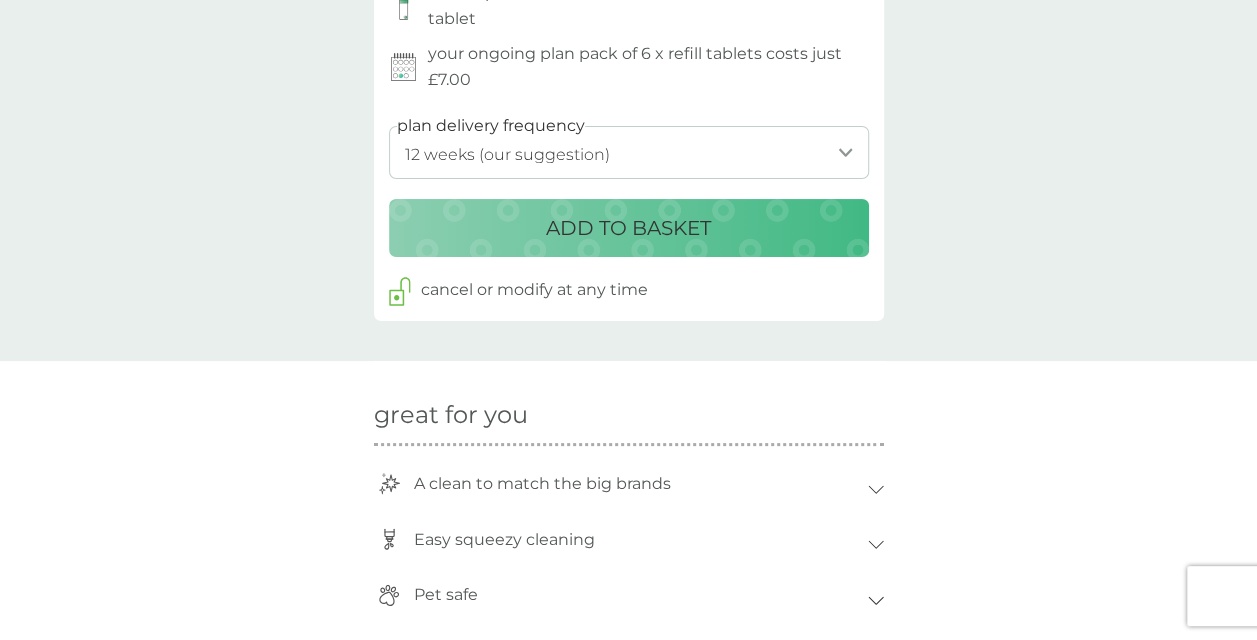 scroll, scrollTop: 1128, scrollLeft: 0, axis: vertical 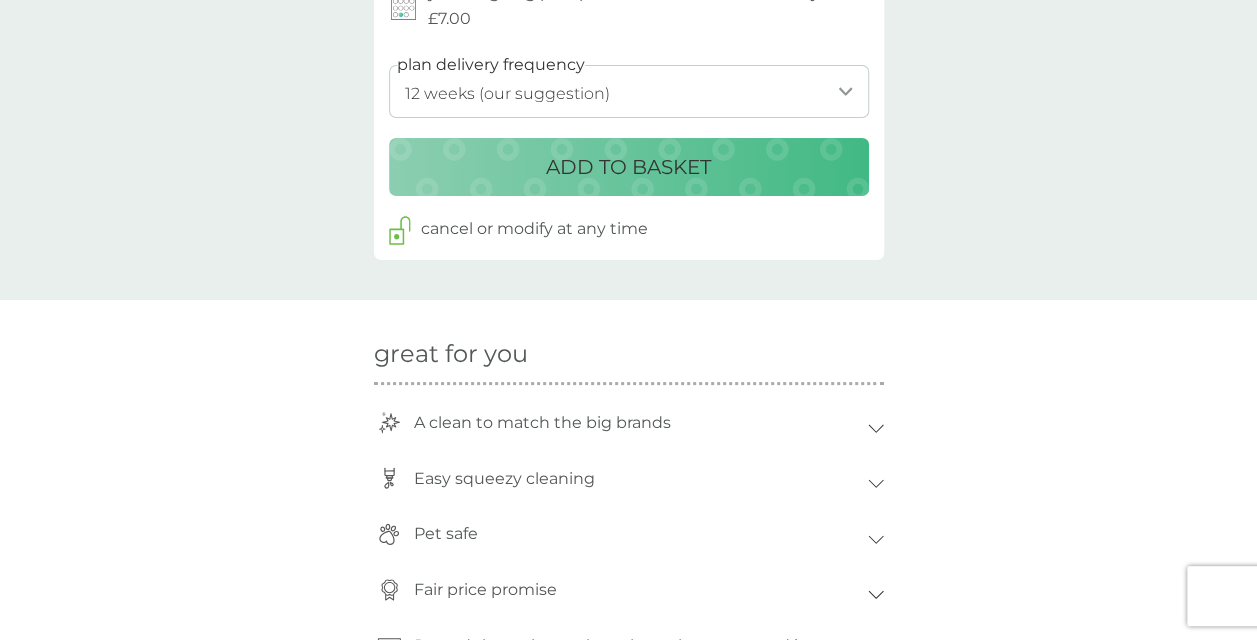 click on "ADD TO BASKET" at bounding box center (628, 167) 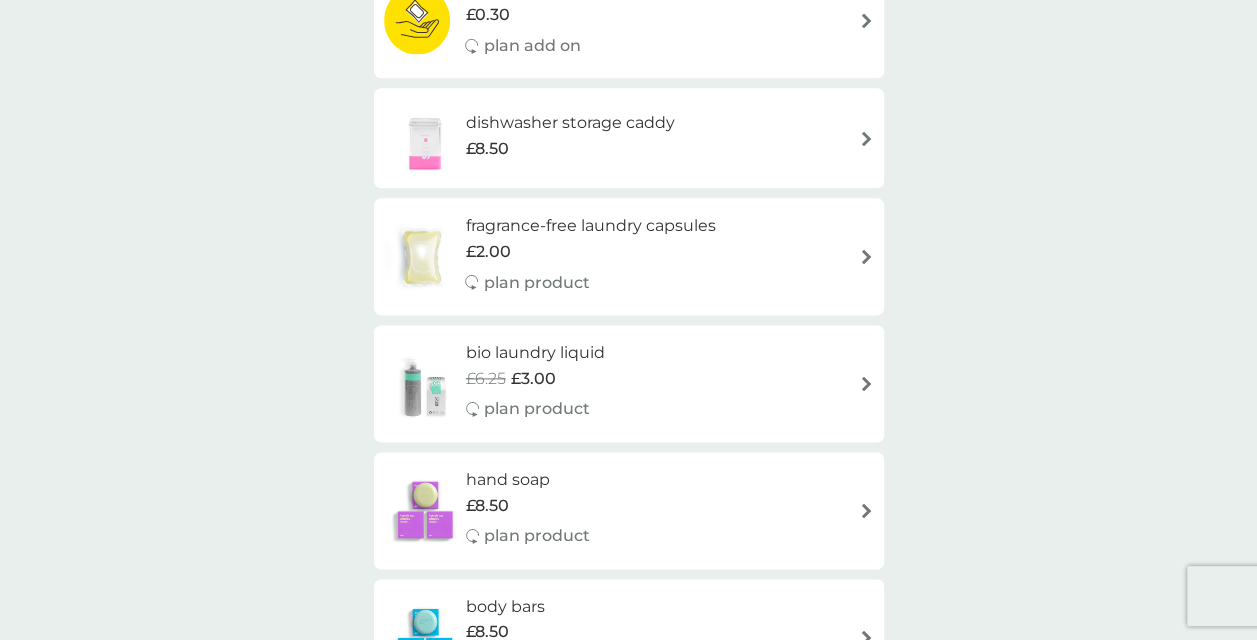 scroll, scrollTop: 0, scrollLeft: 0, axis: both 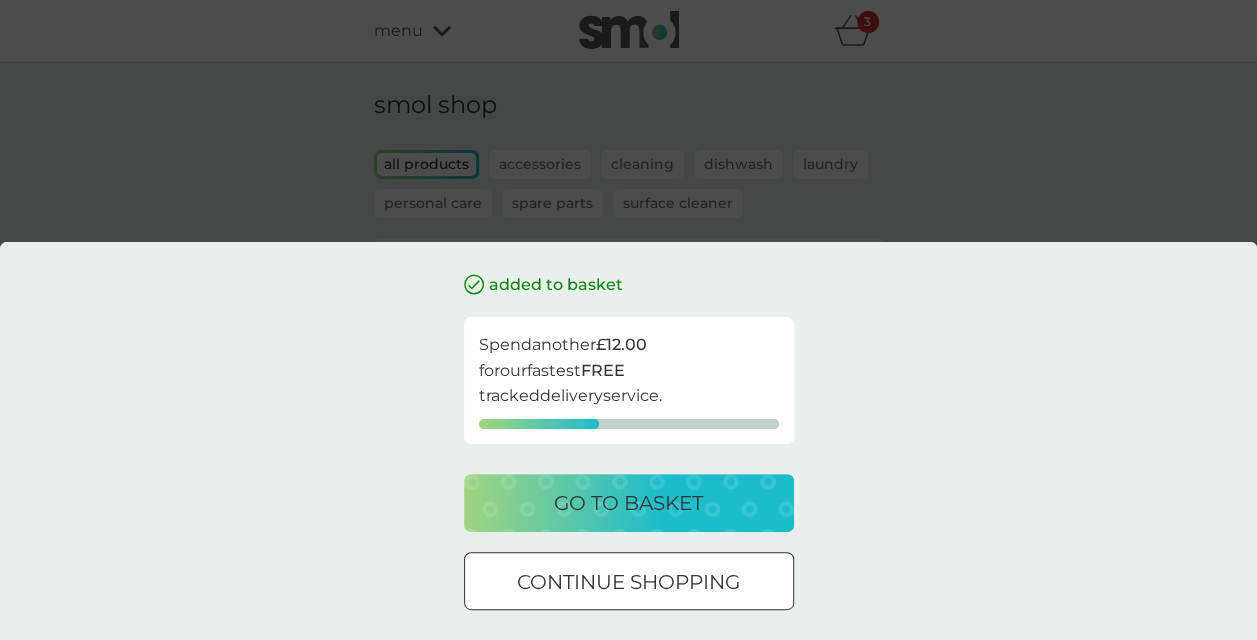 click on "continue shopping" at bounding box center (628, 582) 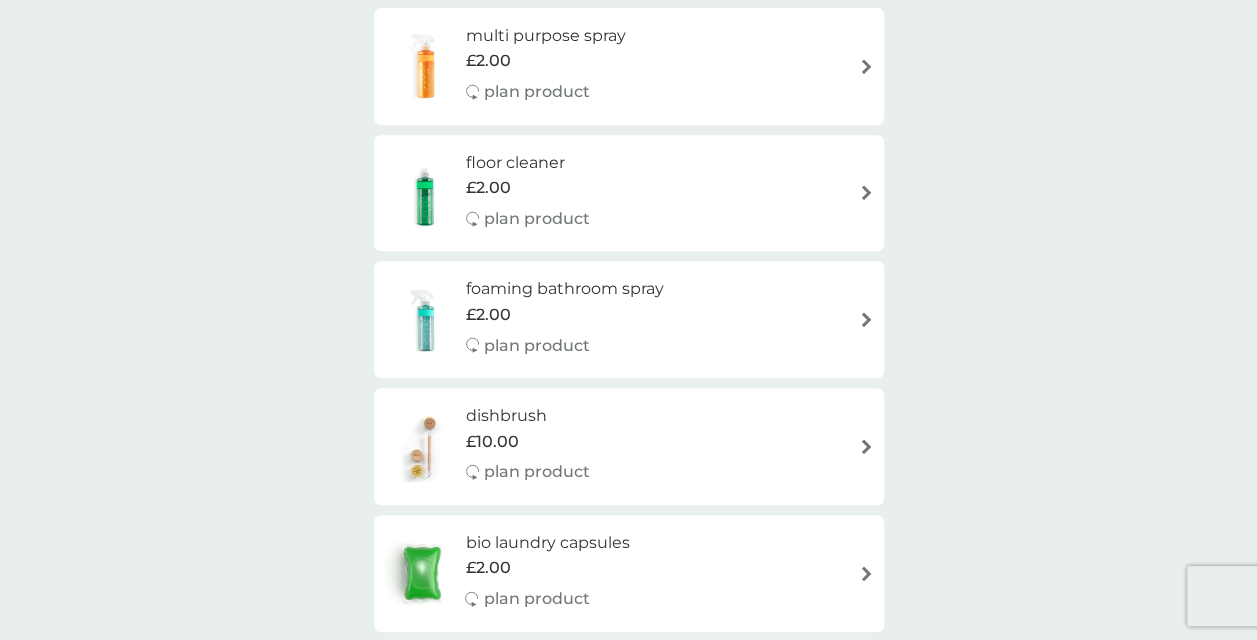 scroll, scrollTop: 452, scrollLeft: 0, axis: vertical 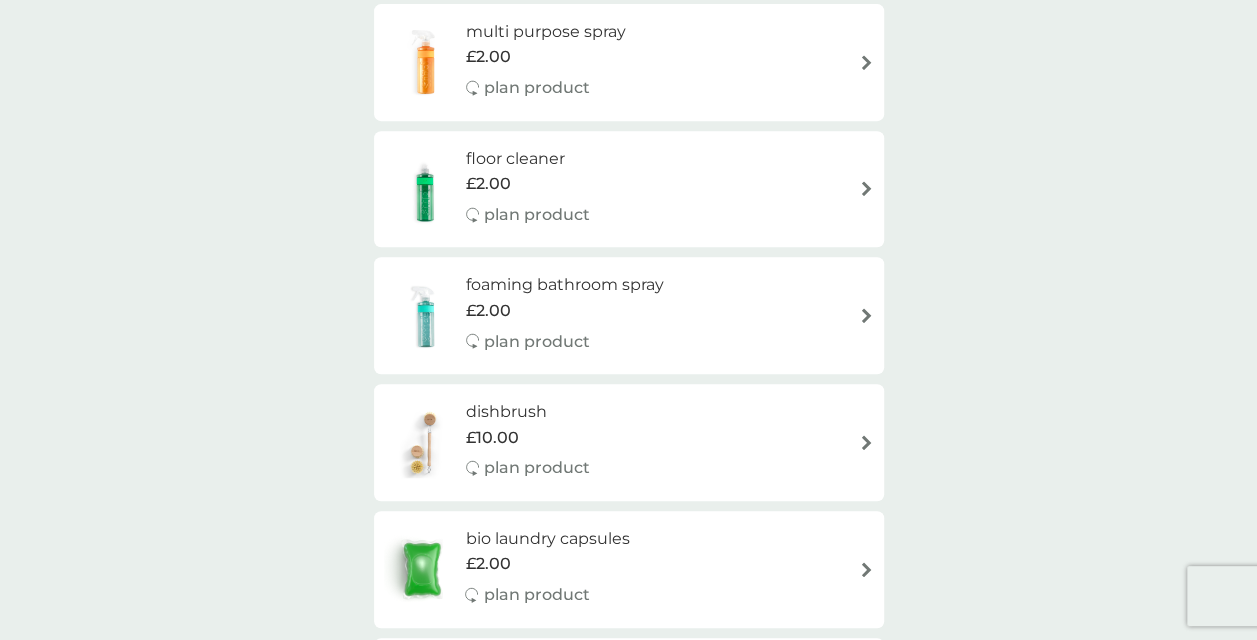 click on "foaming bathroom spray" at bounding box center [565, 285] 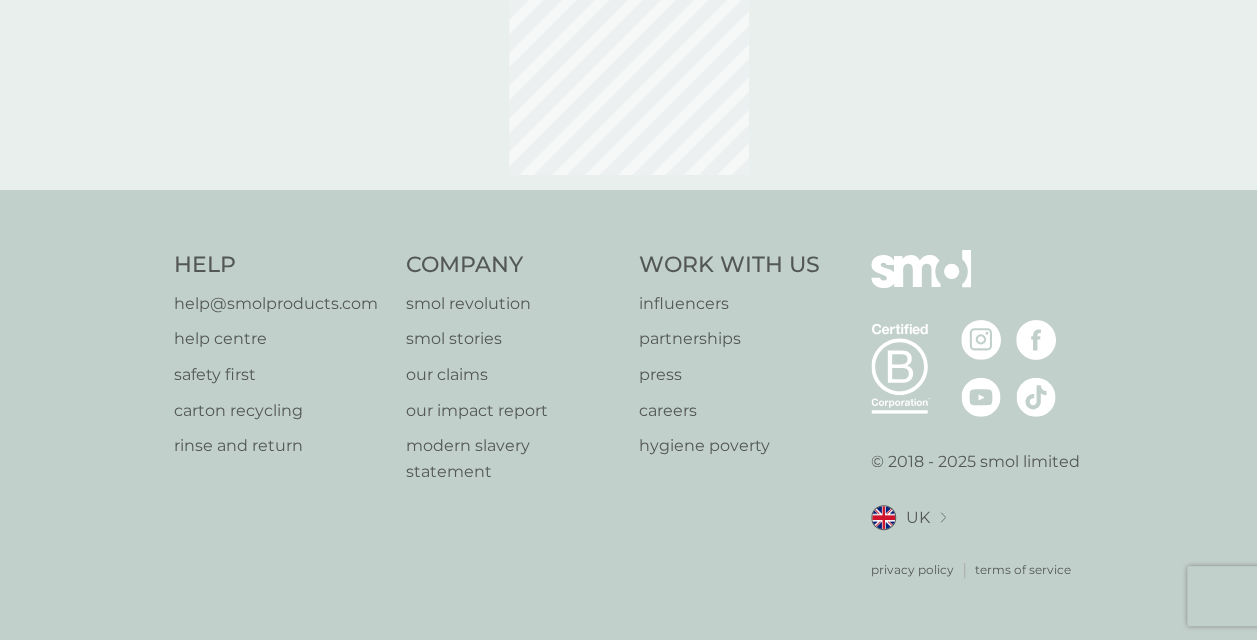 scroll, scrollTop: 0, scrollLeft: 0, axis: both 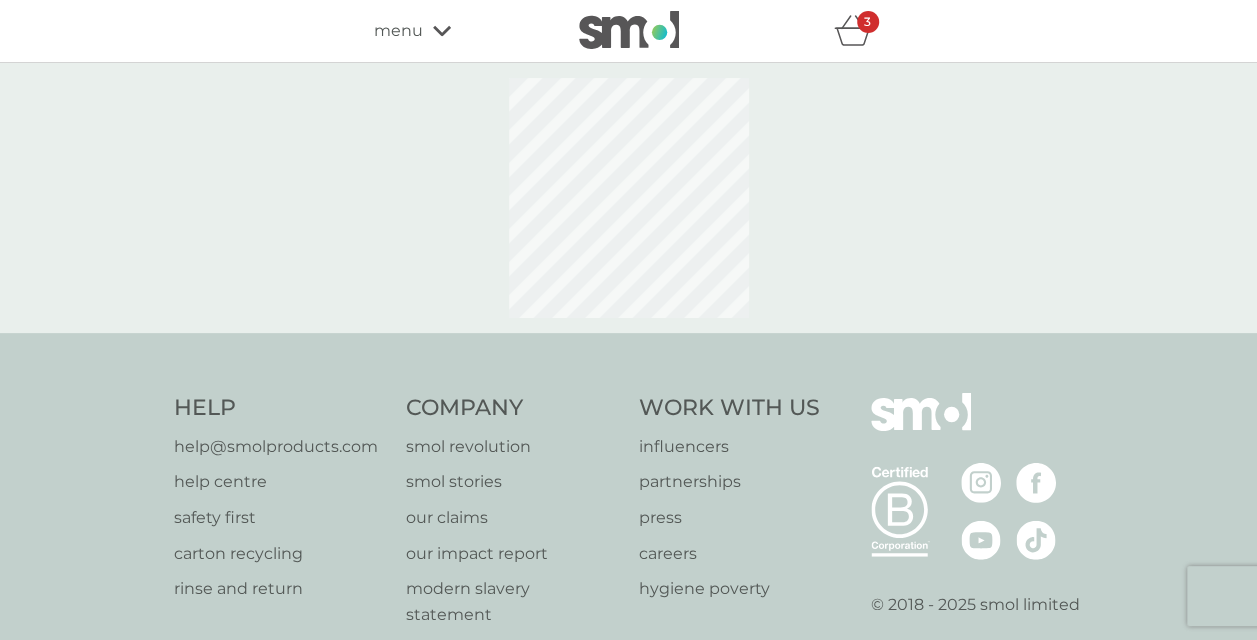 select on "182" 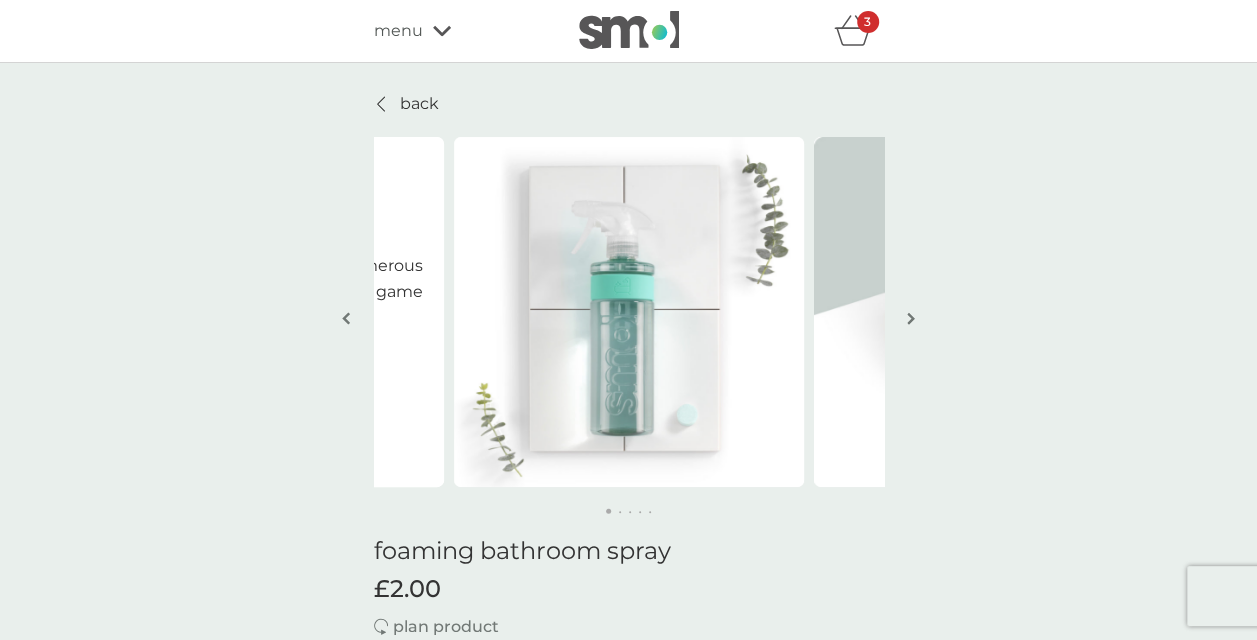 click at bounding box center [911, 320] 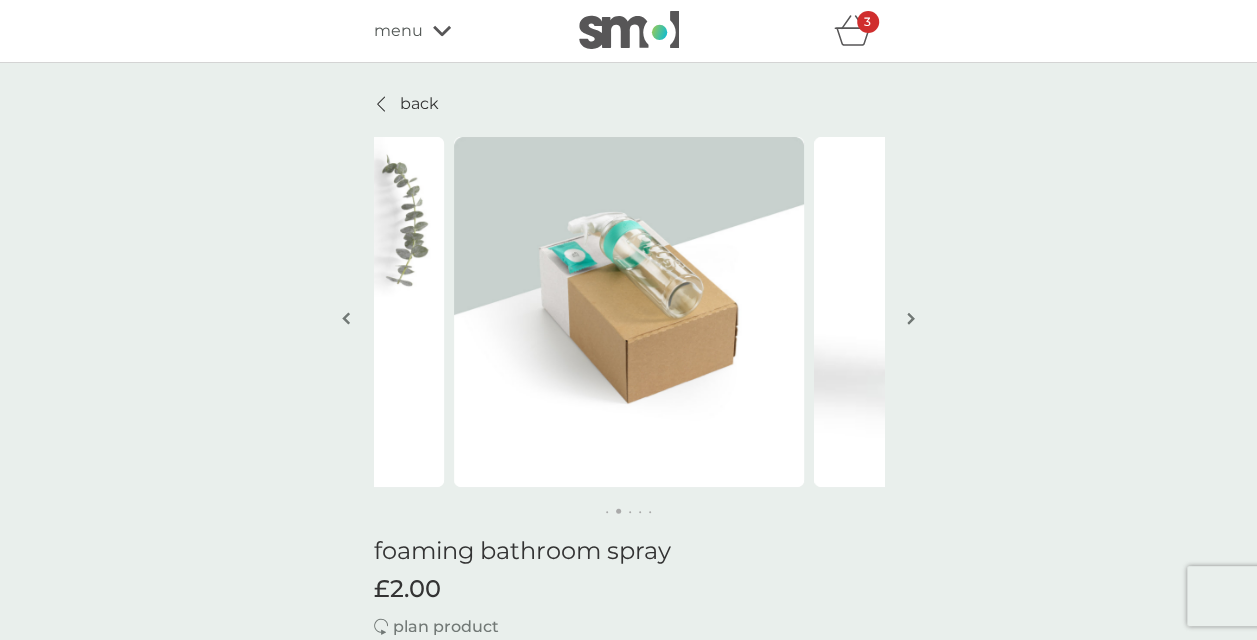 click at bounding box center (911, 320) 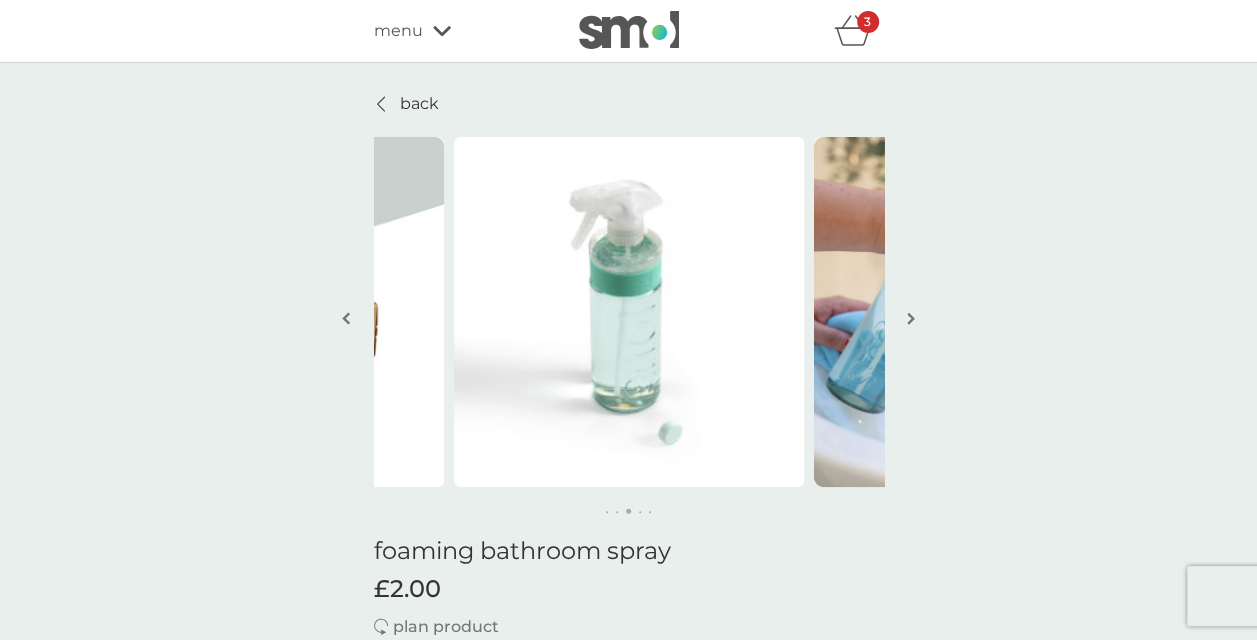 click at bounding box center (911, 320) 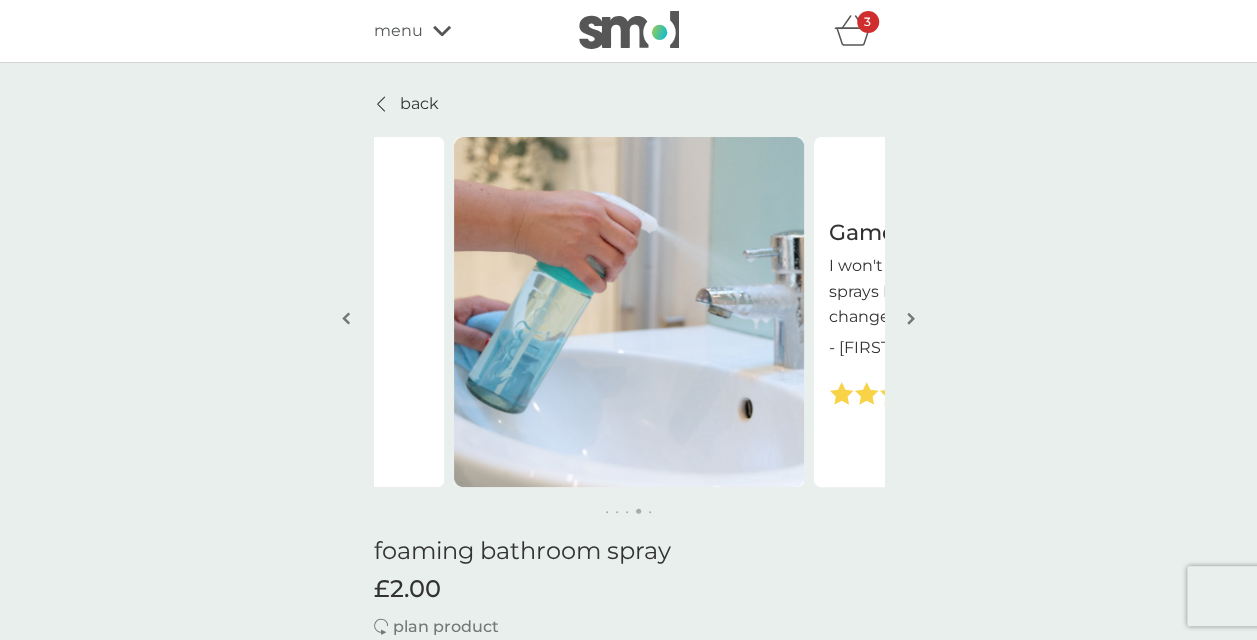 click at bounding box center (911, 320) 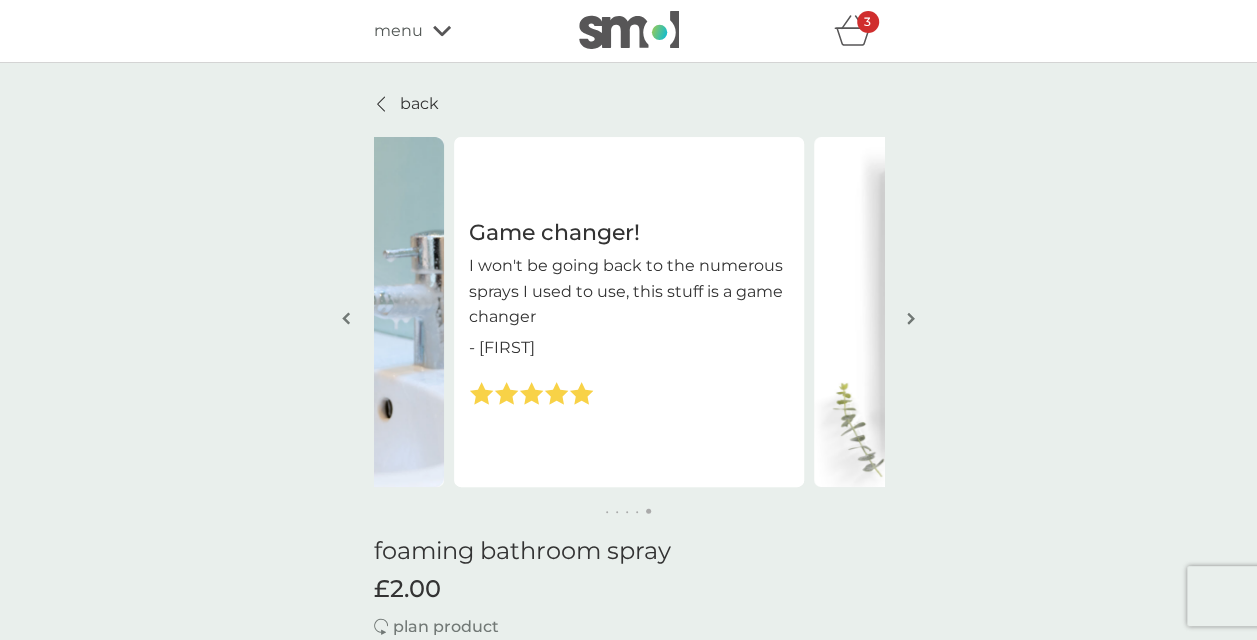 click at bounding box center (911, 320) 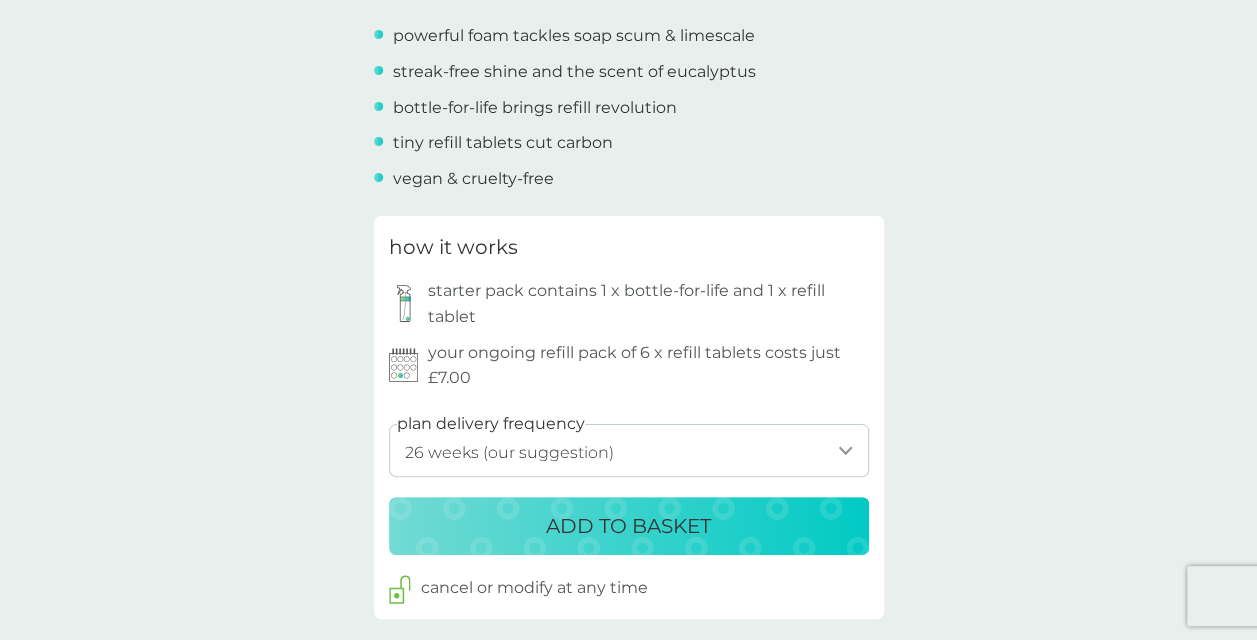 scroll, scrollTop: 0, scrollLeft: 0, axis: both 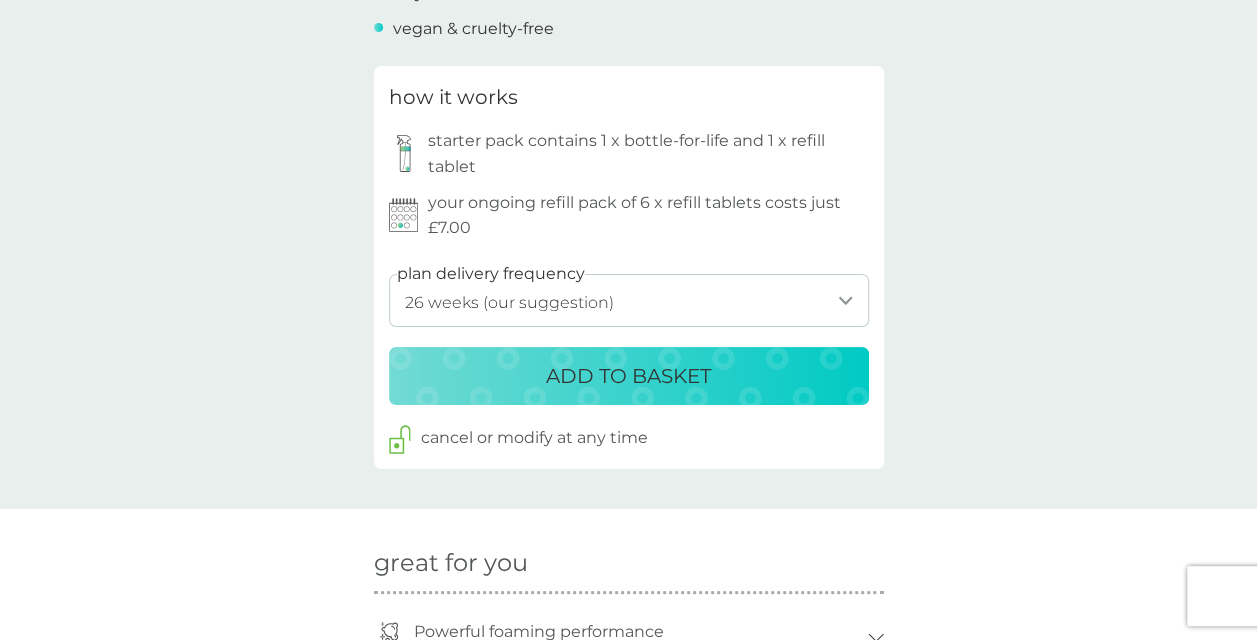click on "ADD TO BASKET" at bounding box center (628, 376) 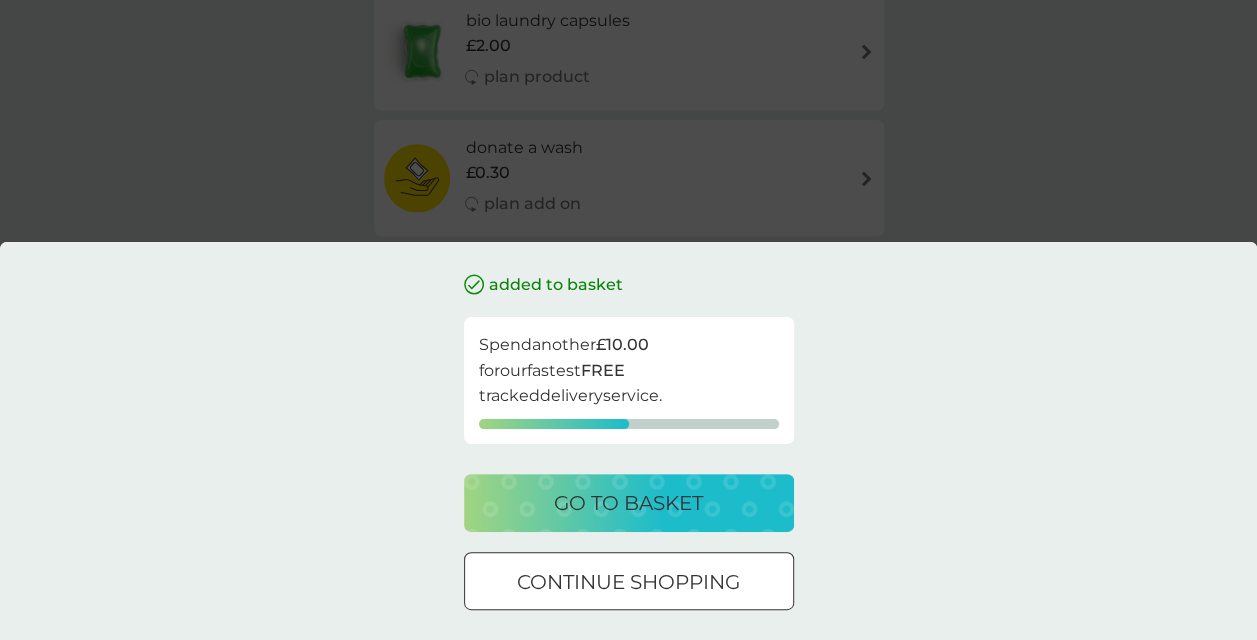 scroll, scrollTop: 0, scrollLeft: 0, axis: both 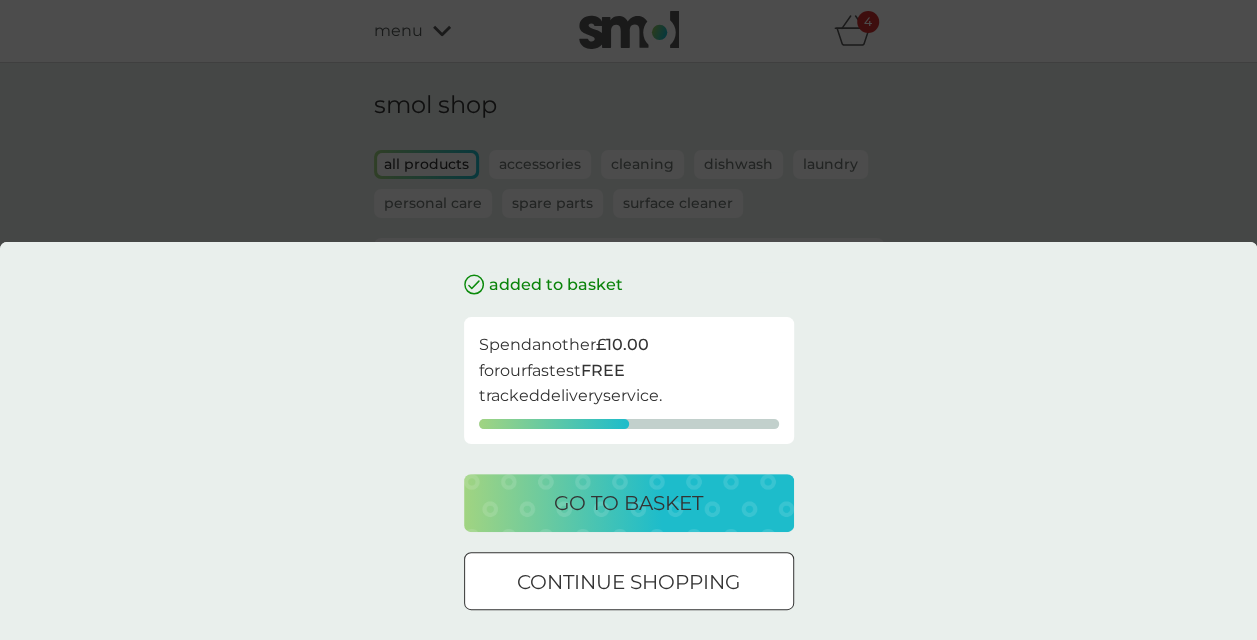 click on "continue shopping" at bounding box center (629, 581) 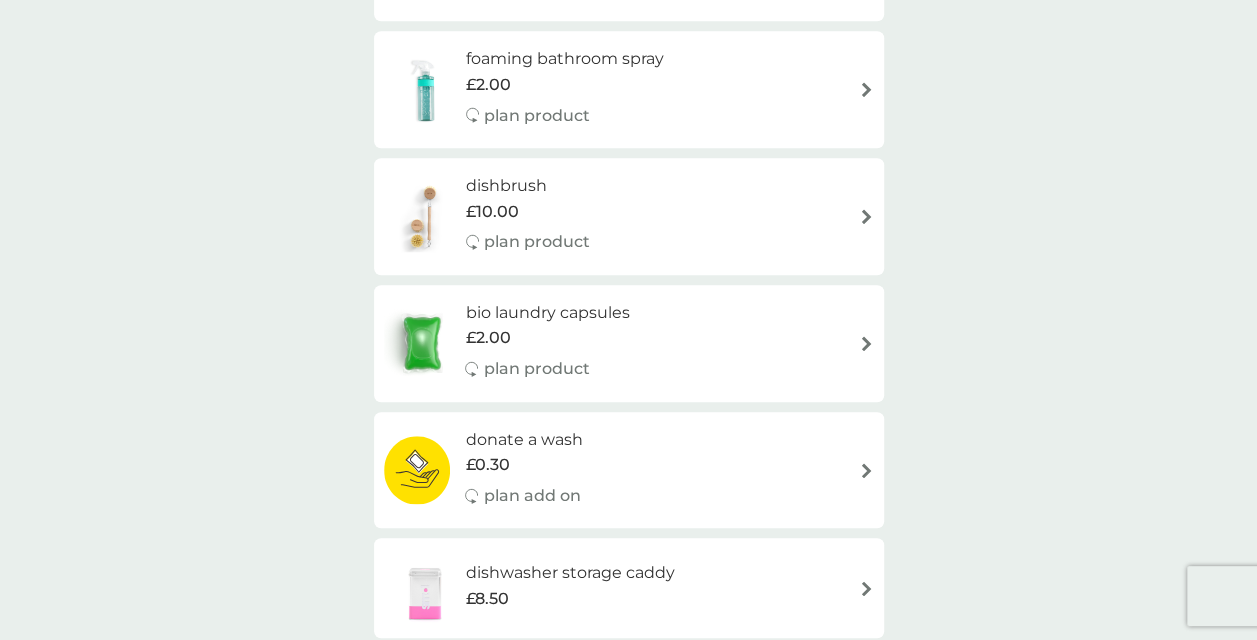 scroll, scrollTop: 687, scrollLeft: 0, axis: vertical 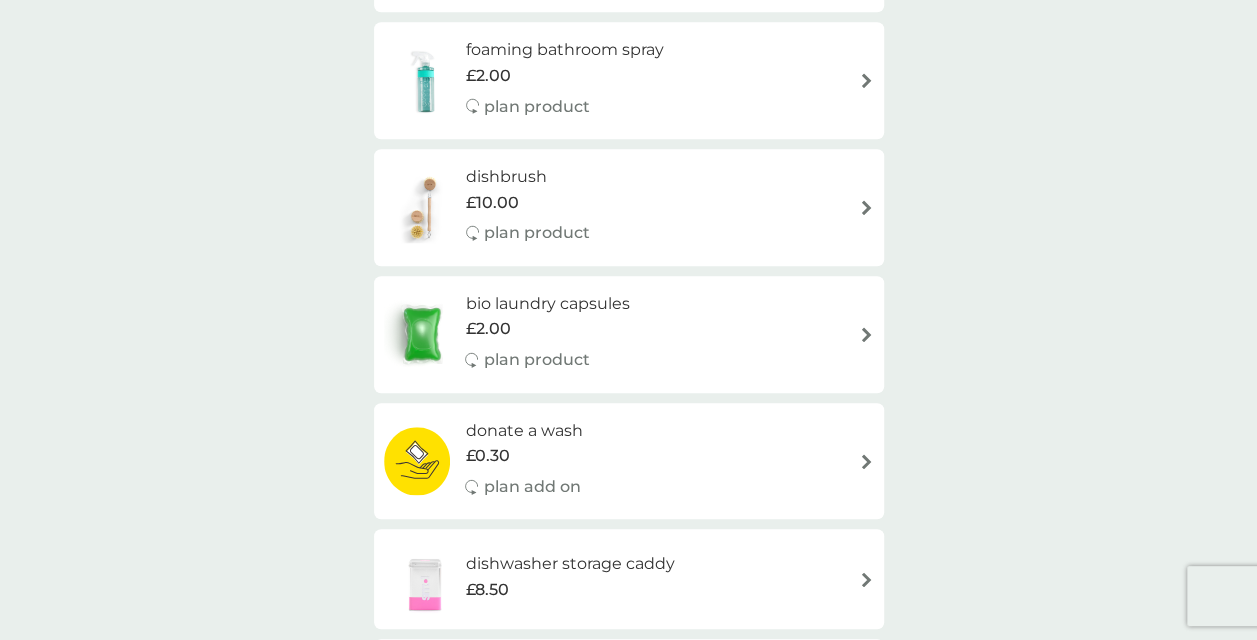 click on "dishbrush" at bounding box center (528, 177) 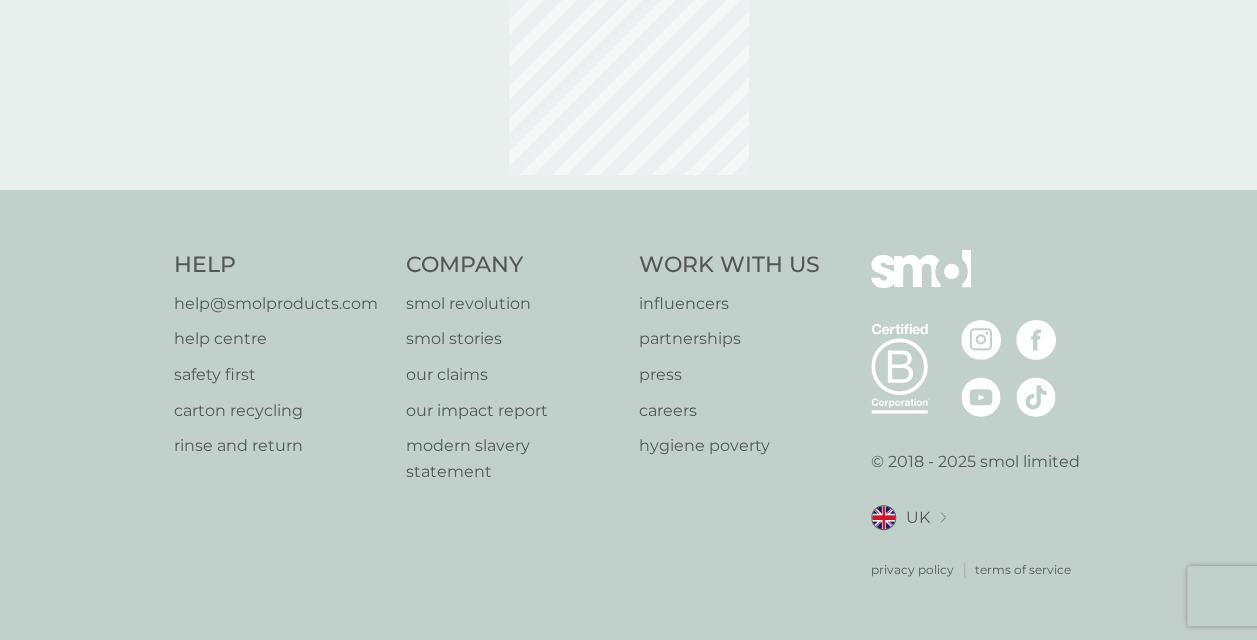 scroll, scrollTop: 0, scrollLeft: 0, axis: both 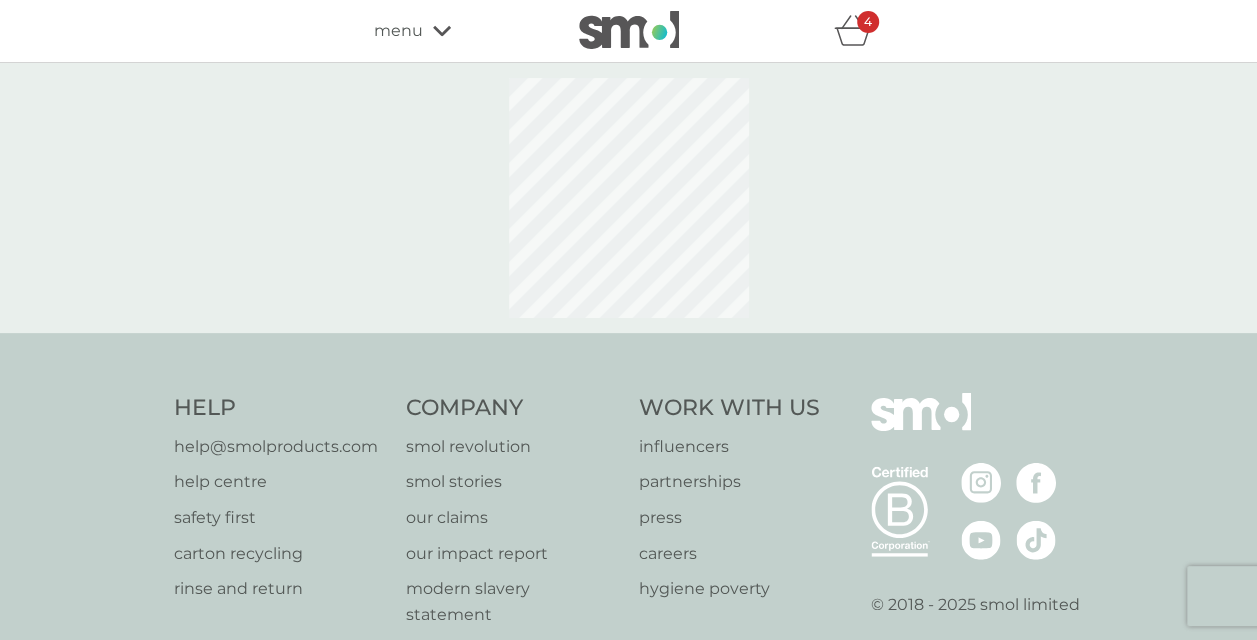 select on "245" 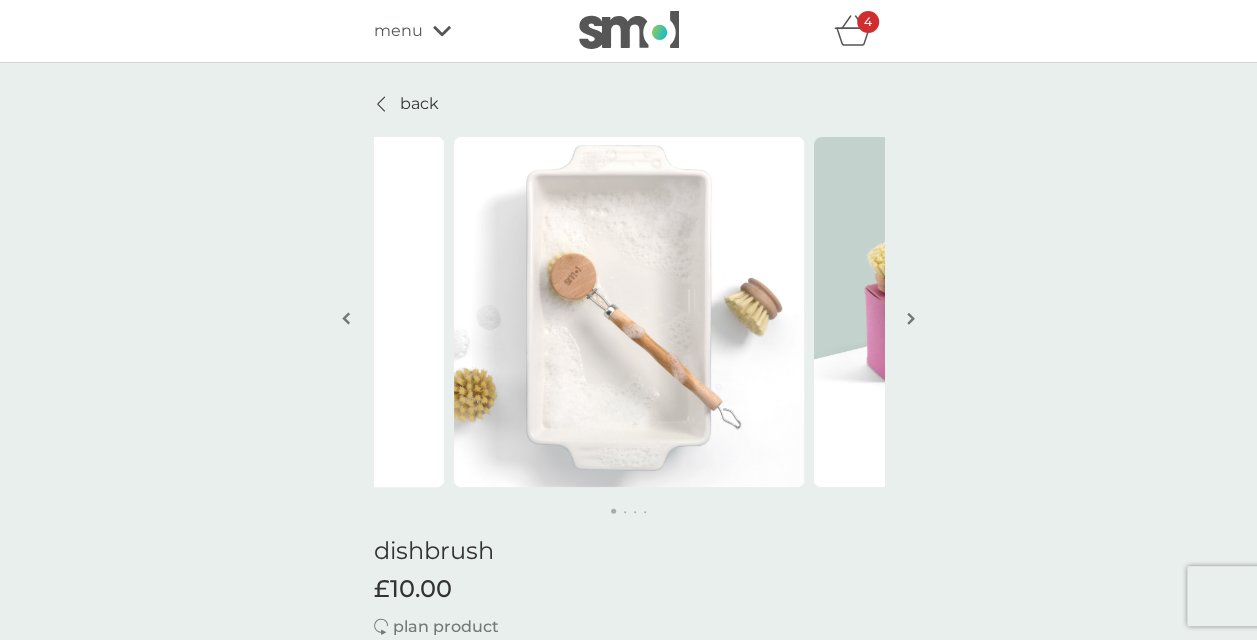 click at bounding box center (911, 320) 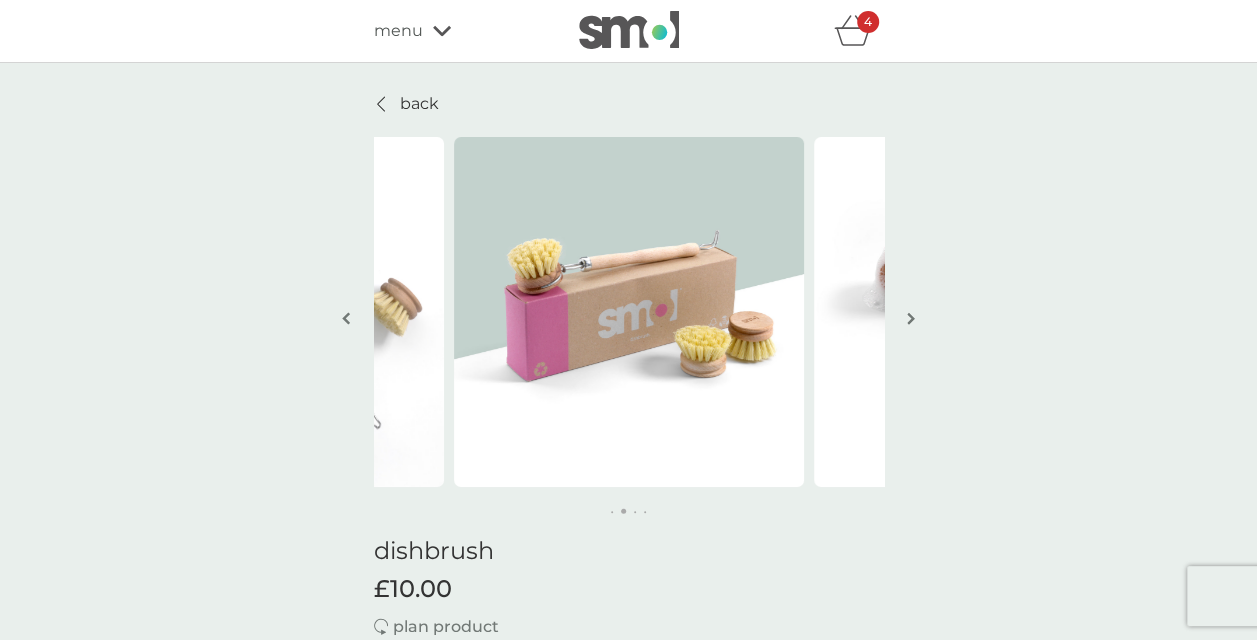 click at bounding box center (911, 320) 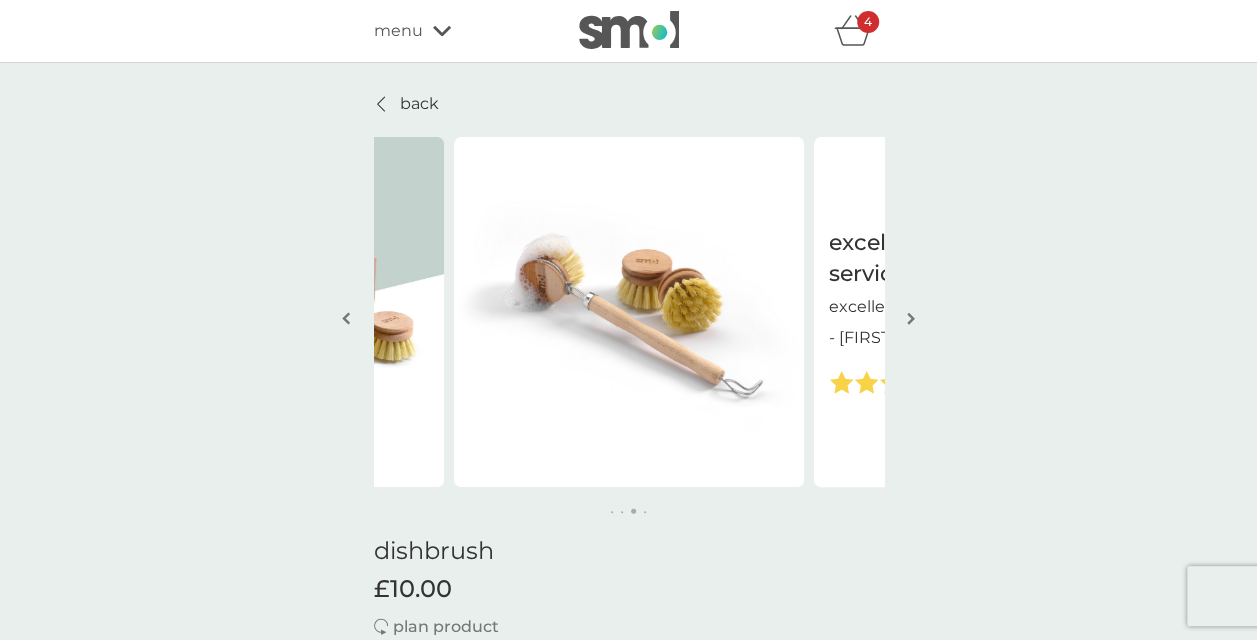 click at bounding box center [911, 320] 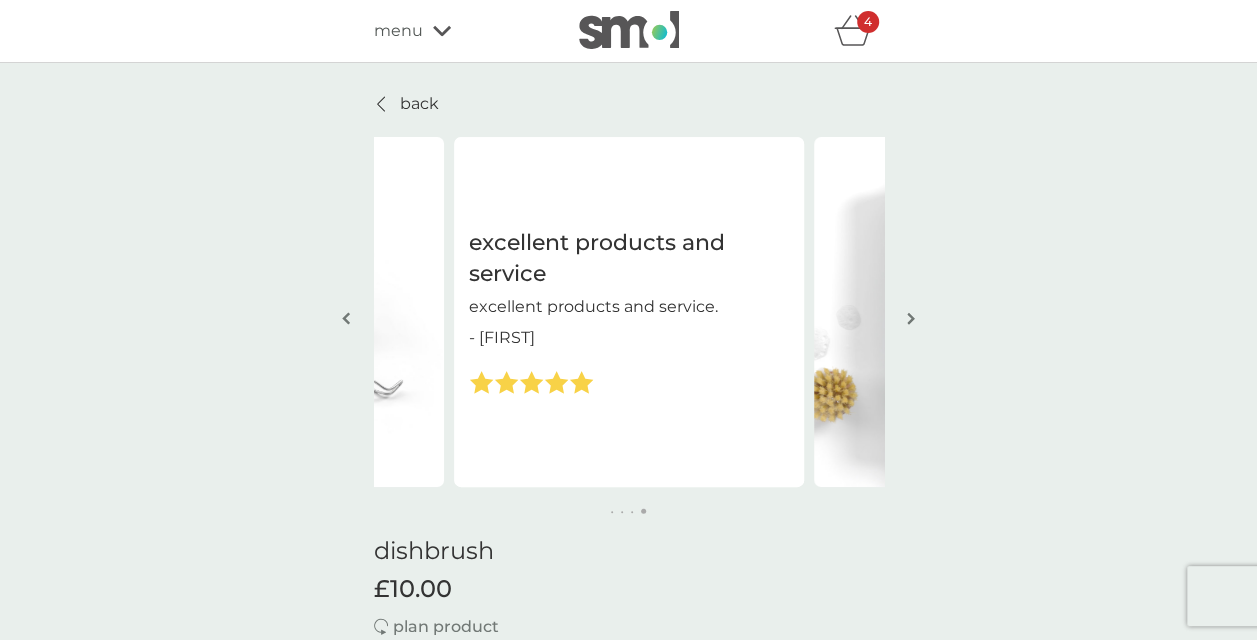 click on "back" at bounding box center [419, 104] 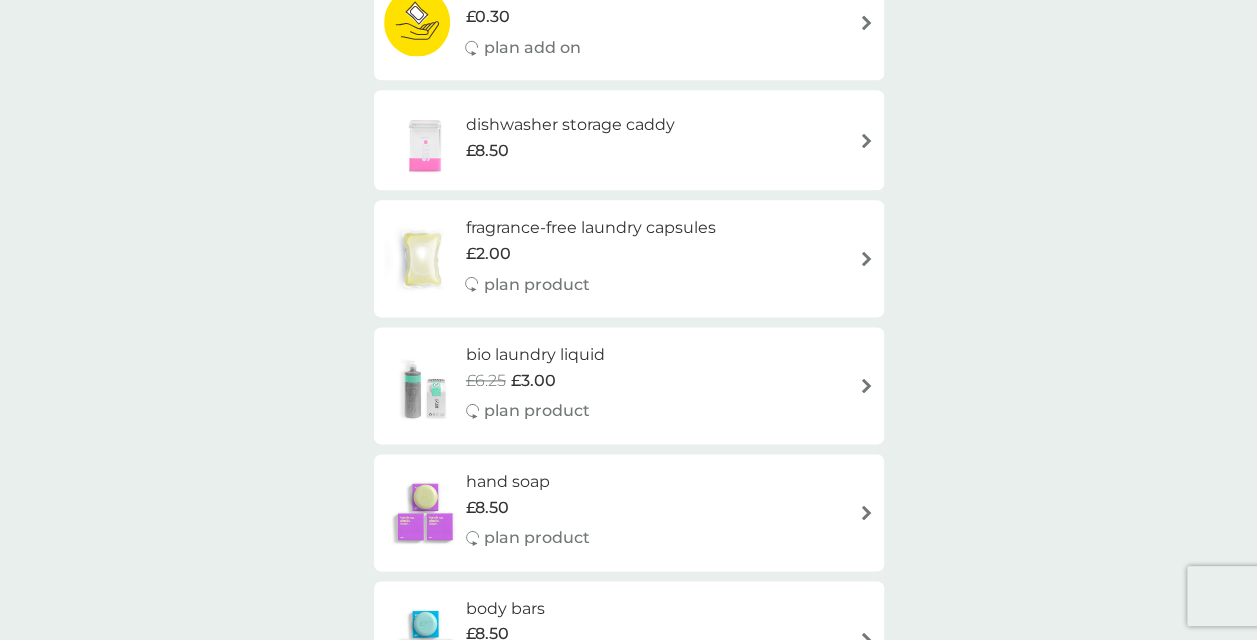 scroll, scrollTop: 1131, scrollLeft: 0, axis: vertical 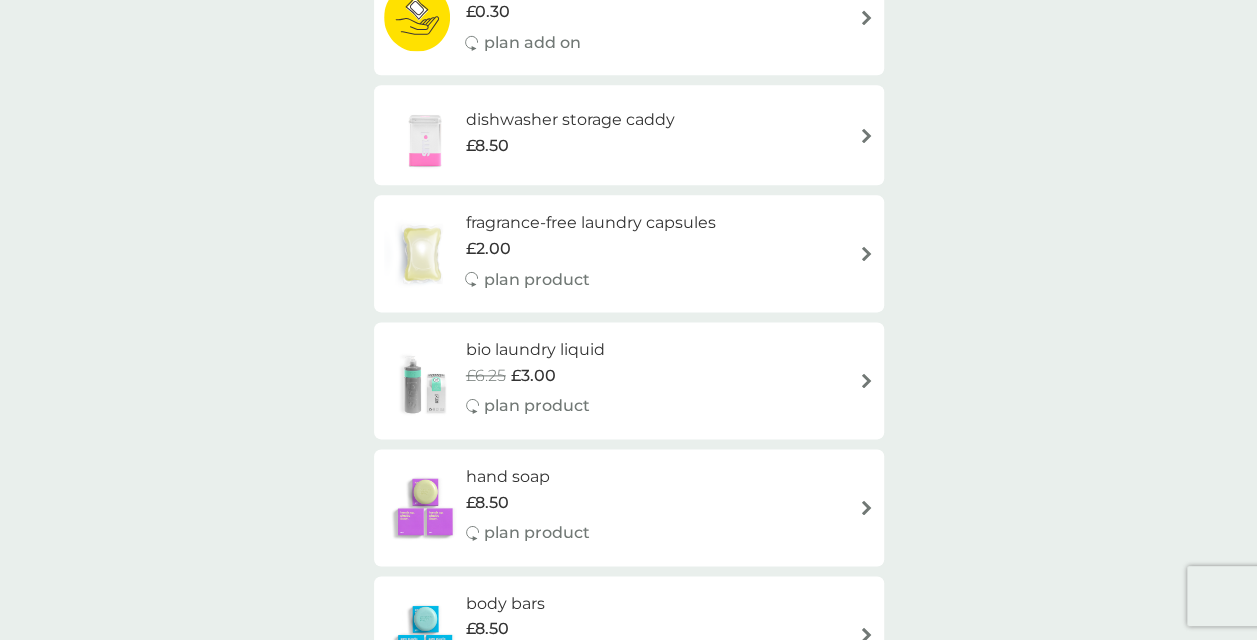 click on "dishwasher storage caddy" at bounding box center (570, 120) 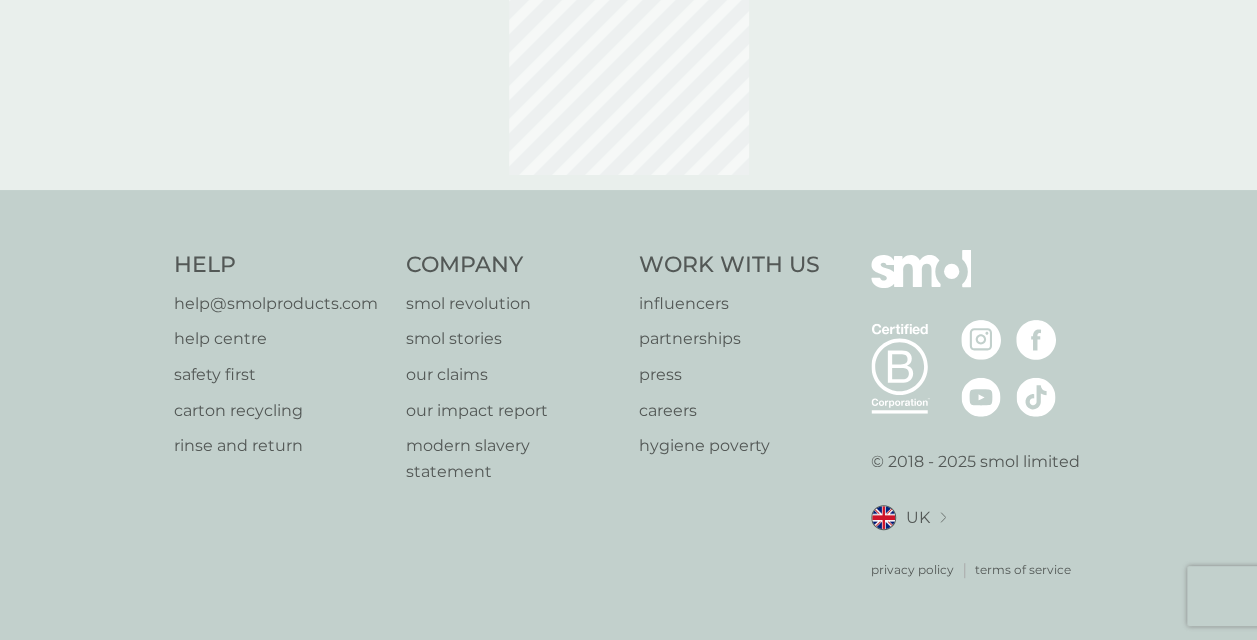 scroll, scrollTop: 0, scrollLeft: 0, axis: both 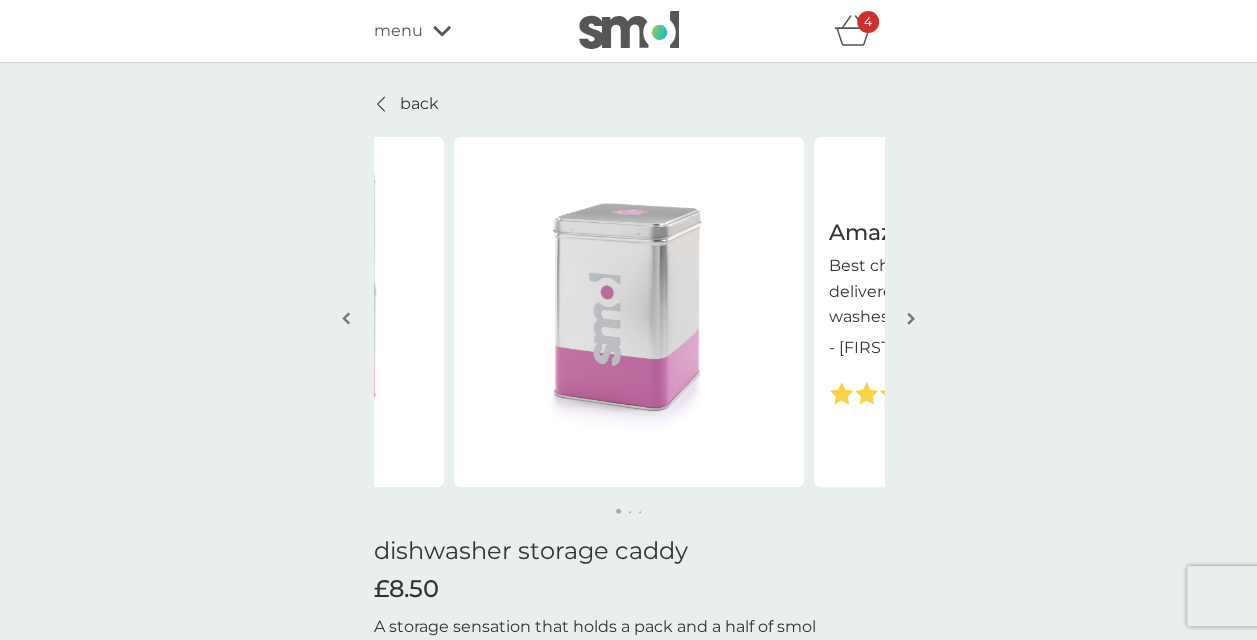 click at bounding box center (911, 318) 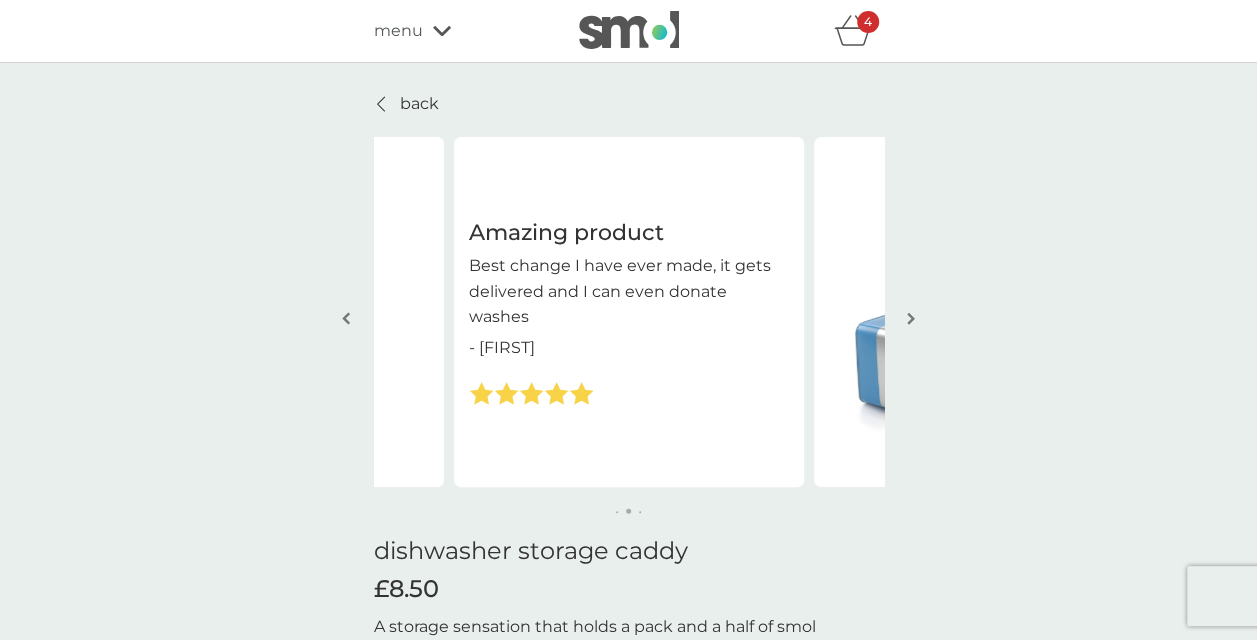 click at bounding box center [911, 318] 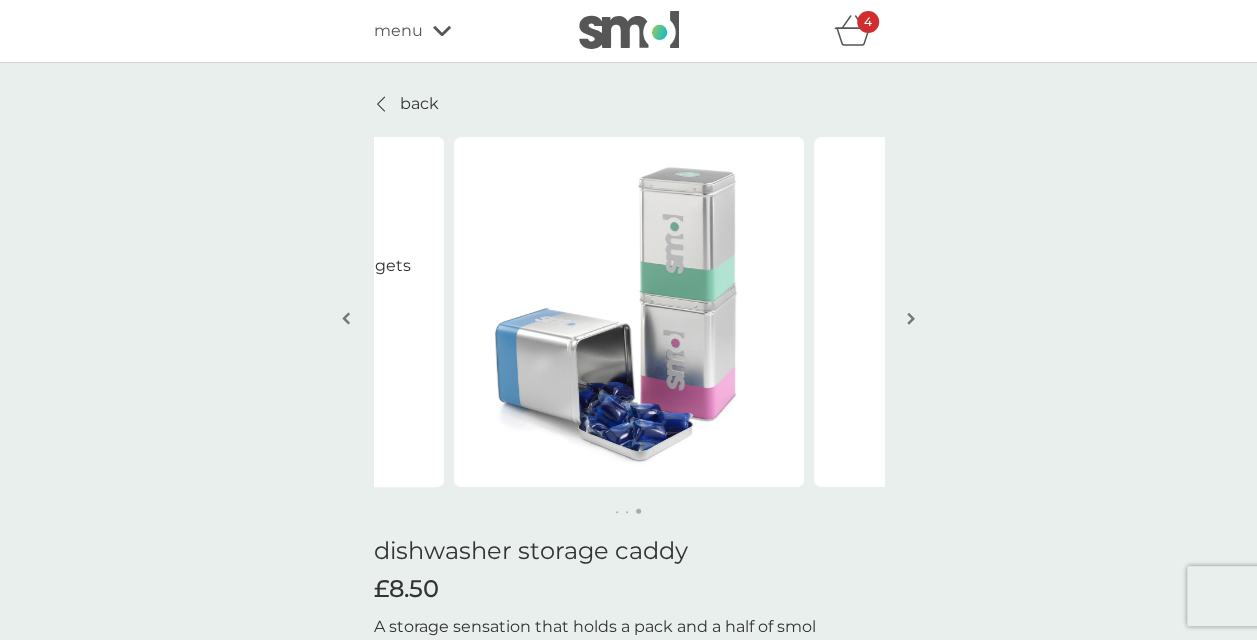 click at bounding box center [911, 318] 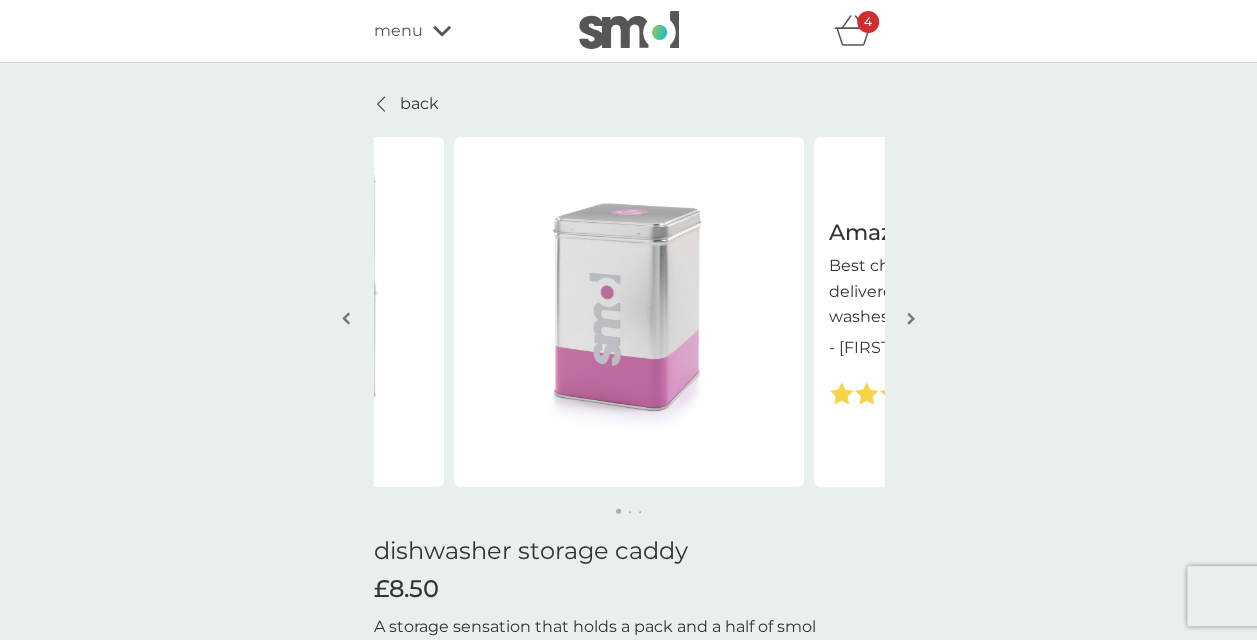 click at bounding box center [911, 318] 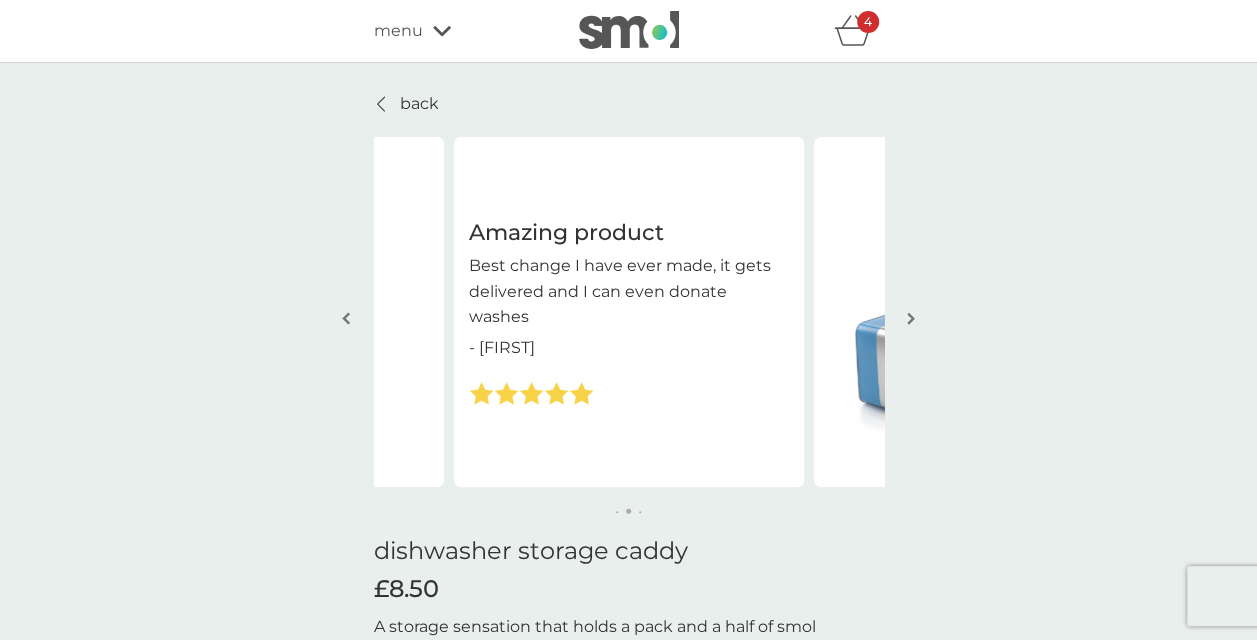 click at bounding box center [911, 318] 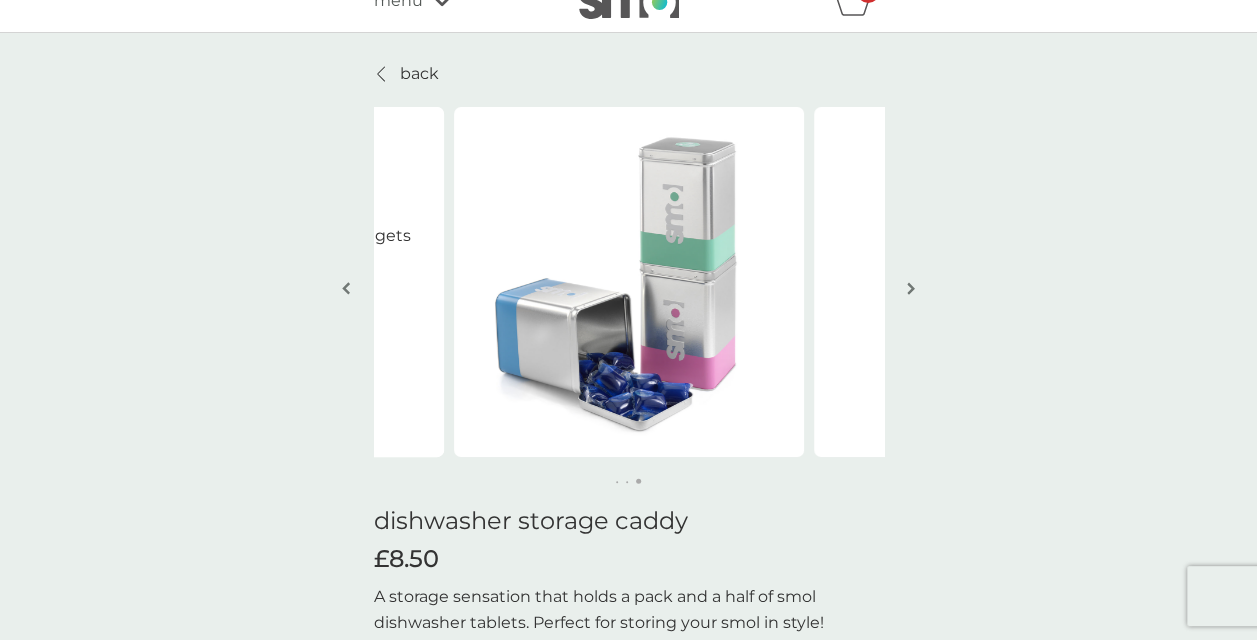 scroll, scrollTop: 0, scrollLeft: 0, axis: both 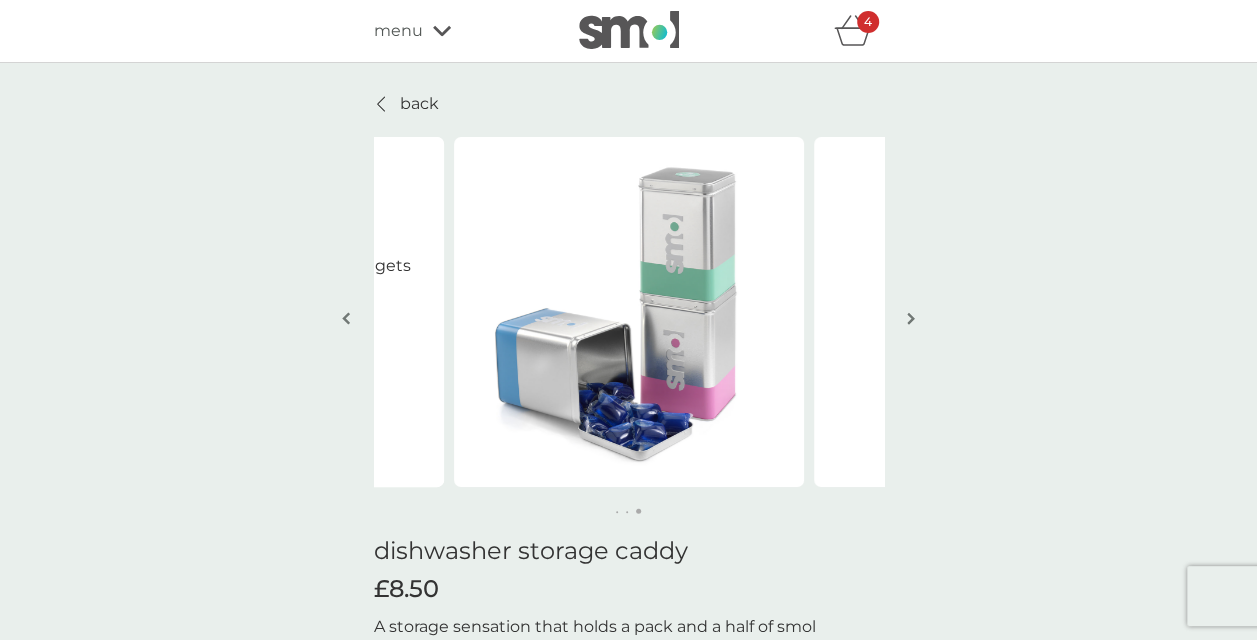 click on "menu" at bounding box center [398, 31] 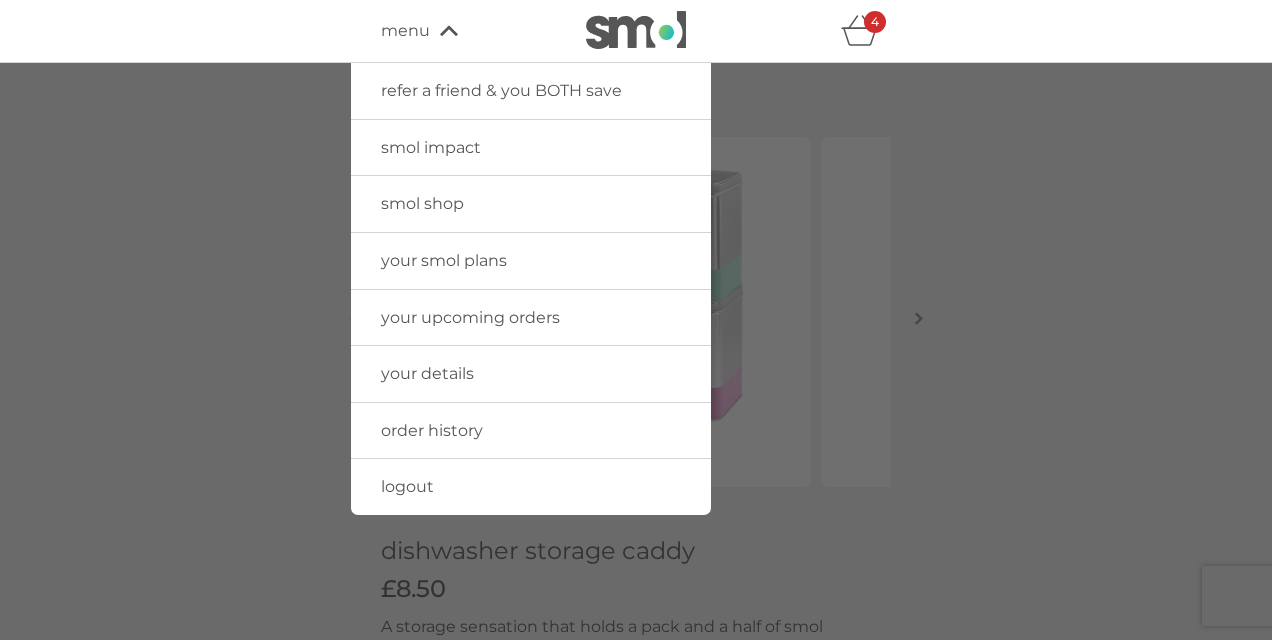 click on "smol shop" at bounding box center [422, 203] 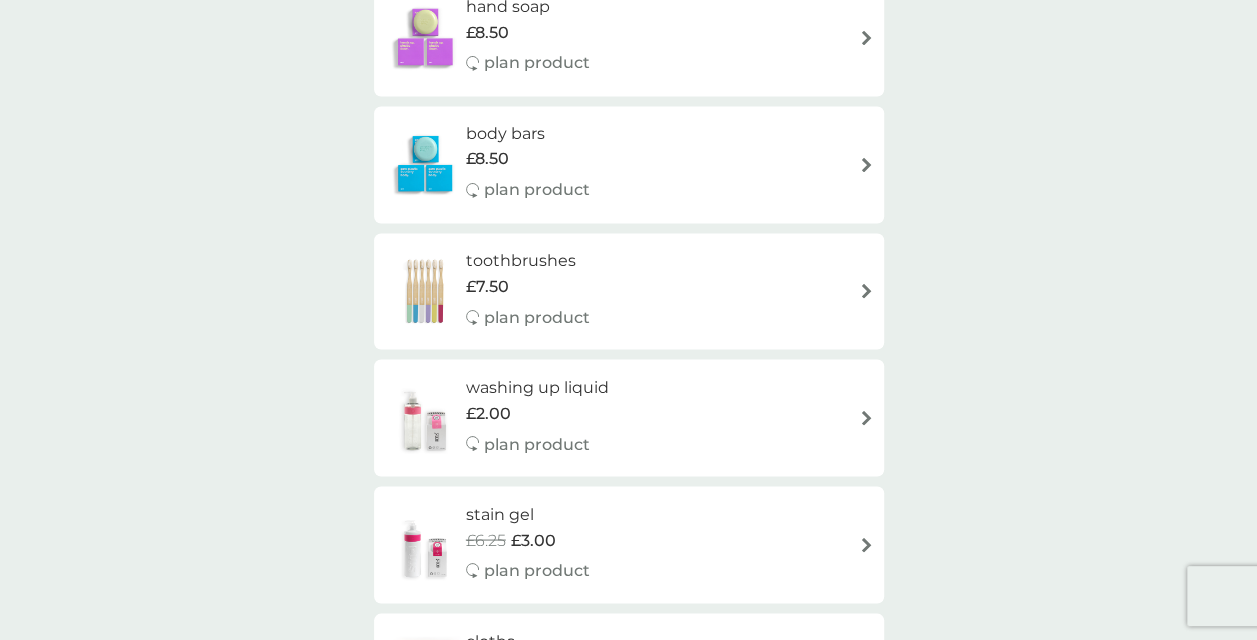 scroll, scrollTop: 1619, scrollLeft: 0, axis: vertical 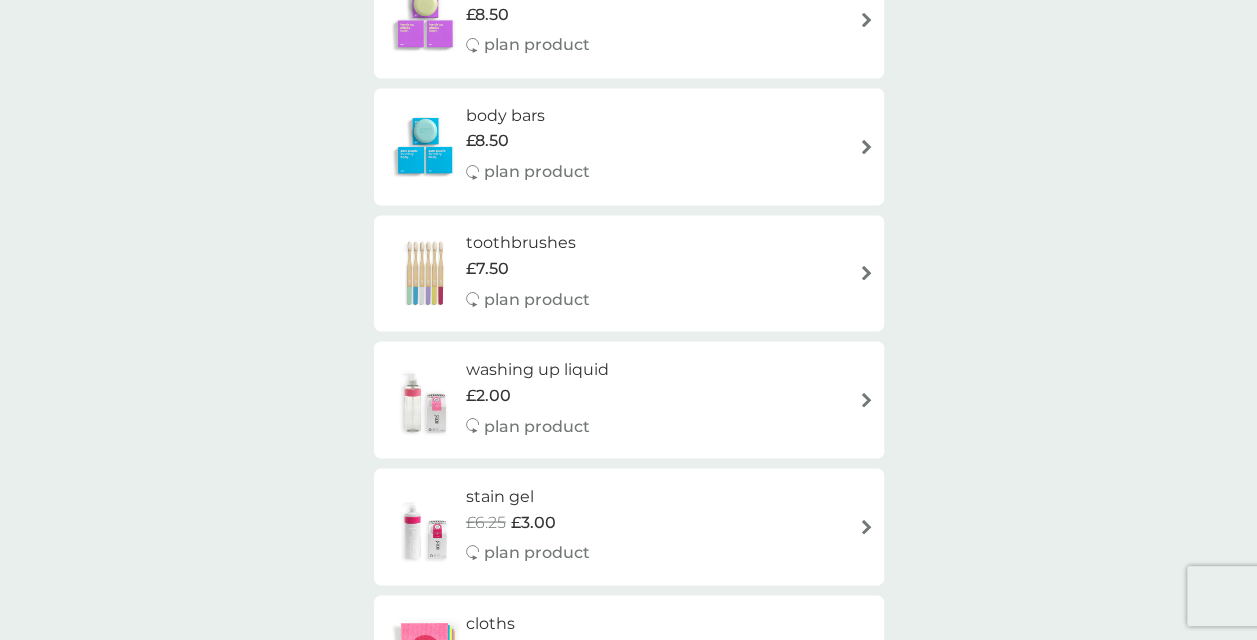 click on "washing up liquid £2.00 plan product" at bounding box center [629, 399] 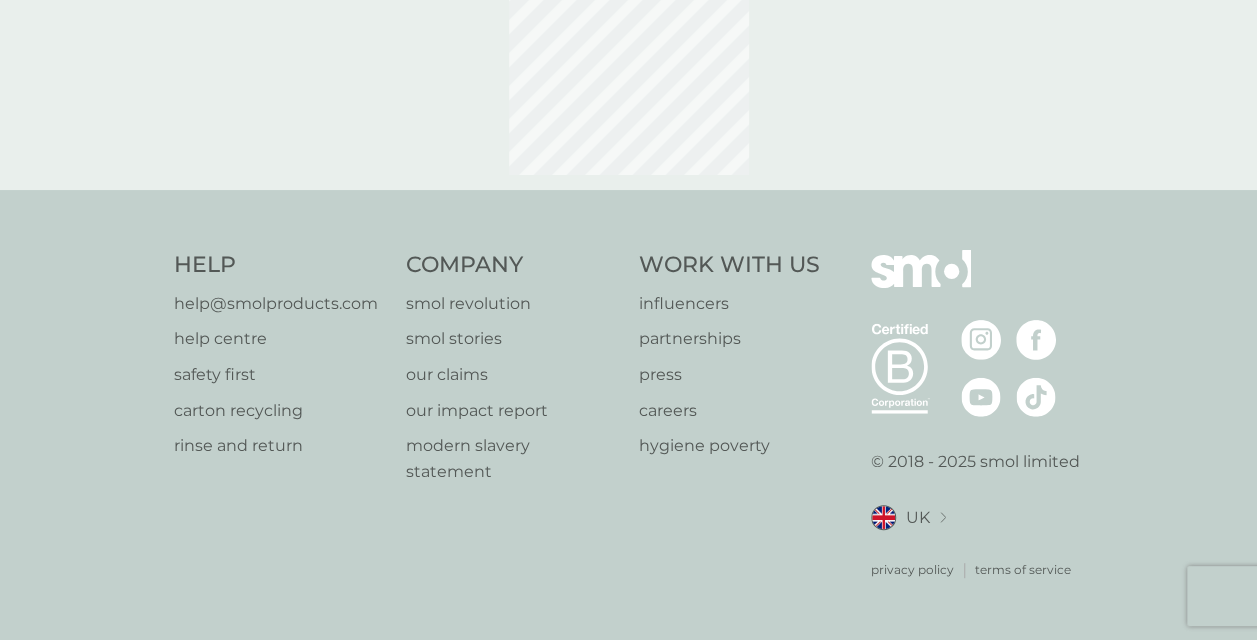 scroll, scrollTop: 0, scrollLeft: 0, axis: both 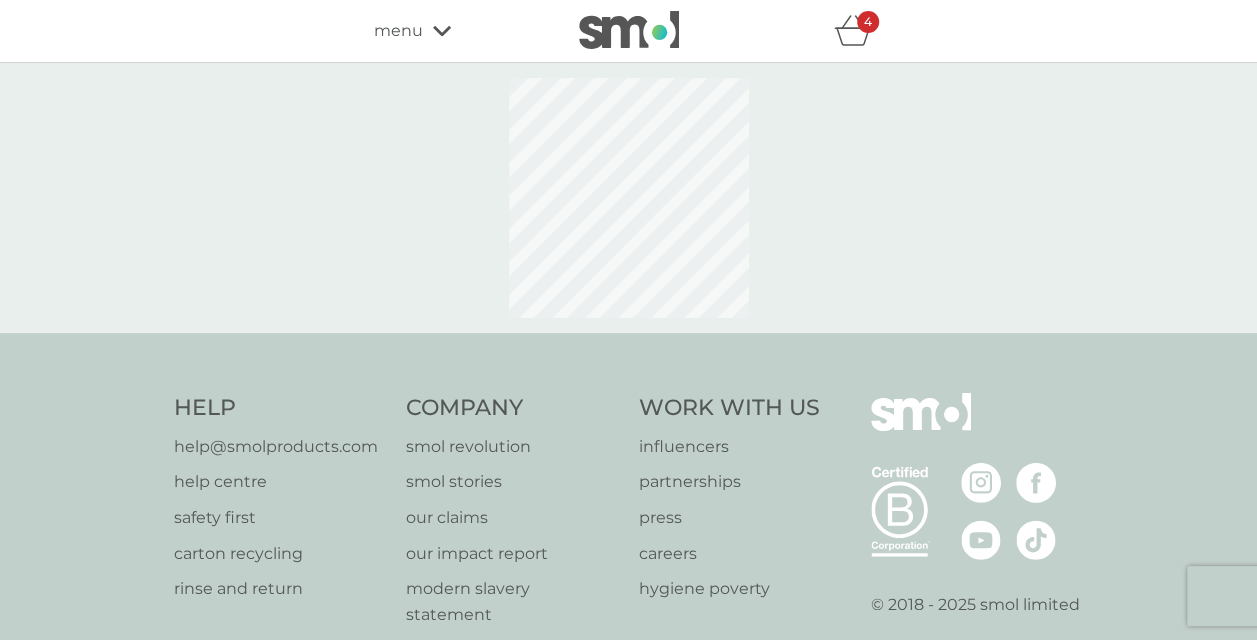 select on "112" 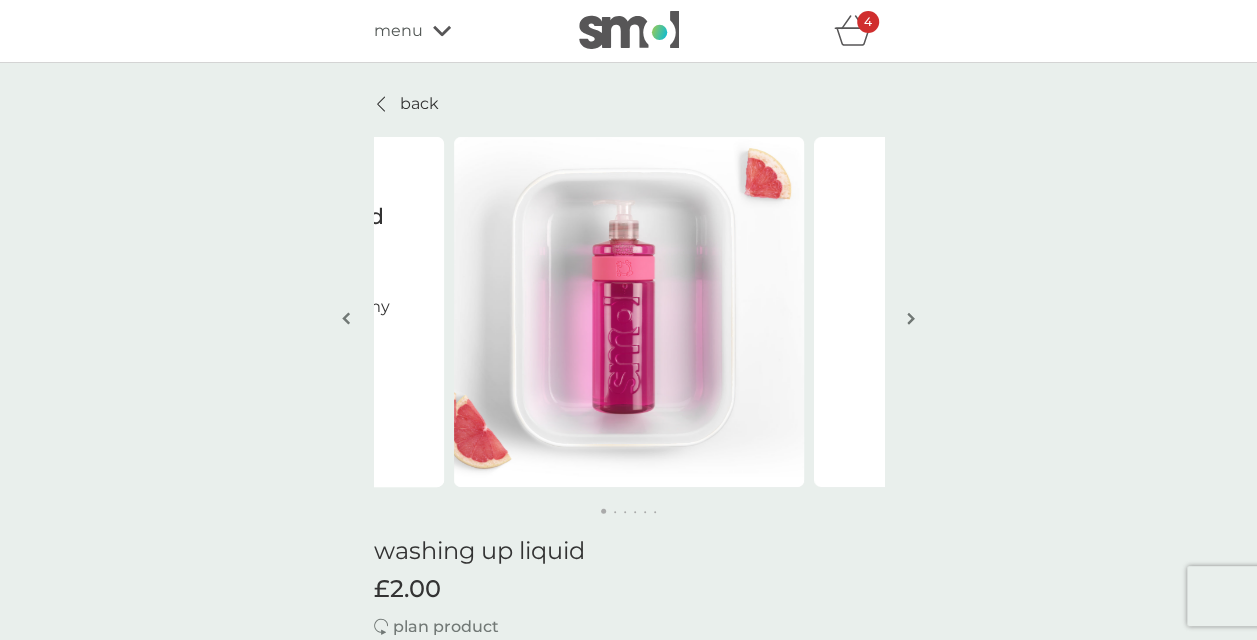 click at bounding box center (911, 320) 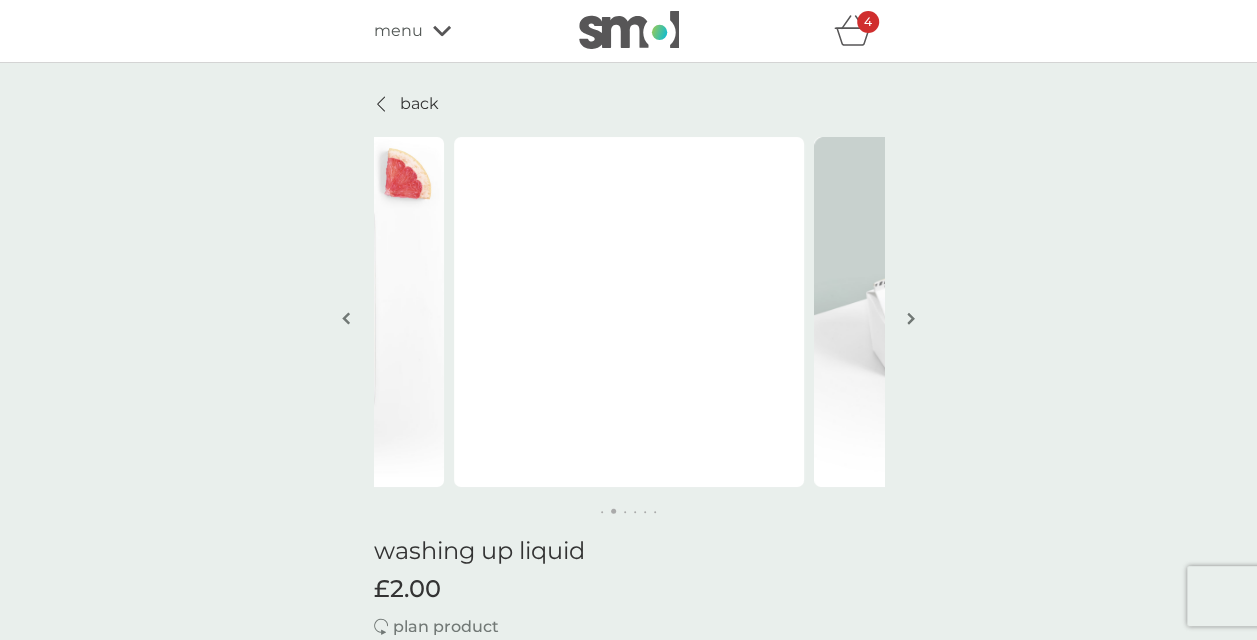 click at bounding box center (911, 320) 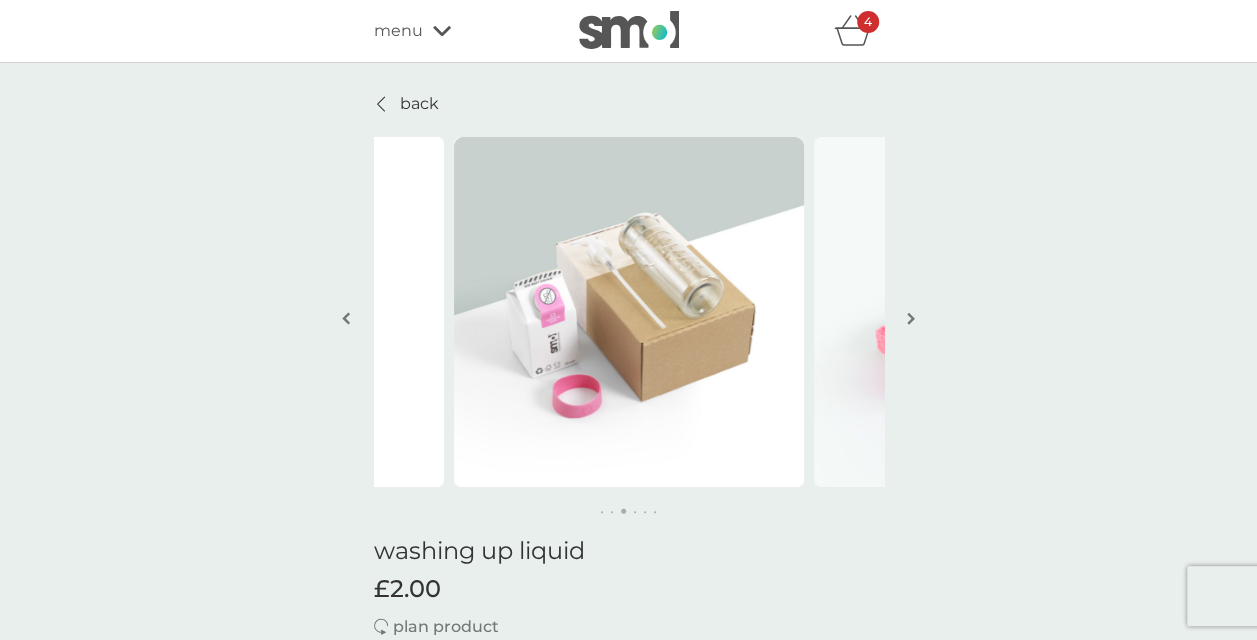 click at bounding box center [911, 320] 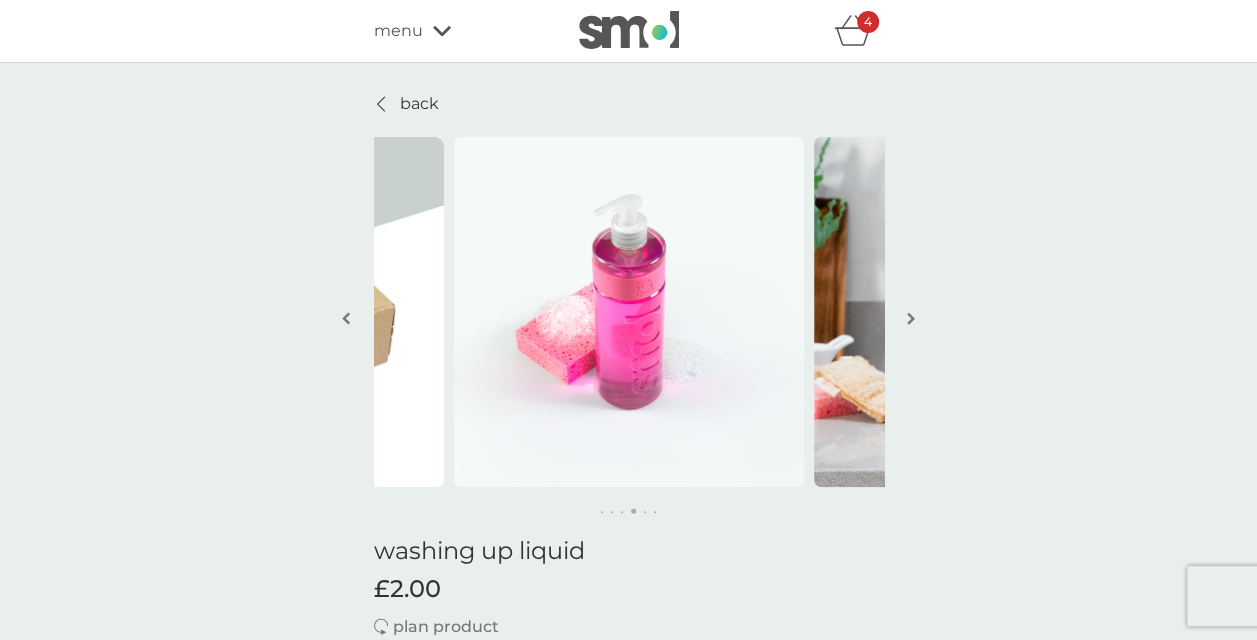 click at bounding box center (911, 320) 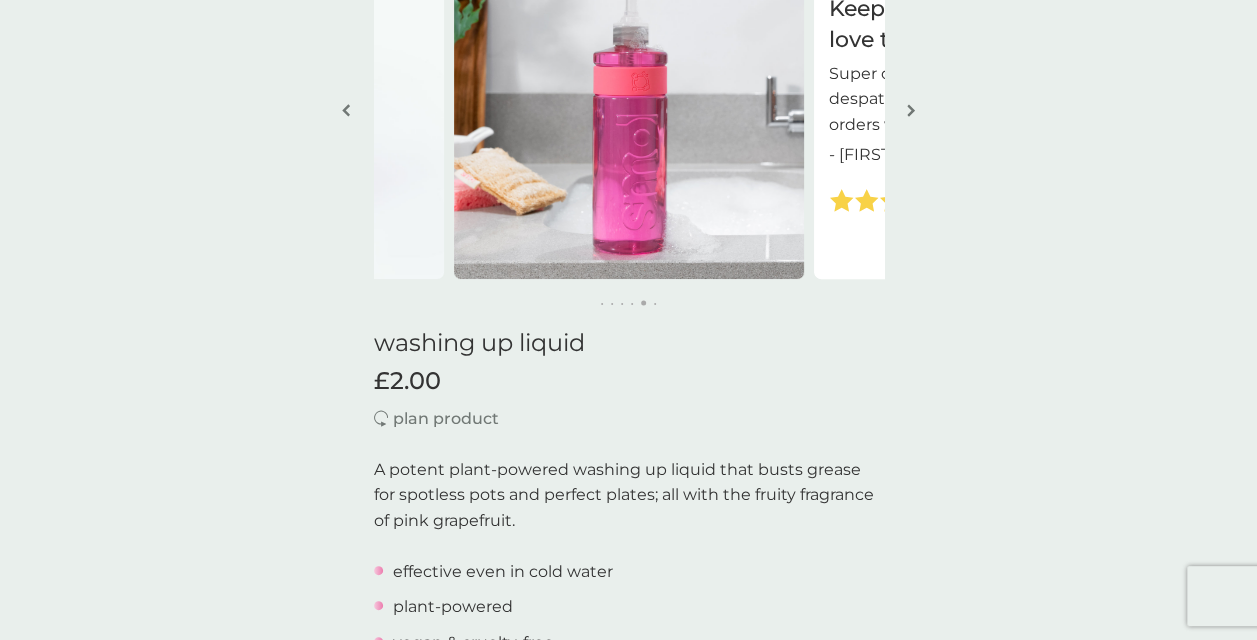 scroll, scrollTop: 0, scrollLeft: 0, axis: both 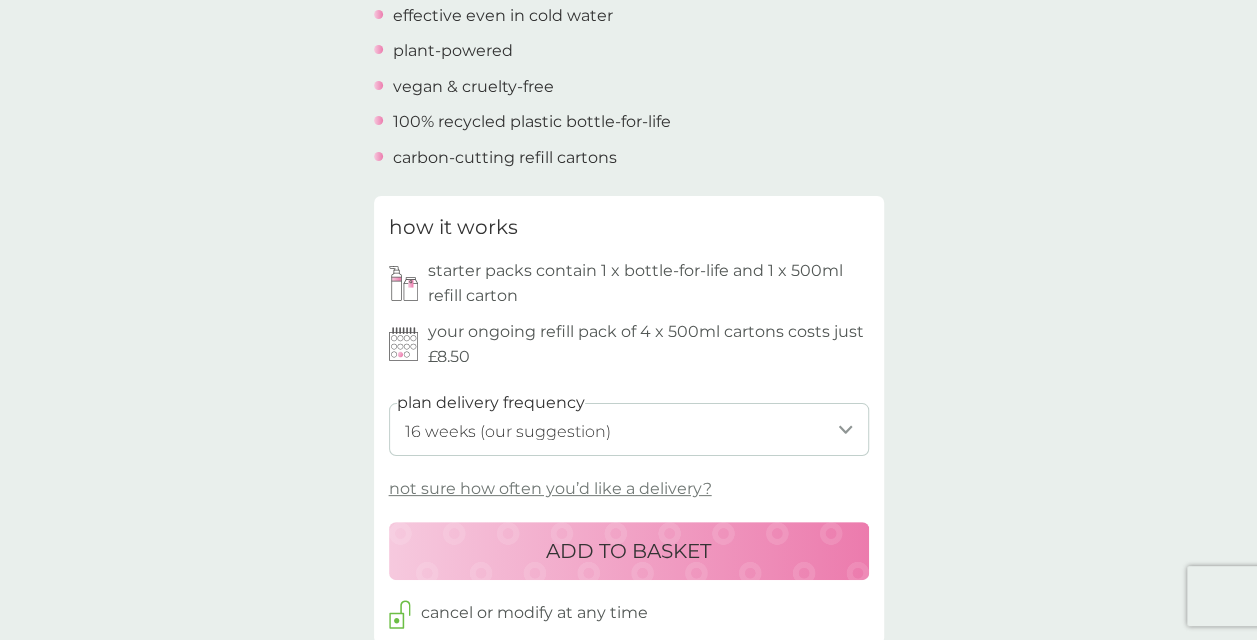 click on "ADD TO BASKET" at bounding box center [629, 551] 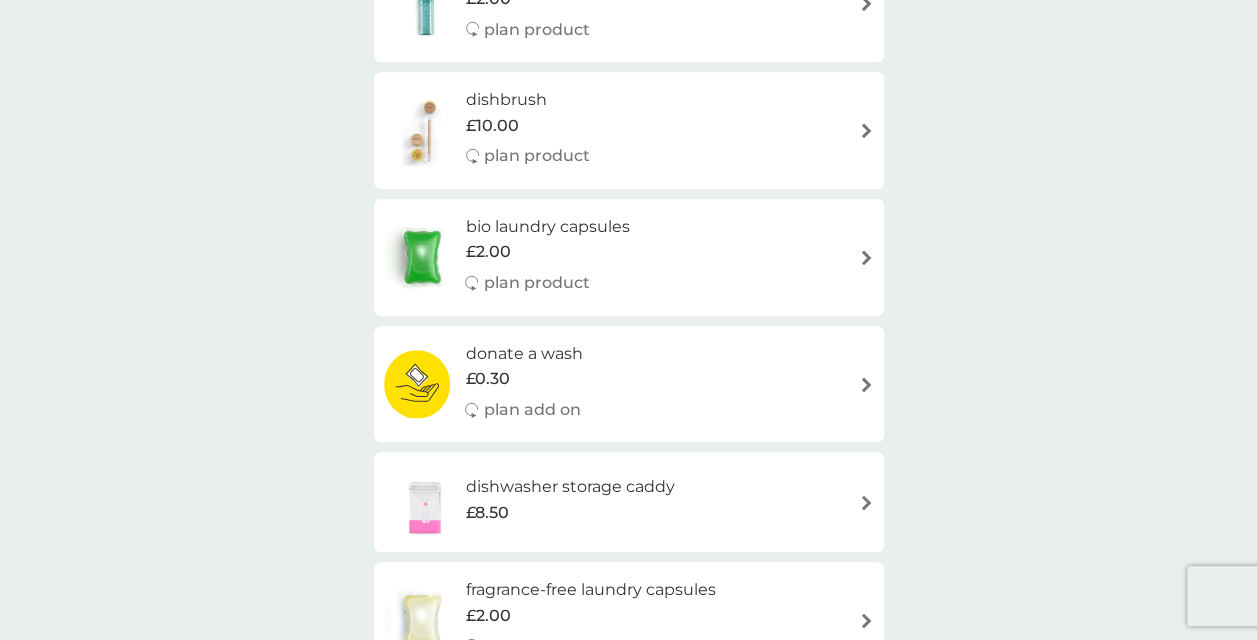 scroll, scrollTop: 0, scrollLeft: 0, axis: both 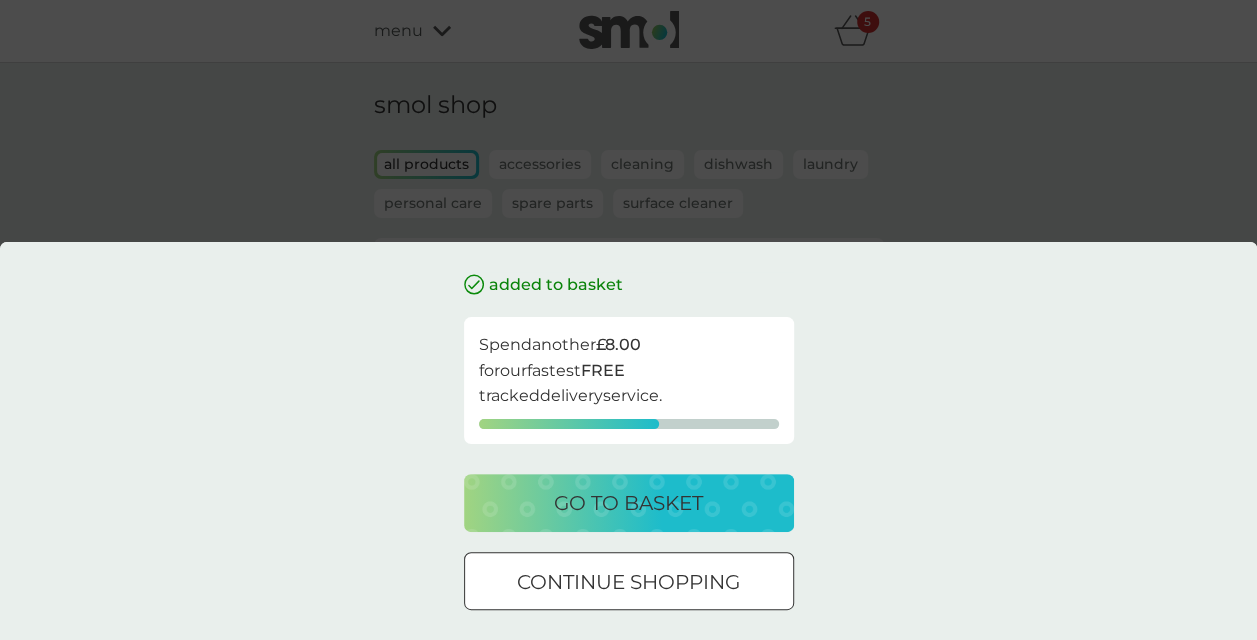 click on "go to basket" at bounding box center [628, 503] 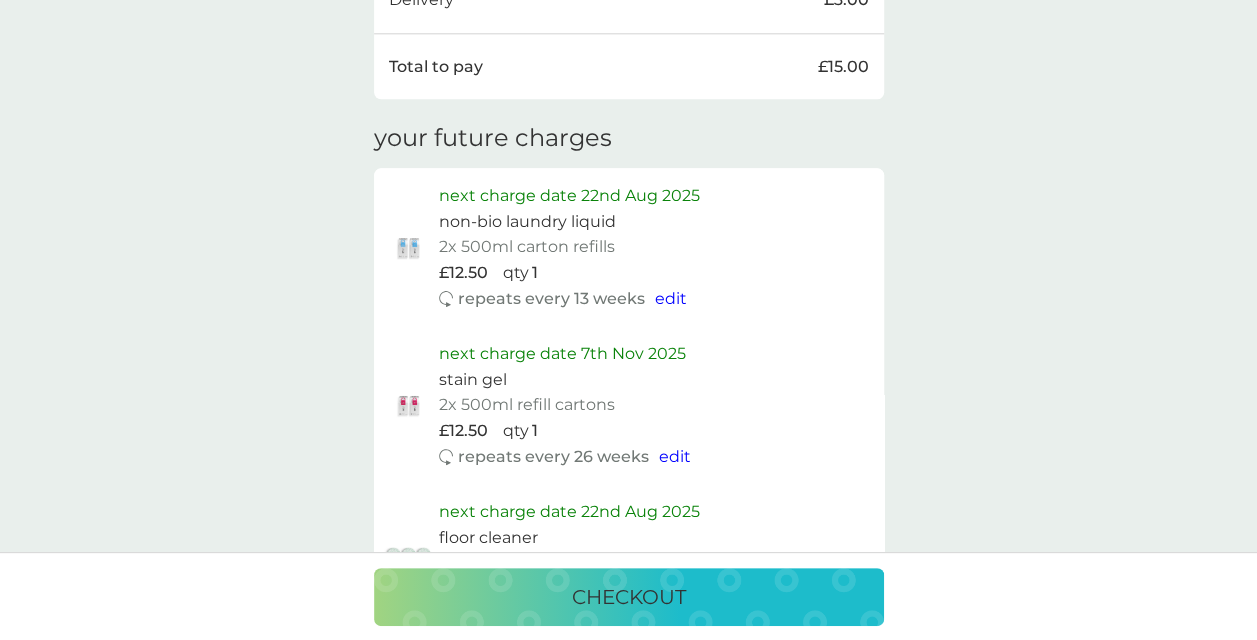 scroll, scrollTop: 1165, scrollLeft: 0, axis: vertical 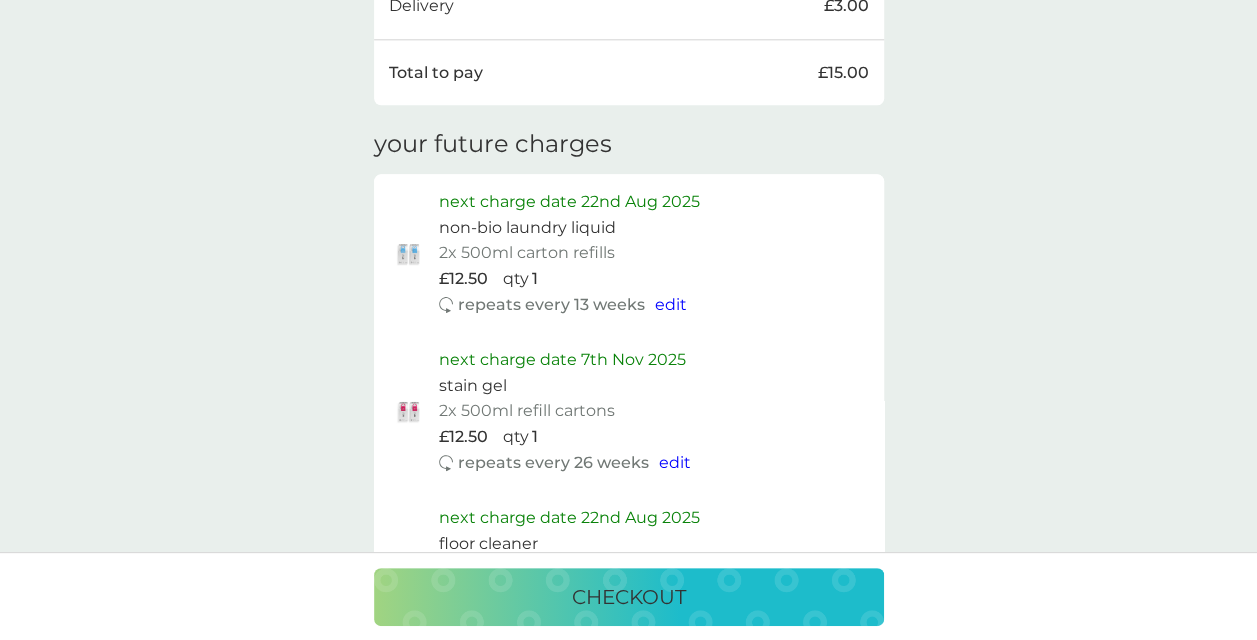 click on "edit" at bounding box center (671, 304) 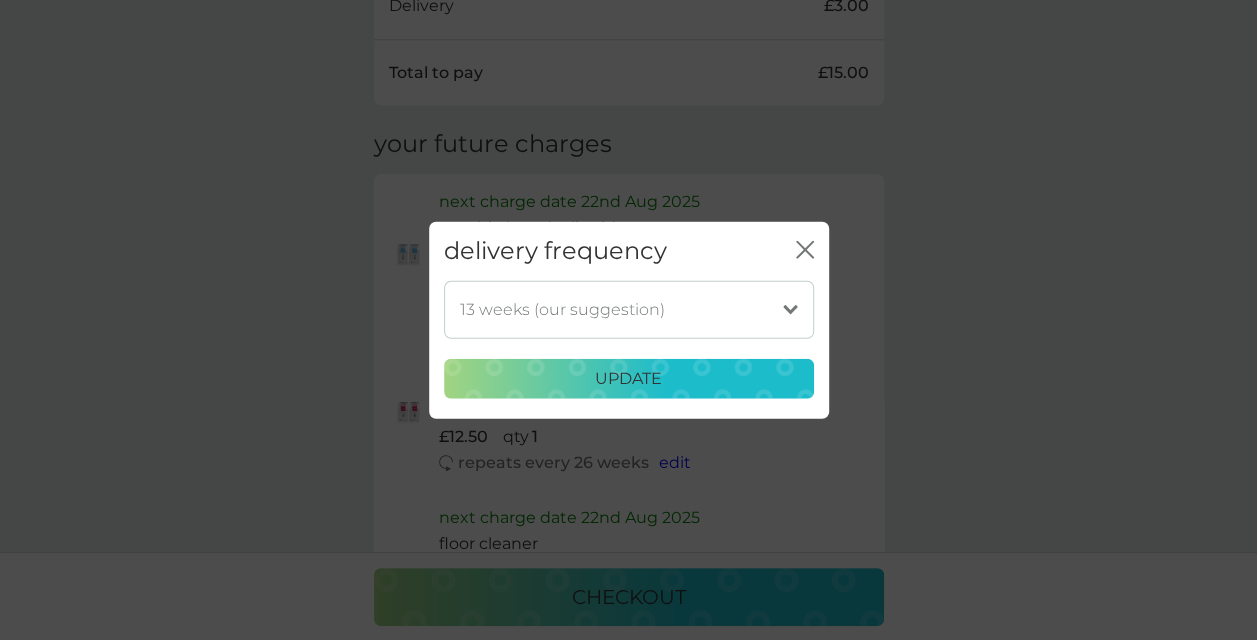 click on "1 week  2 weeks  3 weeks  4 weeks  5 weeks  6 weeks  7 weeks  8 weeks  9 weeks  10 weeks  11 weeks  12 weeks  13 weeks (our suggestion) 14 weeks  15 weeks  16 weeks  17 weeks  18 weeks  19 weeks  20 weeks  21 weeks  22 weeks  23 weeks  24 weeks  25 weeks  26 weeks  27 weeks  28 weeks  29 weeks  30 weeks  31 weeks  32 weeks  33 weeks  34 weeks  35 weeks" at bounding box center [629, 309] 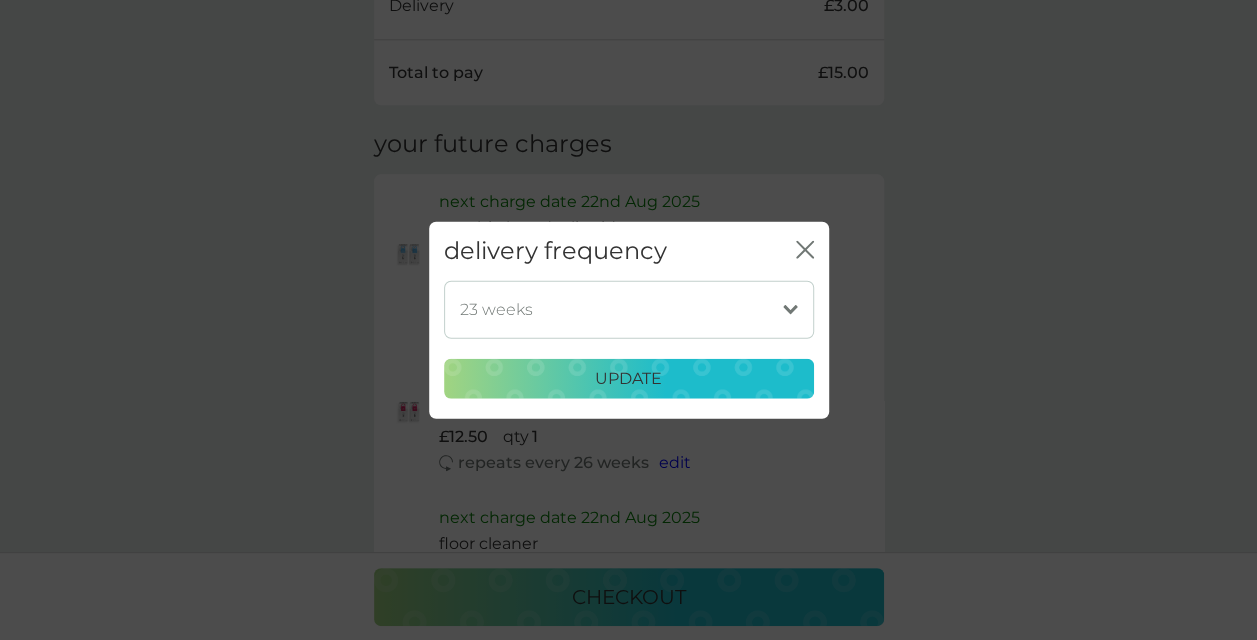click on "1 week  2 weeks  3 weeks  4 weeks  5 weeks  6 weeks  7 weeks  8 weeks  9 weeks  10 weeks  11 weeks  12 weeks  13 weeks (our suggestion) 14 weeks  15 weeks  16 weeks  17 weeks  18 weeks  19 weeks  20 weeks  21 weeks  22 weeks  23 weeks  24 weeks  25 weeks  26 weeks  27 weeks  28 weeks  29 weeks  30 weeks  31 weeks  32 weeks  33 weeks  34 weeks  35 weeks" at bounding box center [629, 309] 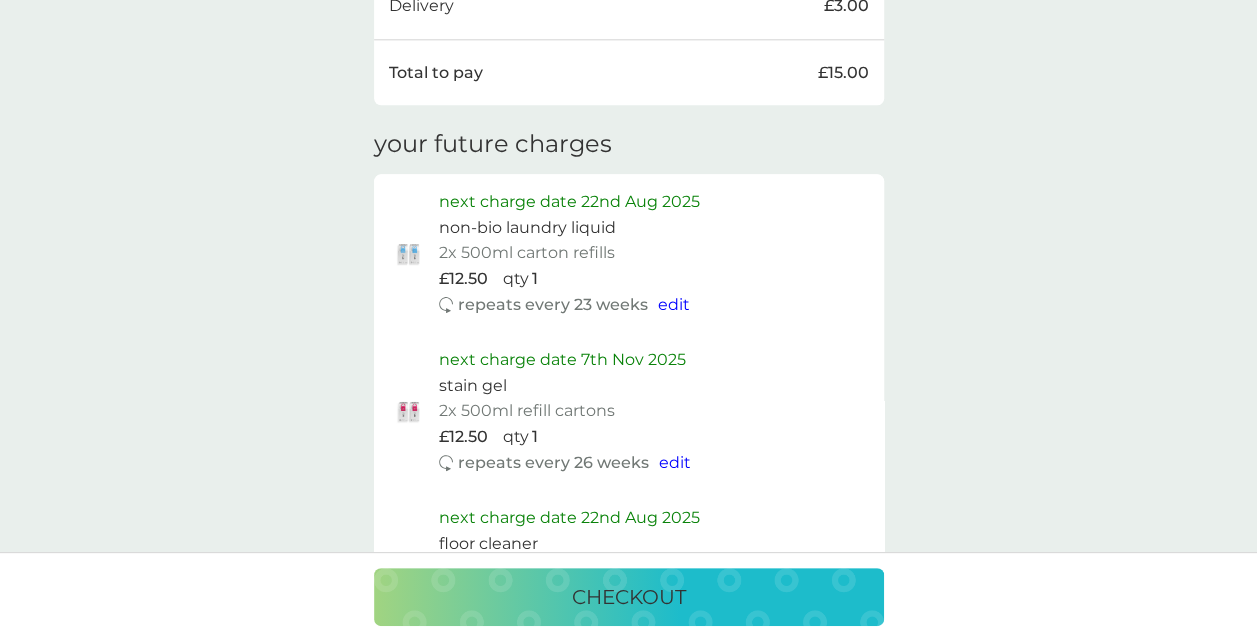 click on "edit" at bounding box center [674, 304] 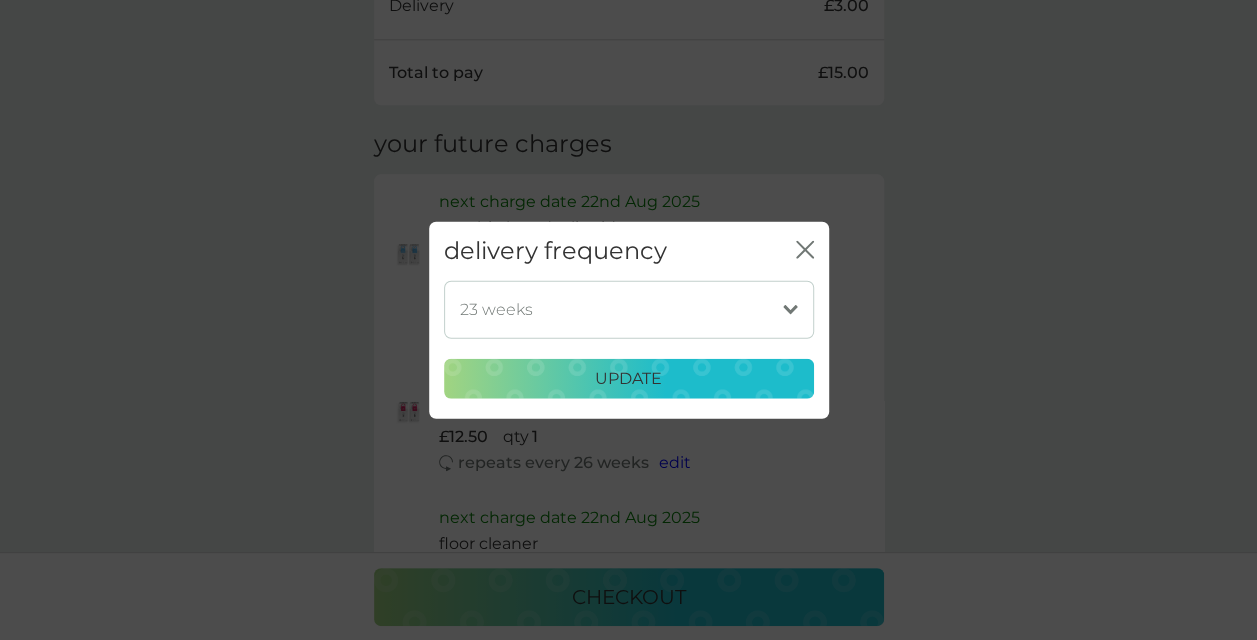 click on "1 week  2 weeks  3 weeks  4 weeks  5 weeks  6 weeks  7 weeks  8 weeks  9 weeks  10 weeks  11 weeks  12 weeks  13 weeks (our suggestion) 14 weeks  15 weeks  16 weeks  17 weeks  18 weeks  19 weeks  20 weeks  21 weeks  22 weeks  23 weeks  24 weeks  25 weeks  26 weeks  27 weeks  28 weeks  29 weeks  30 weeks  31 weeks  32 weeks  33 weeks  34 weeks  35 weeks" at bounding box center (629, 309) 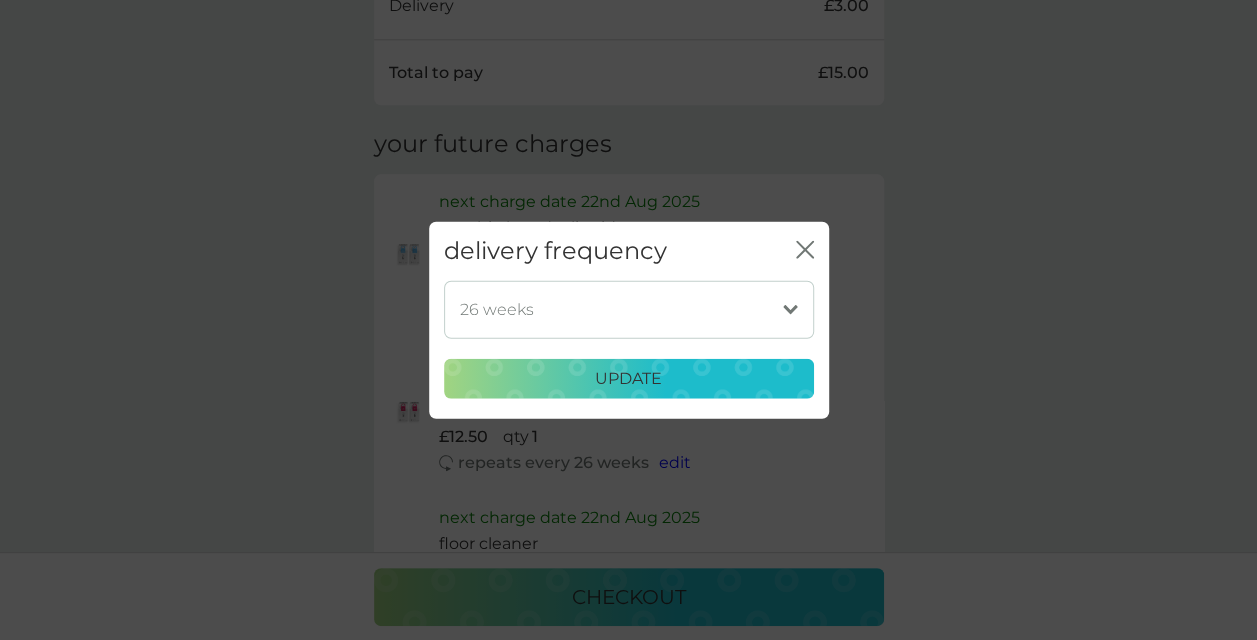 click on "1 week  2 weeks  3 weeks  4 weeks  5 weeks  6 weeks  7 weeks  8 weeks  9 weeks  10 weeks  11 weeks  12 weeks  13 weeks (our suggestion) 14 weeks  15 weeks  16 weeks  17 weeks  18 weeks  19 weeks  20 weeks  21 weeks  22 weeks  23 weeks  24 weeks  25 weeks  26 weeks  27 weeks  28 weeks  29 weeks  30 weeks  31 weeks  32 weeks  33 weeks  34 weeks  35 weeks" at bounding box center (629, 309) 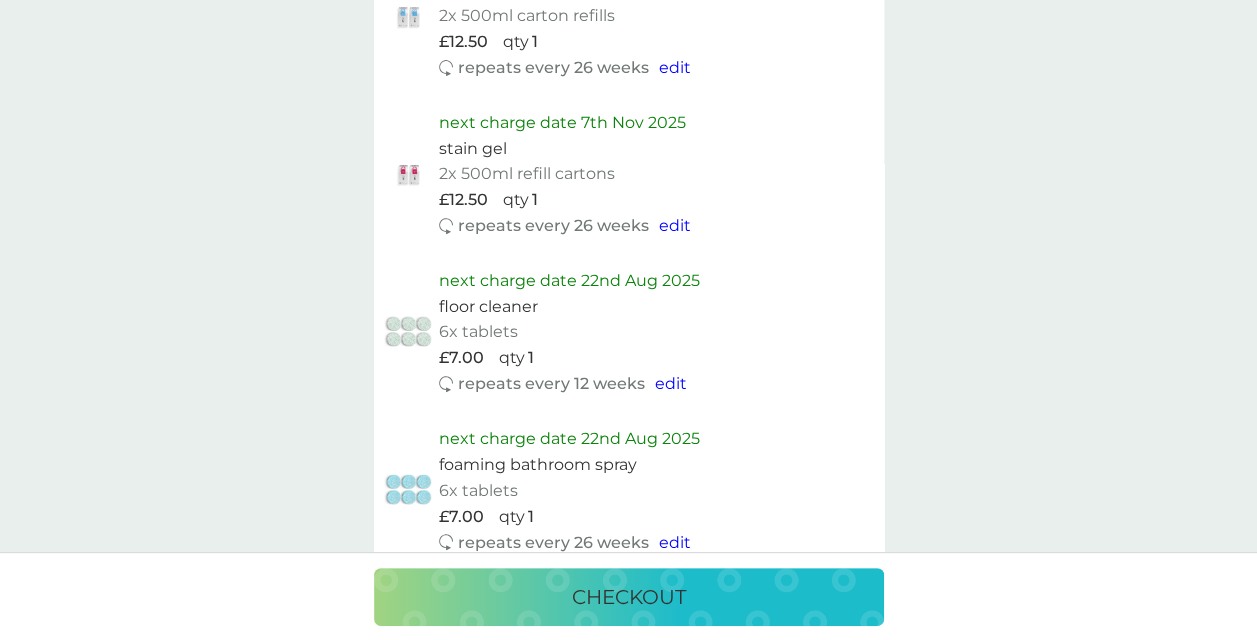 scroll, scrollTop: 1438, scrollLeft: 0, axis: vertical 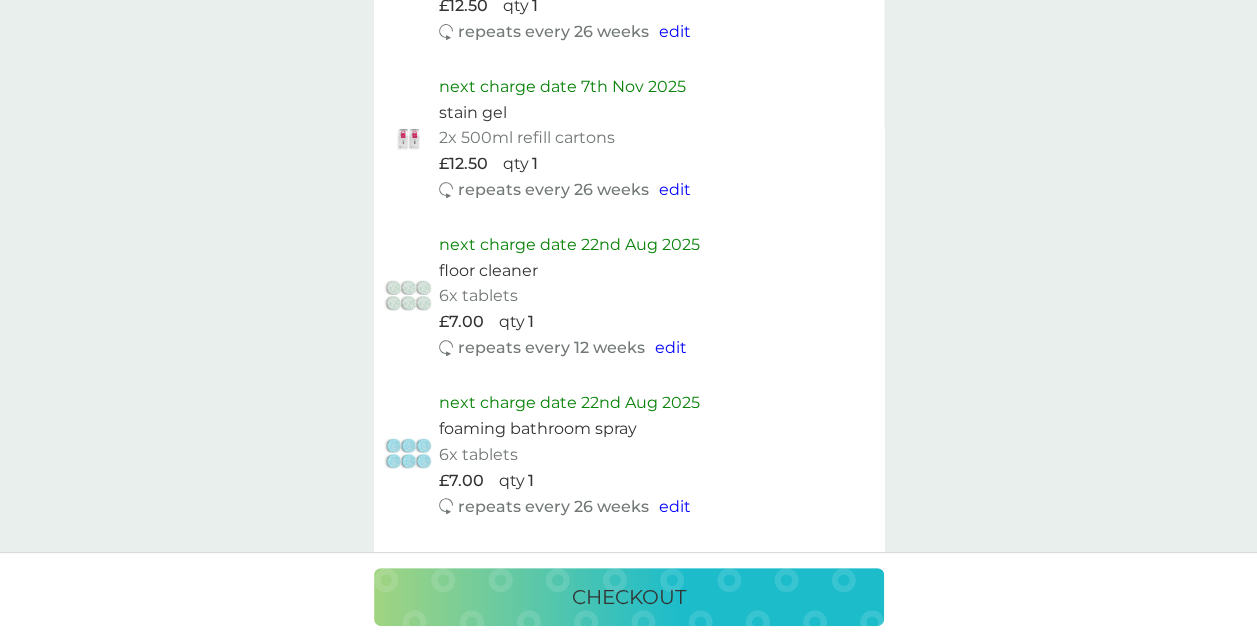 click on "edit" at bounding box center [671, 347] 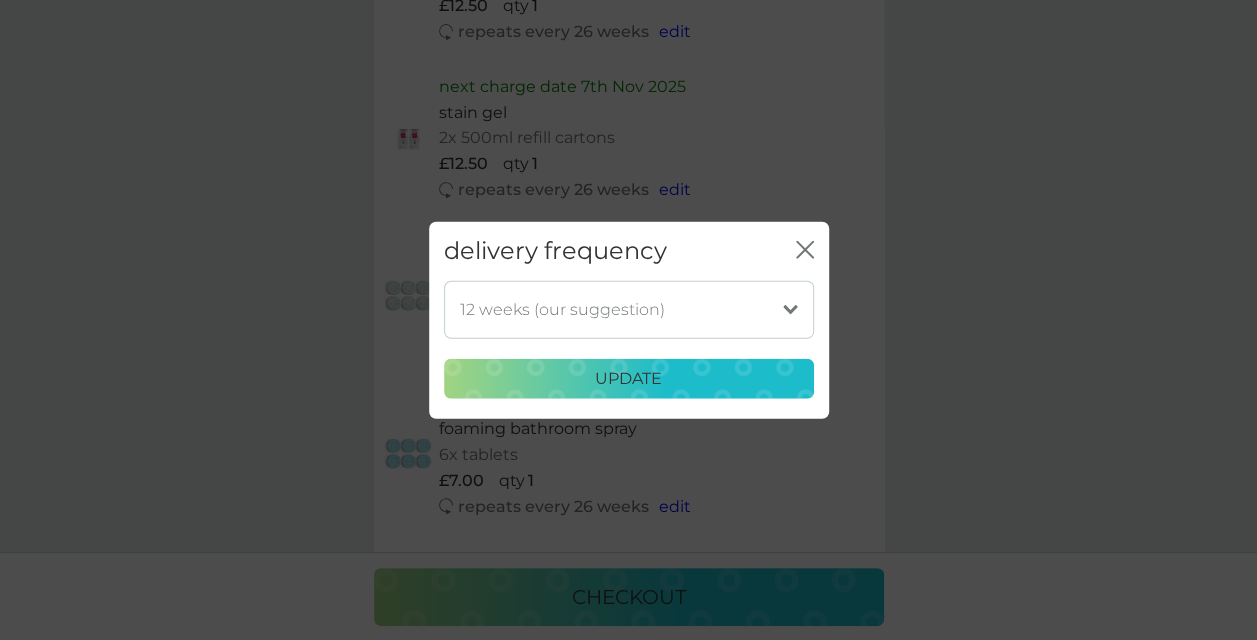 click on "1 week  2 weeks  3 weeks  4 weeks  5 weeks  6 weeks  7 weeks  8 weeks  9 weeks  10 weeks  11 weeks  12 weeks (our suggestion) 13 weeks  14 weeks  15 weeks  16 weeks  17 weeks  18 weeks  19 weeks  20 weeks  21 weeks  22 weeks  23 weeks  24 weeks  25 weeks  26 weeks" at bounding box center [629, 309] 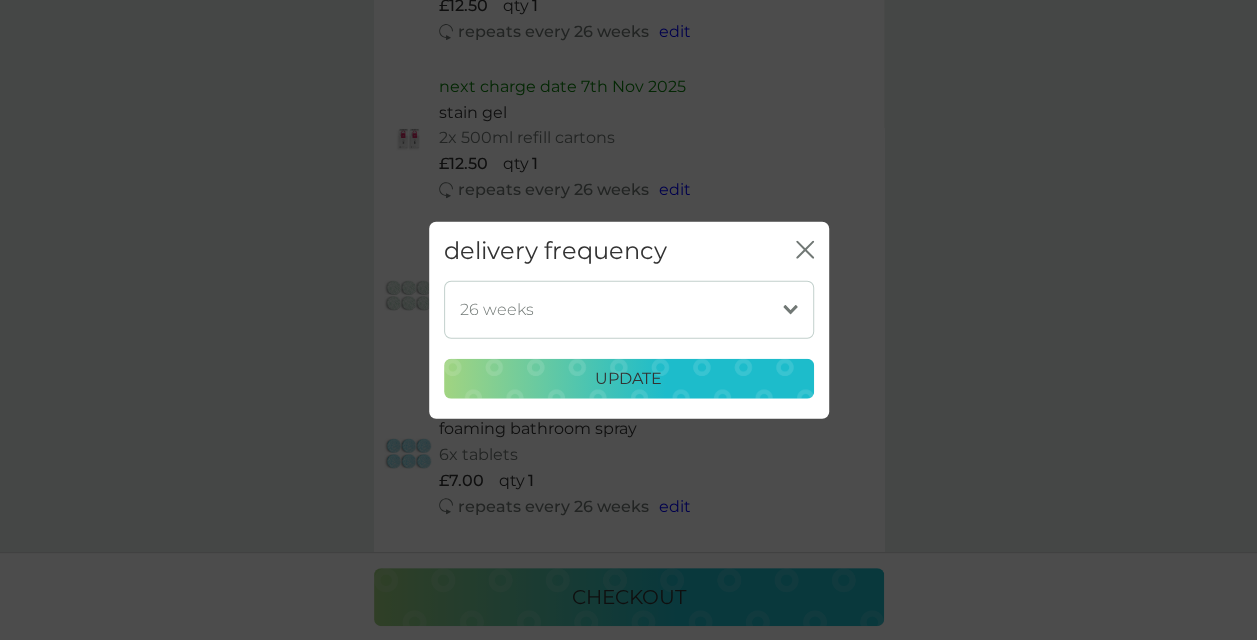 click on "1 week  2 weeks  3 weeks  4 weeks  5 weeks  6 weeks  7 weeks  8 weeks  9 weeks  10 weeks  11 weeks  12 weeks (our suggestion) 13 weeks  14 weeks  15 weeks  16 weeks  17 weeks  18 weeks  19 weeks  20 weeks  21 weeks  22 weeks  23 weeks  24 weeks  25 weeks  26 weeks" at bounding box center [629, 309] 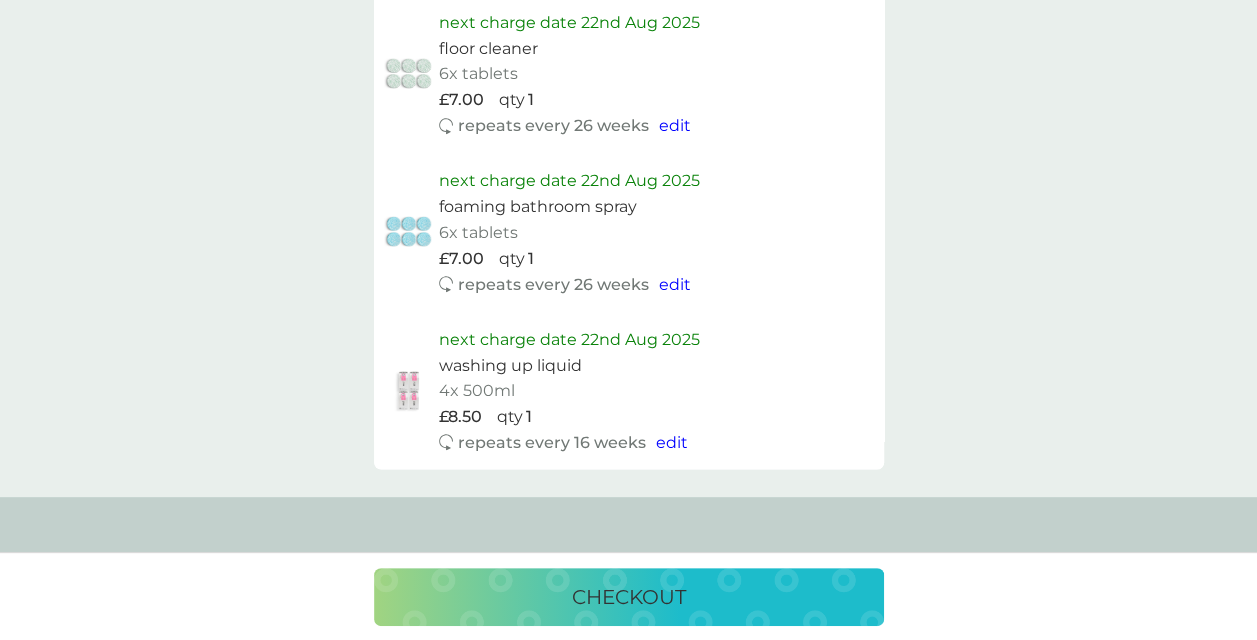 scroll, scrollTop: 1651, scrollLeft: 0, axis: vertical 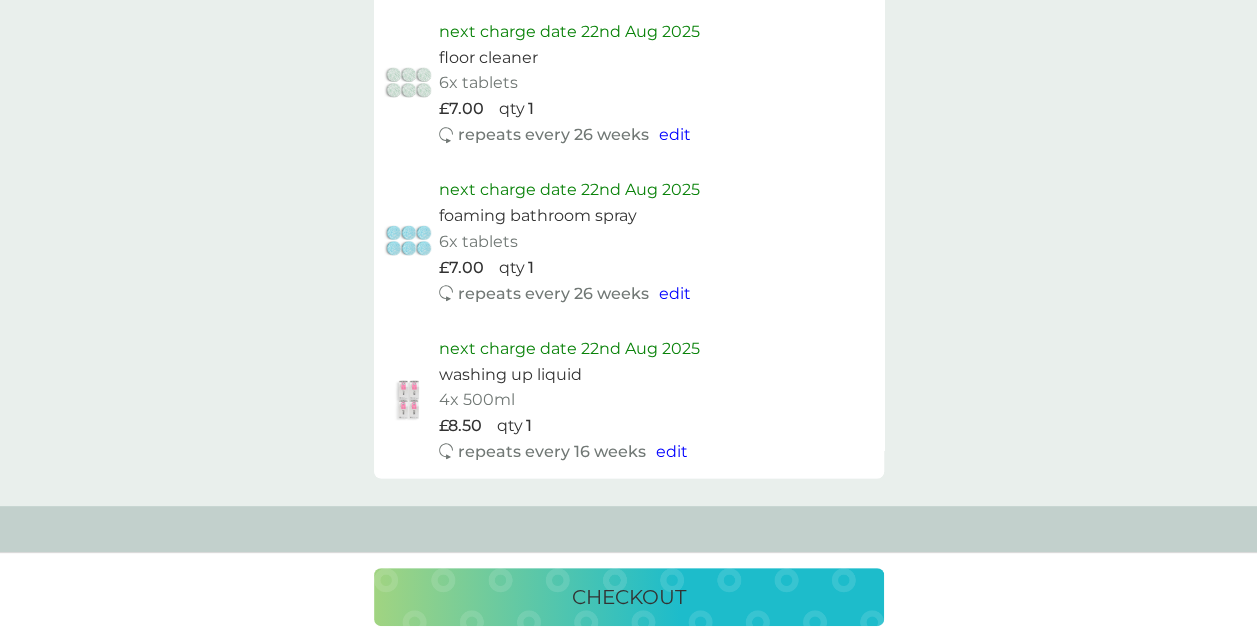 click on "edit" at bounding box center (672, 450) 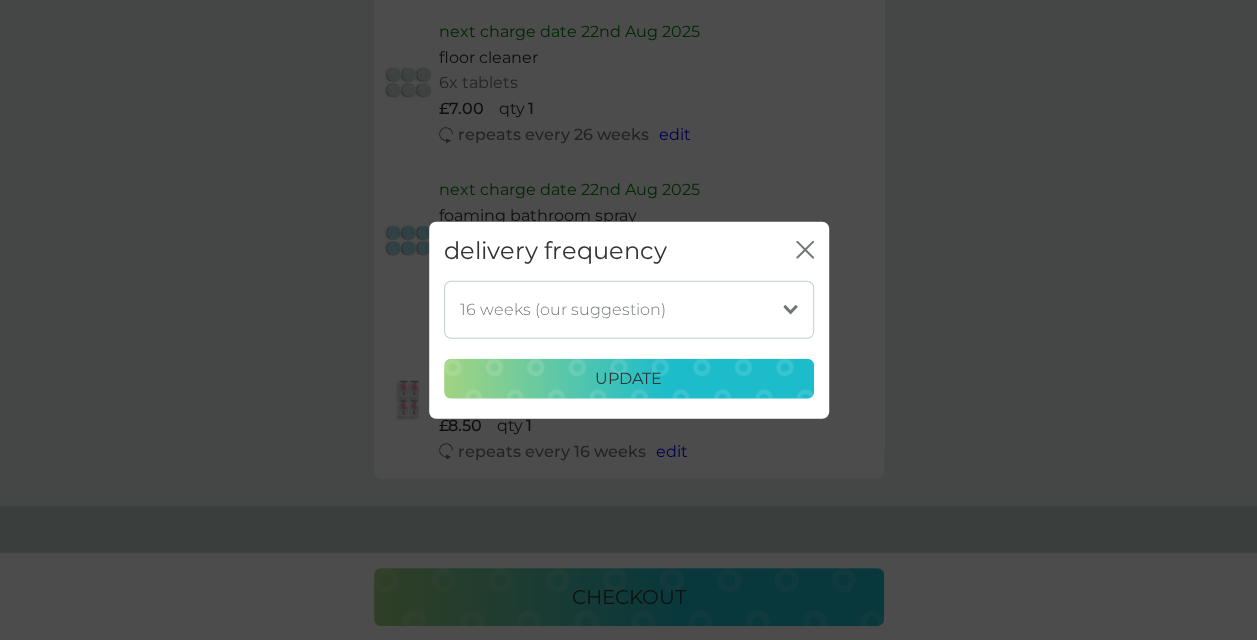 click on "1 week  2 weeks  3 weeks  4 weeks  5 weeks  6 weeks  7 weeks  8 weeks  9 weeks  10 weeks  11 weeks  12 weeks  13 weeks  14 weeks  15 weeks  16 weeks (our suggestion) 17 weeks  18 weeks  19 weeks  20 weeks  21 weeks  22 weeks  23 weeks  24 weeks  25 weeks  26 weeks  27 weeks  28 weeks  29 weeks  30 weeks" at bounding box center [629, 309] 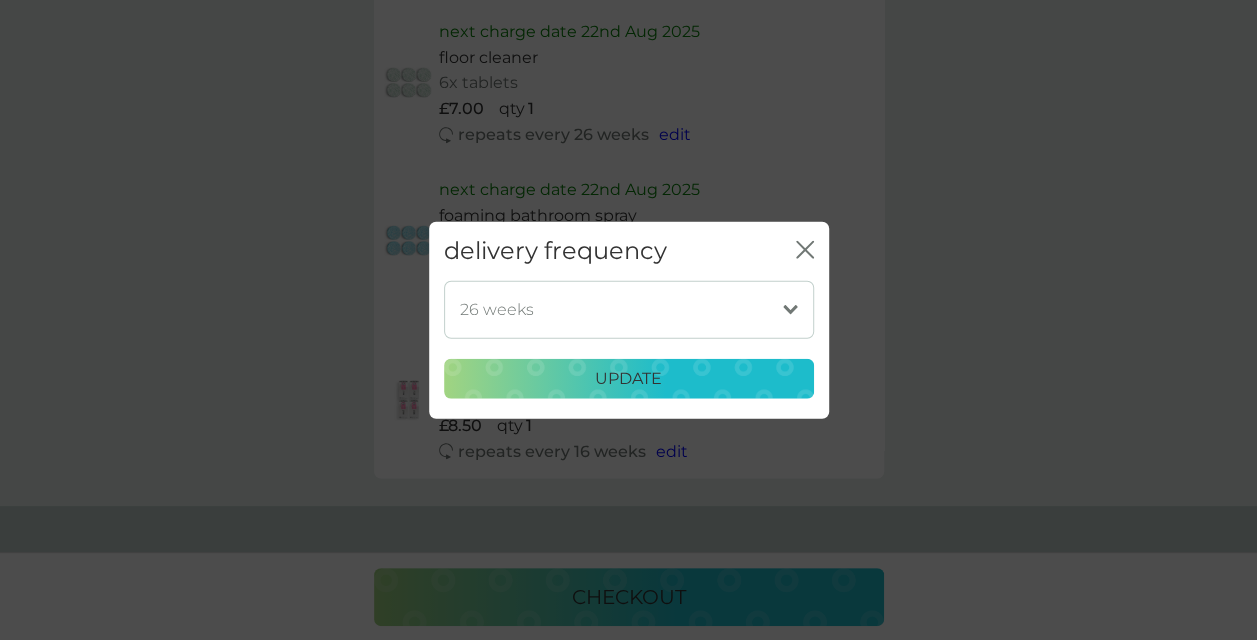click on "1 week  2 weeks  3 weeks  4 weeks  5 weeks  6 weeks  7 weeks  8 weeks  9 weeks  10 weeks  11 weeks  12 weeks  13 weeks  14 weeks  15 weeks  16 weeks (our suggestion) 17 weeks  18 weeks  19 weeks  20 weeks  21 weeks  22 weeks  23 weeks  24 weeks  25 weeks  26 weeks  27 weeks  28 weeks  29 weeks  30 weeks" at bounding box center (629, 309) 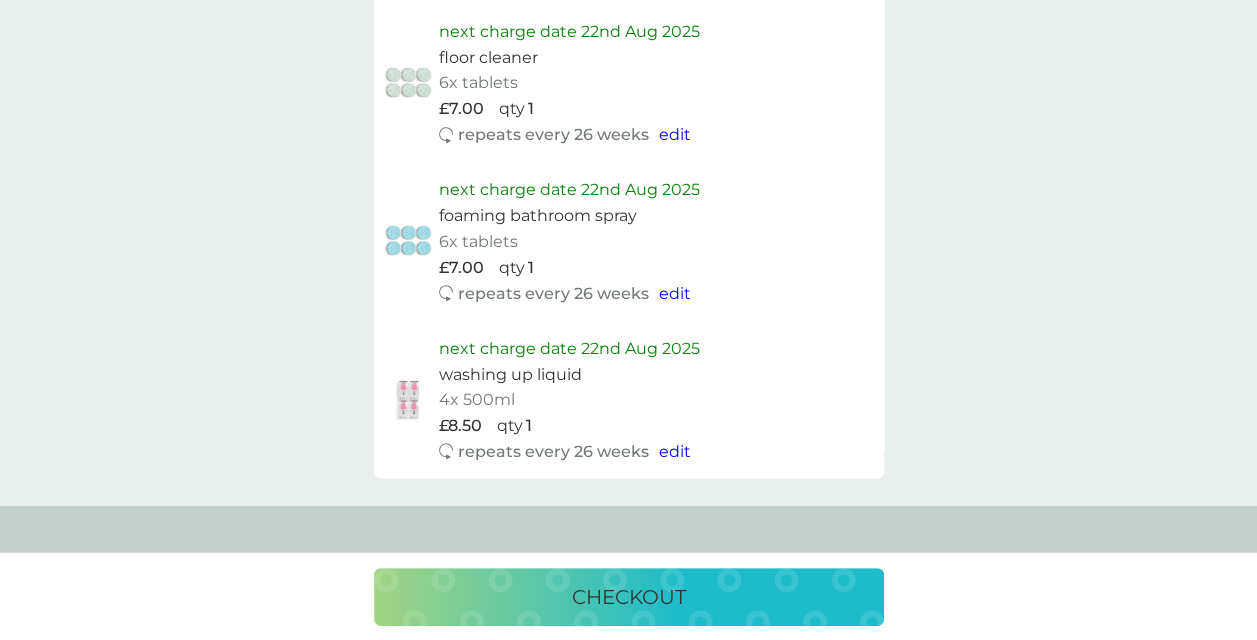 click on "checkout" at bounding box center [629, 597] 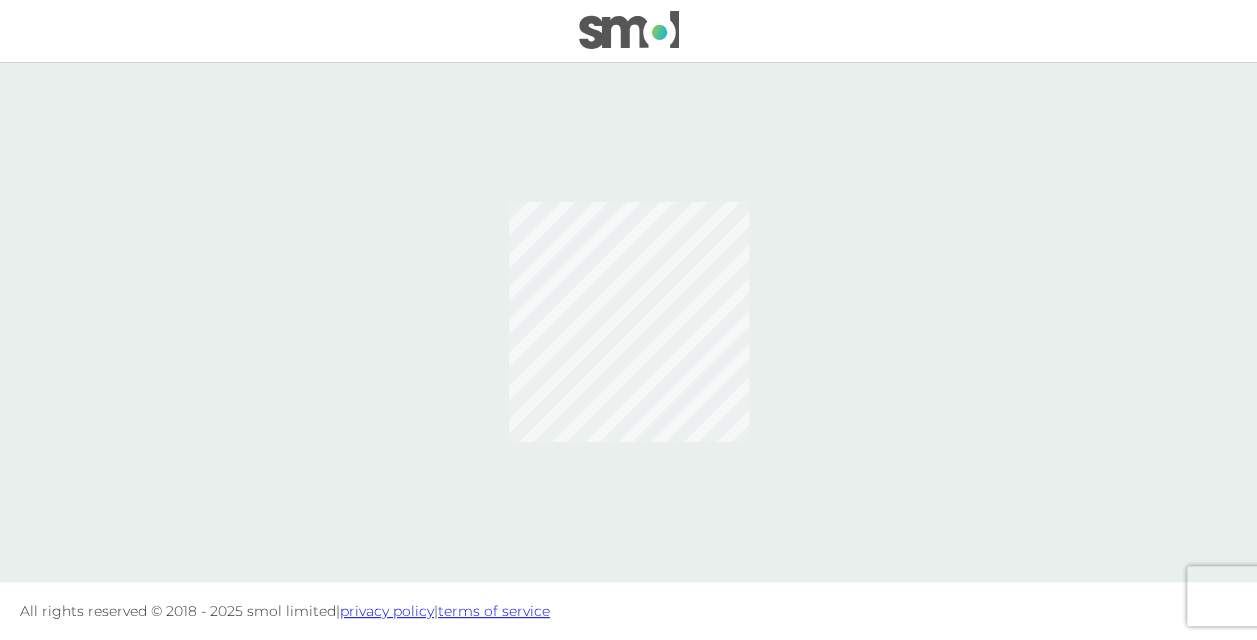 scroll, scrollTop: 0, scrollLeft: 0, axis: both 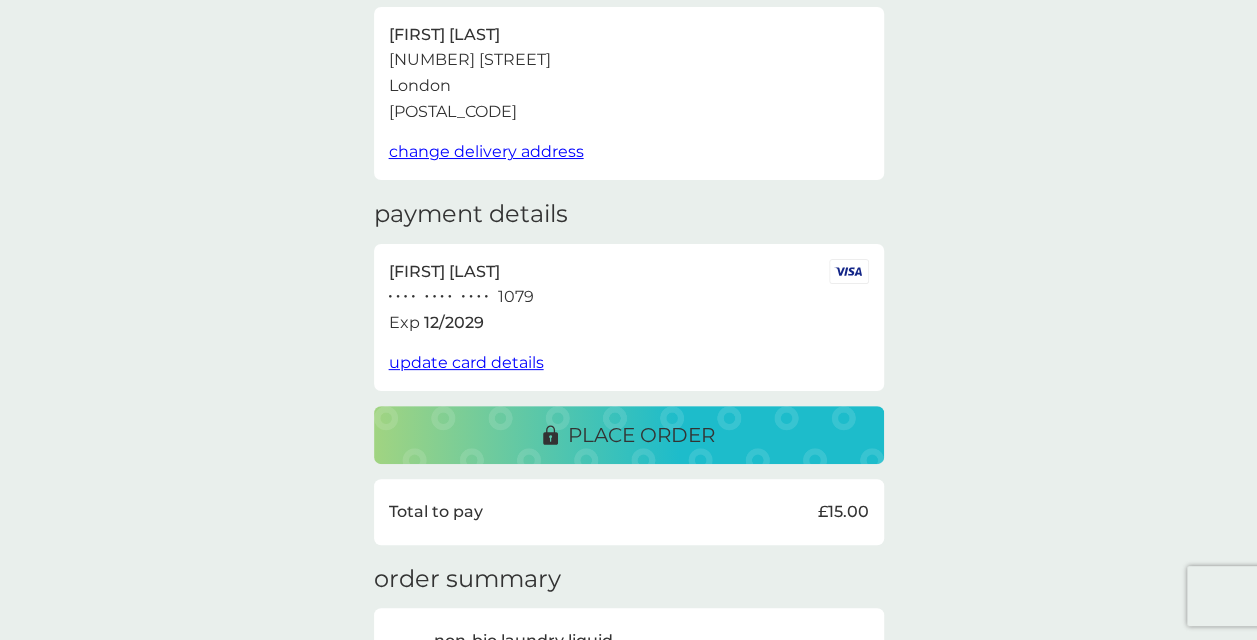 click on "place order" at bounding box center [641, 435] 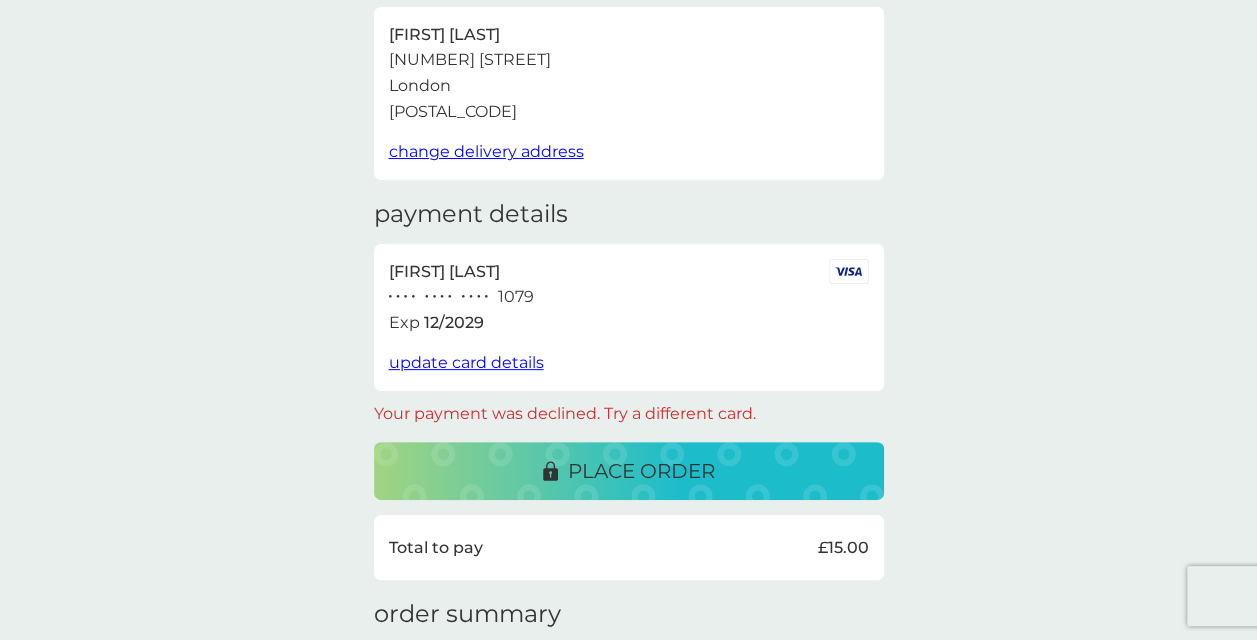 click on "update card details" at bounding box center [466, 362] 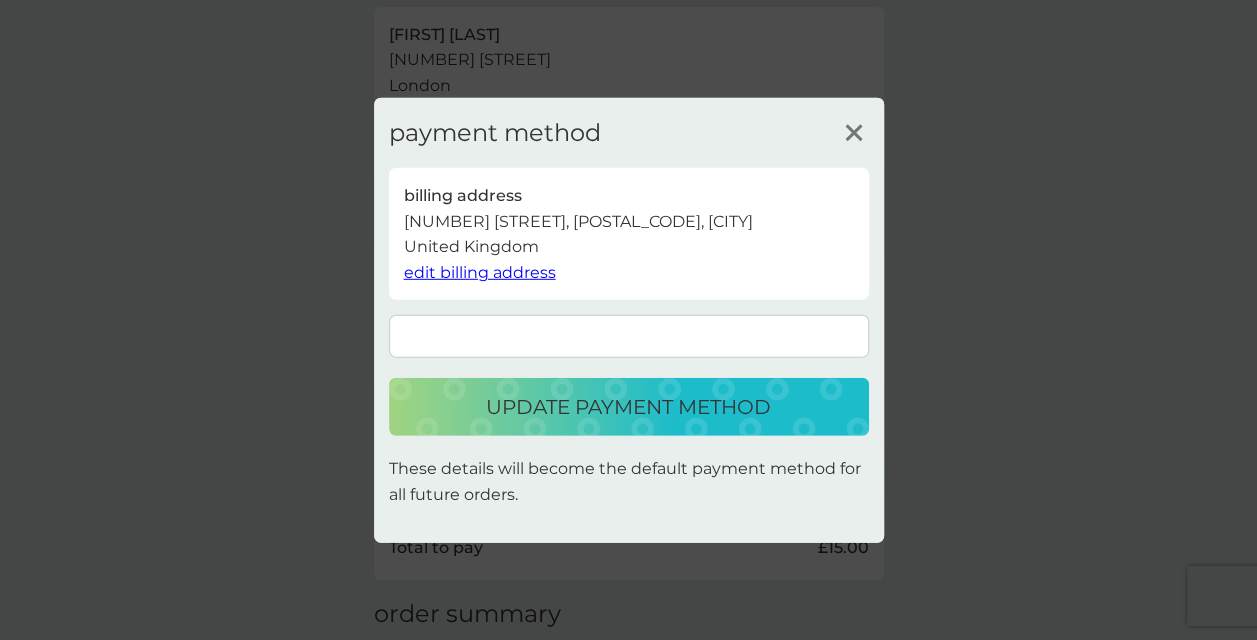 click on "update payment method" at bounding box center (628, 407) 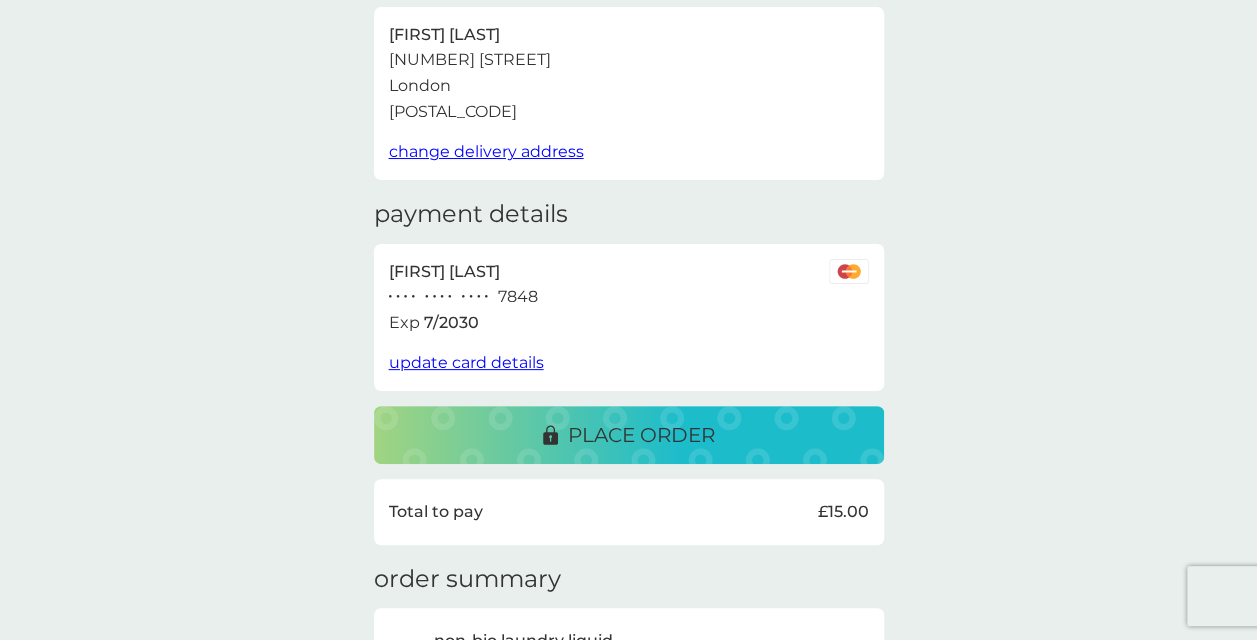 click on "place order" at bounding box center (641, 435) 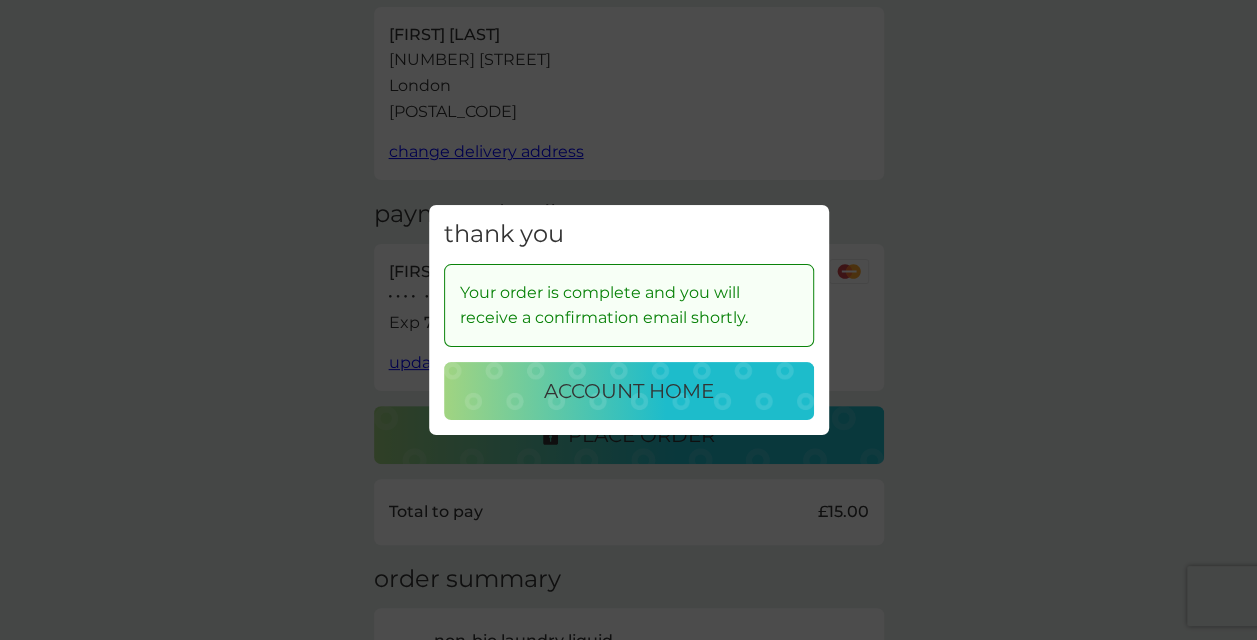 click on "account home" at bounding box center (629, 391) 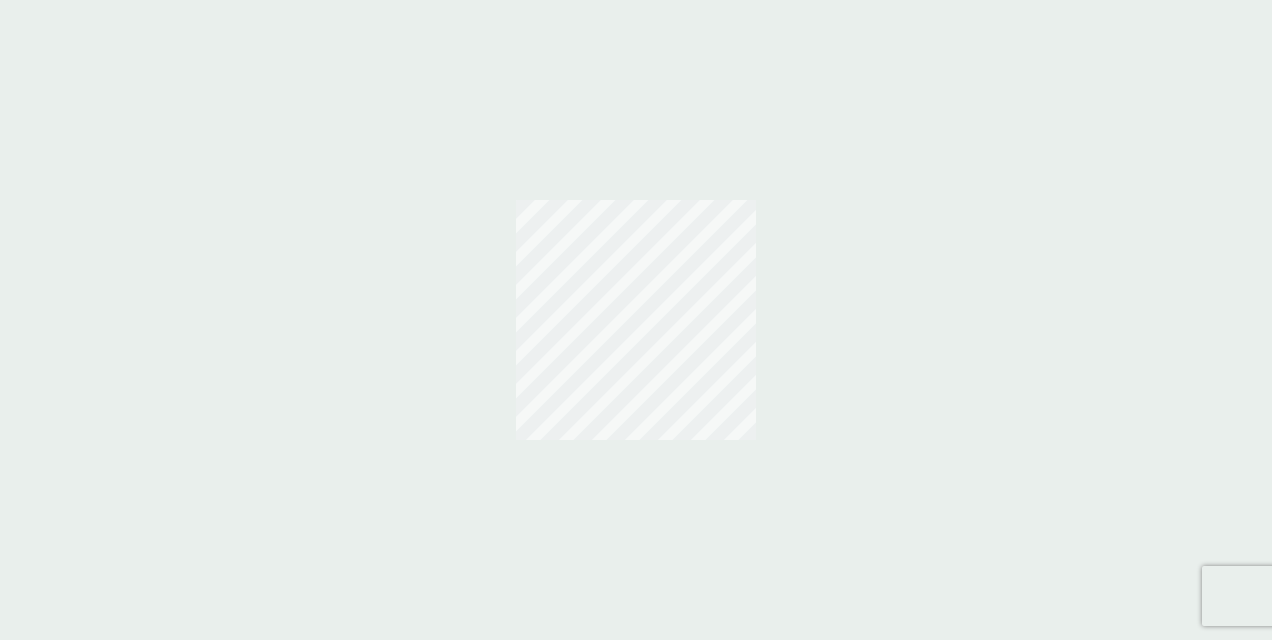 scroll, scrollTop: 0, scrollLeft: 0, axis: both 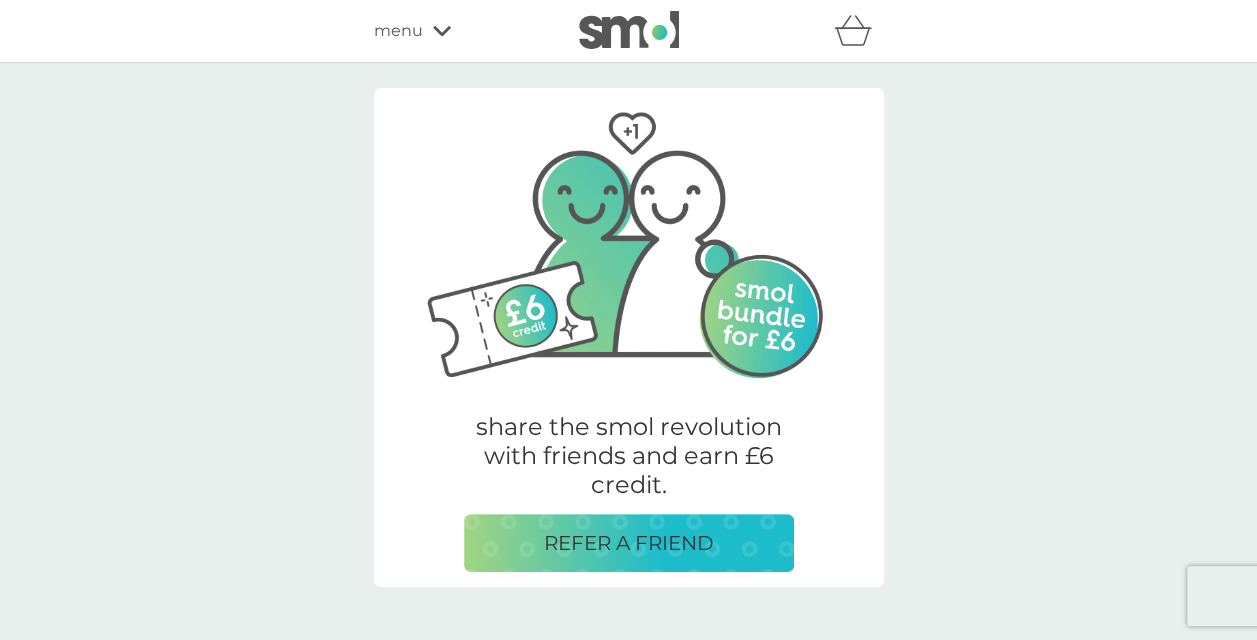 click 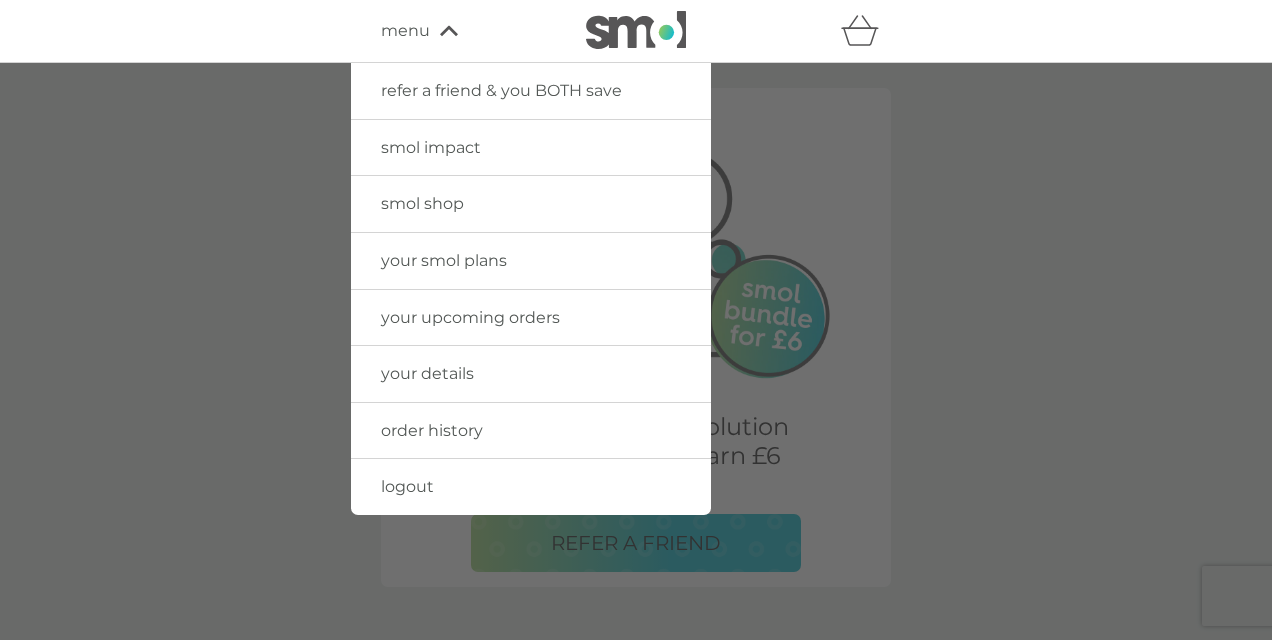 click on "your smol plans" at bounding box center (444, 260) 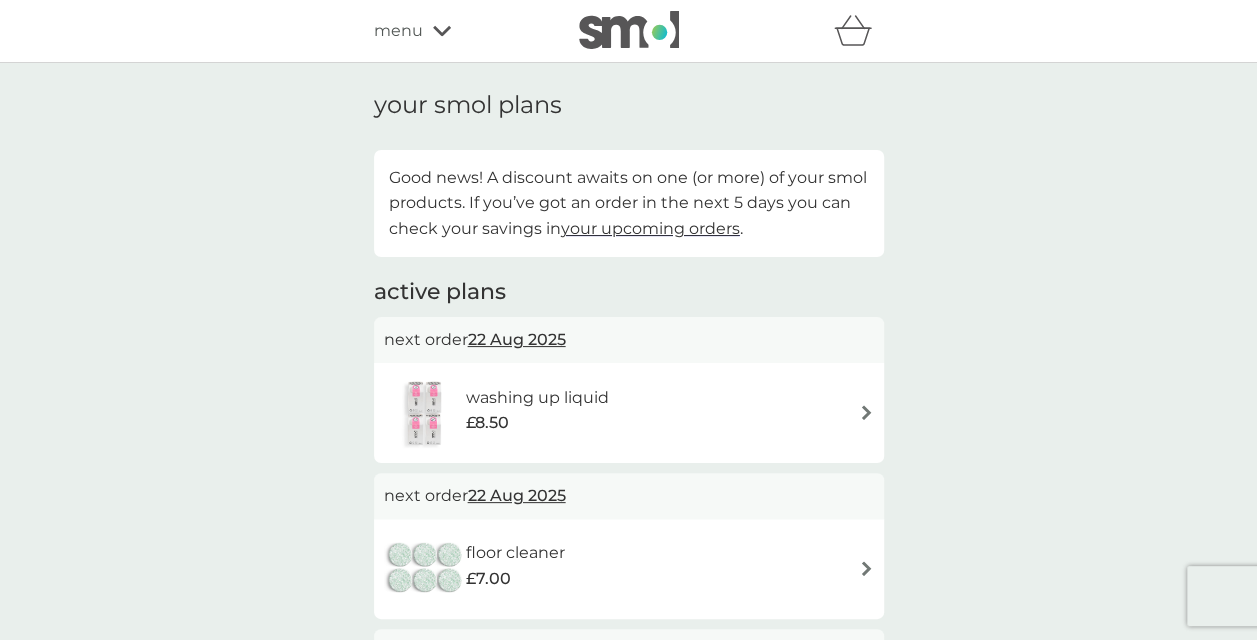 click at bounding box center [866, 412] 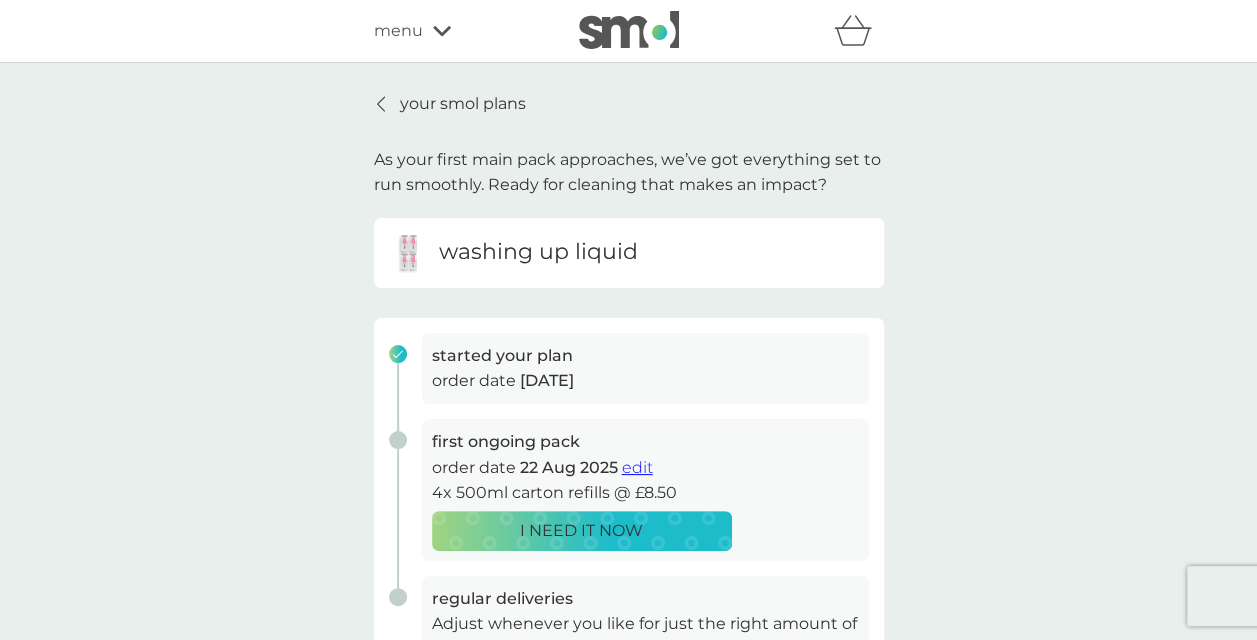 click on "edit" at bounding box center (637, 467) 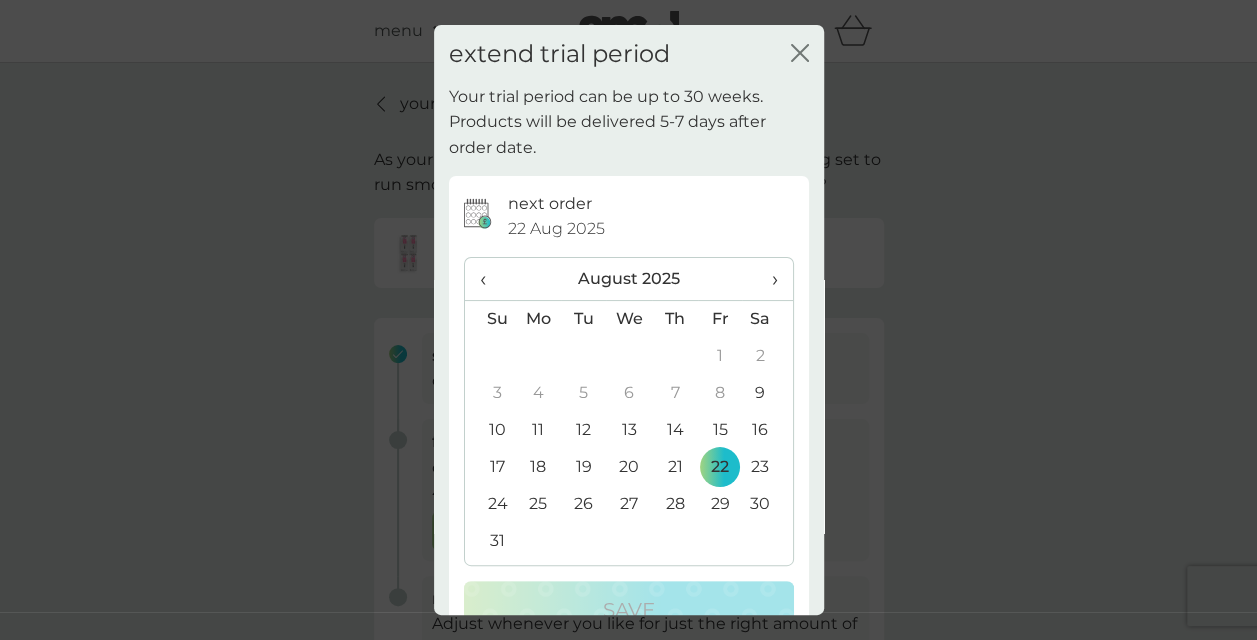 click on "›" at bounding box center (767, 279) 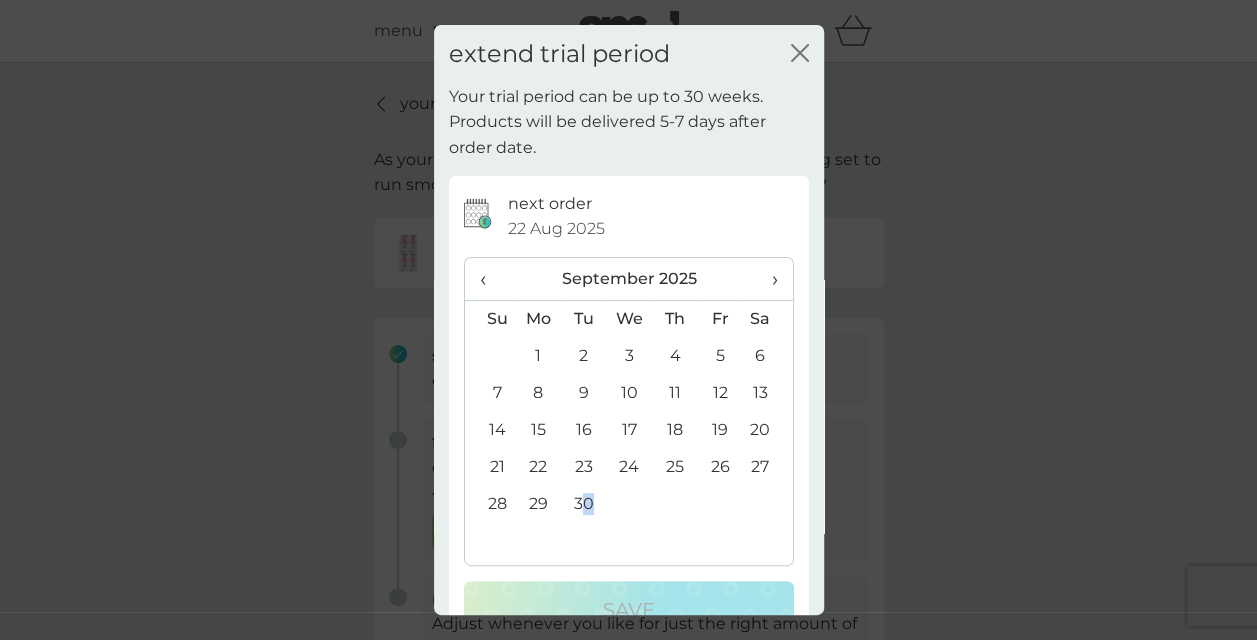 click on "30" at bounding box center [583, 504] 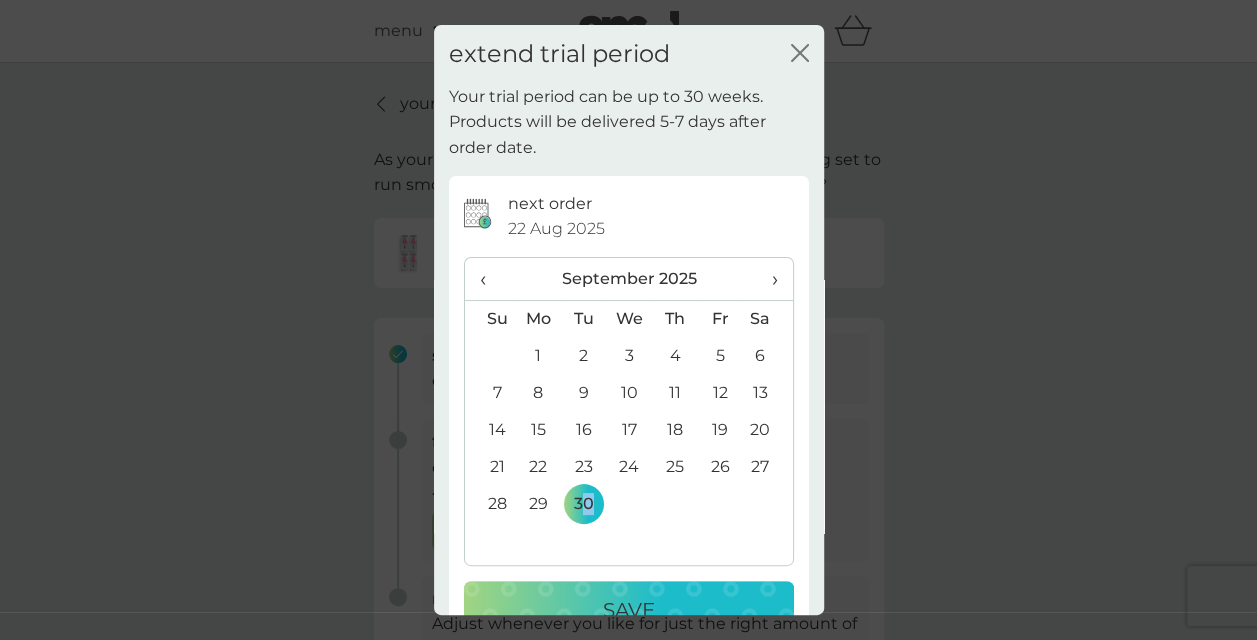 drag, startPoint x: 583, startPoint y: 502, endPoint x: 631, endPoint y: 606, distance: 114.54257 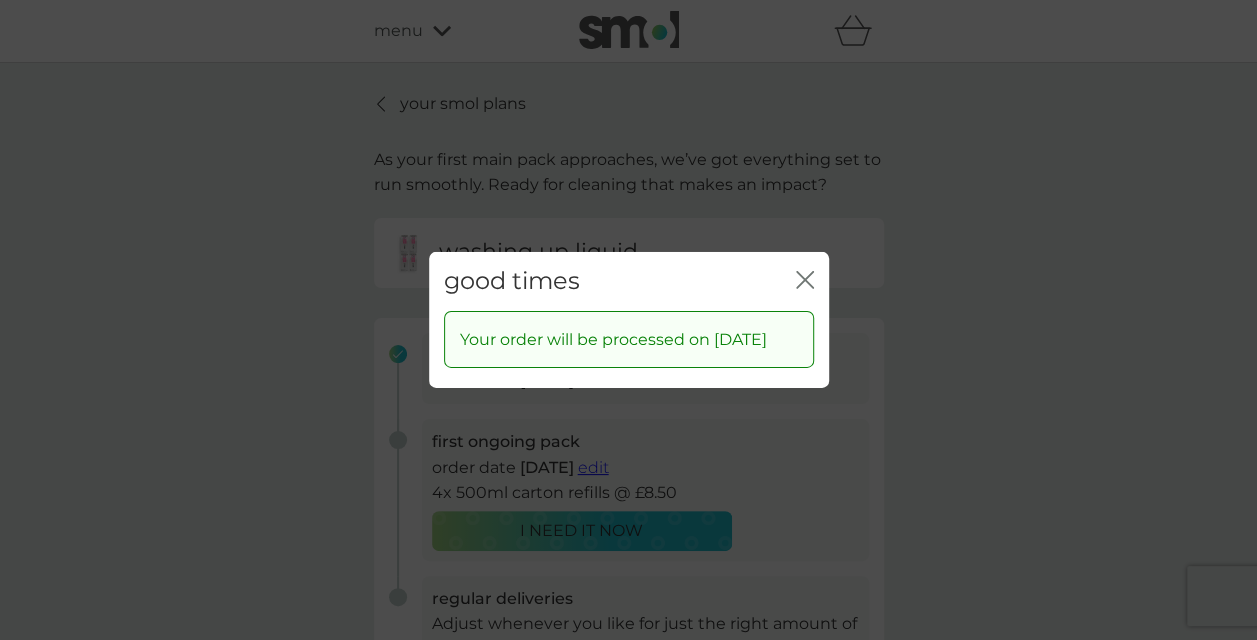 click on "close" at bounding box center [805, 281] 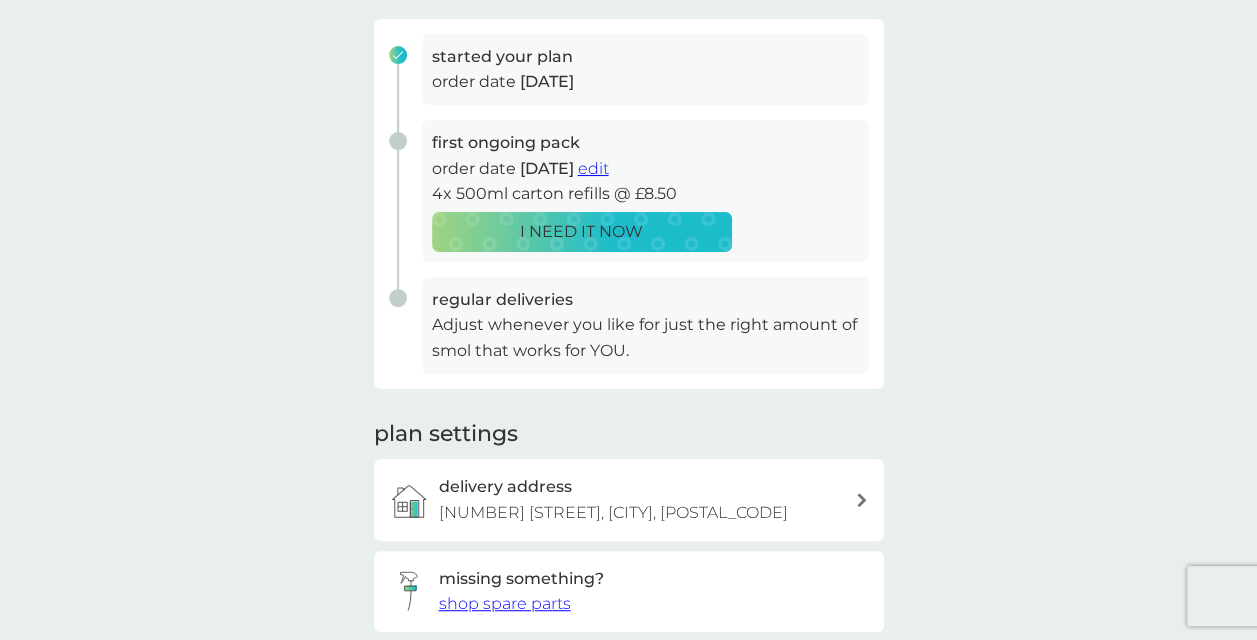 scroll, scrollTop: 296, scrollLeft: 0, axis: vertical 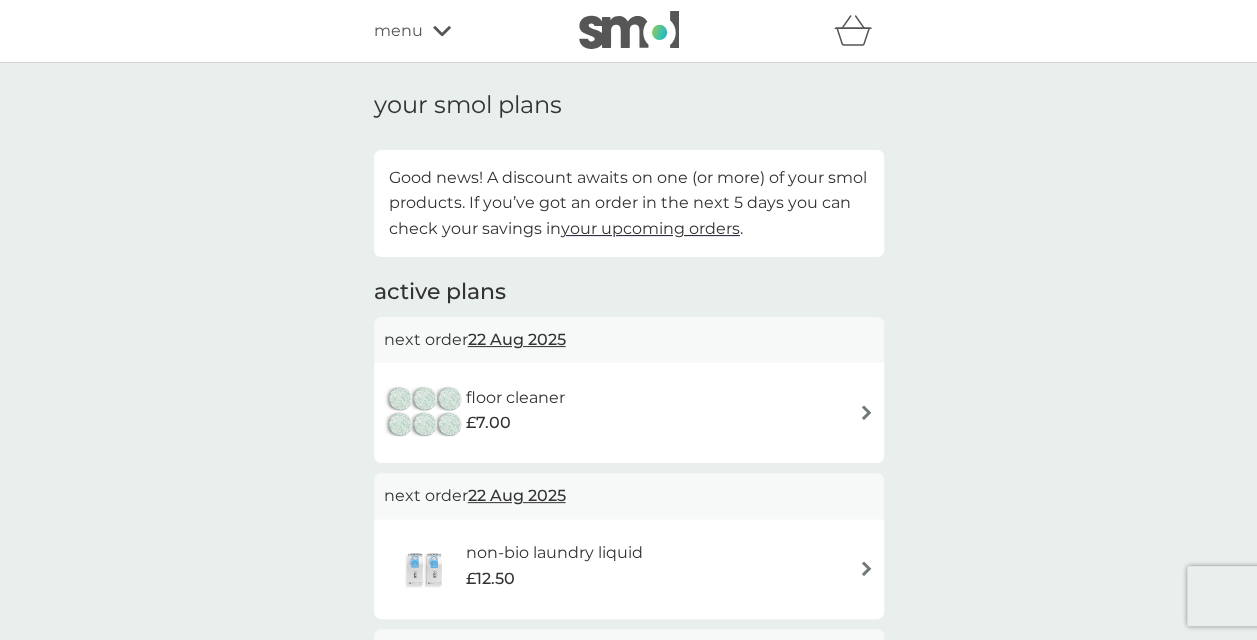 click at bounding box center (866, 412) 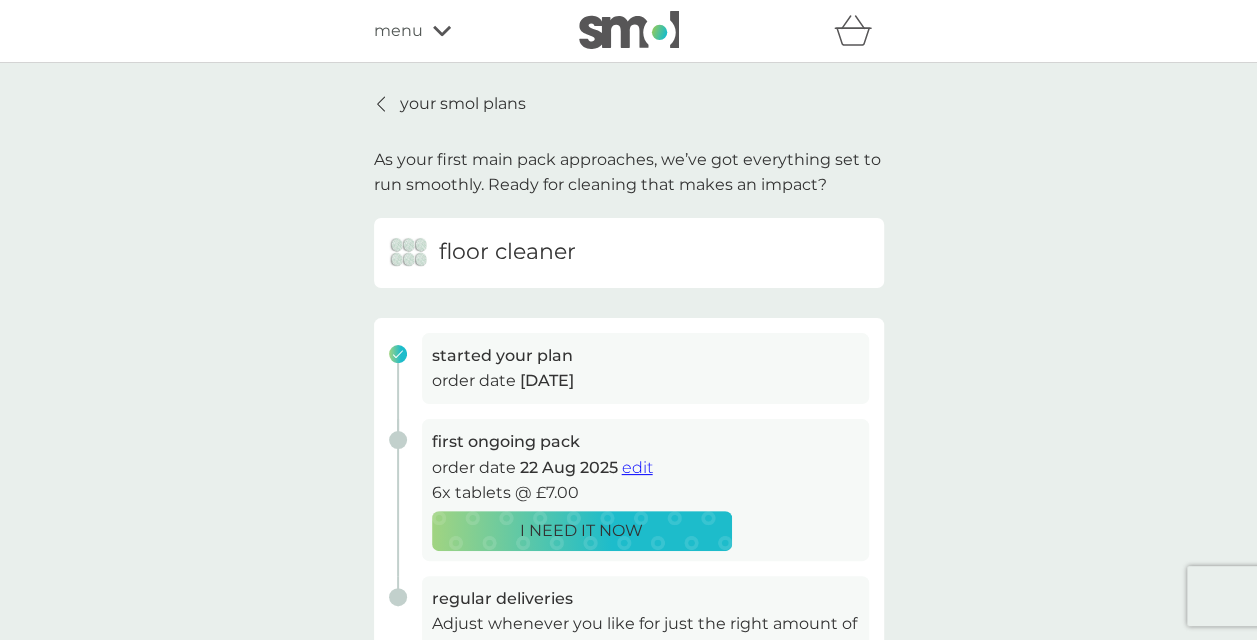 click on "edit" at bounding box center (637, 467) 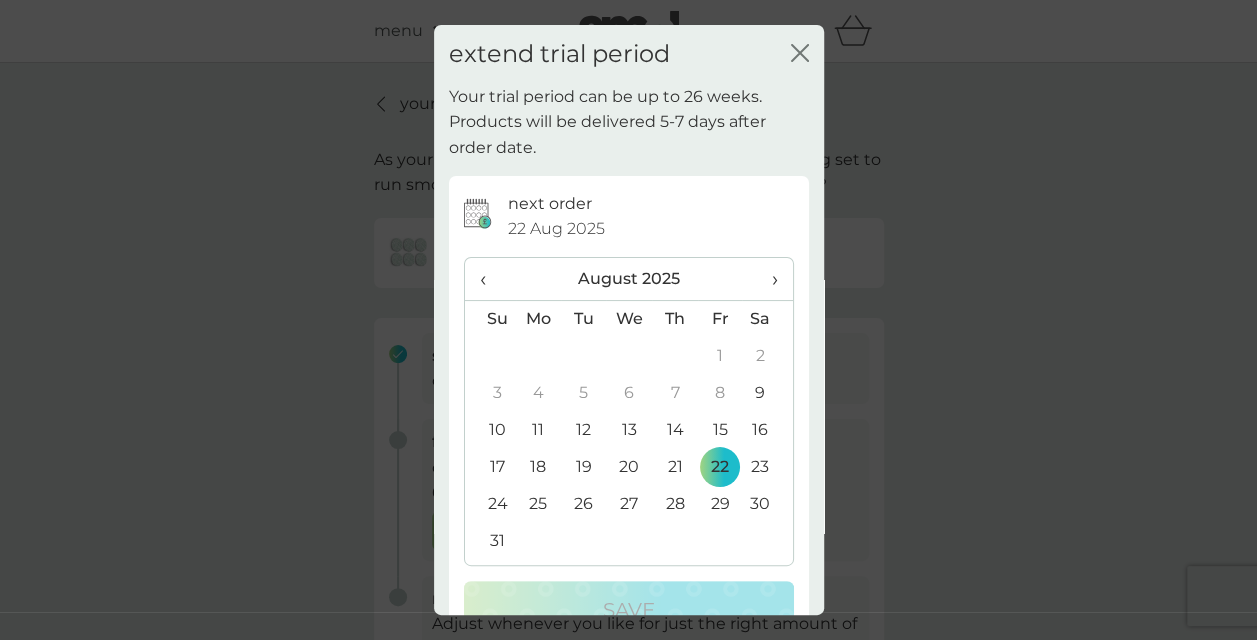 click on "›" at bounding box center (767, 279) 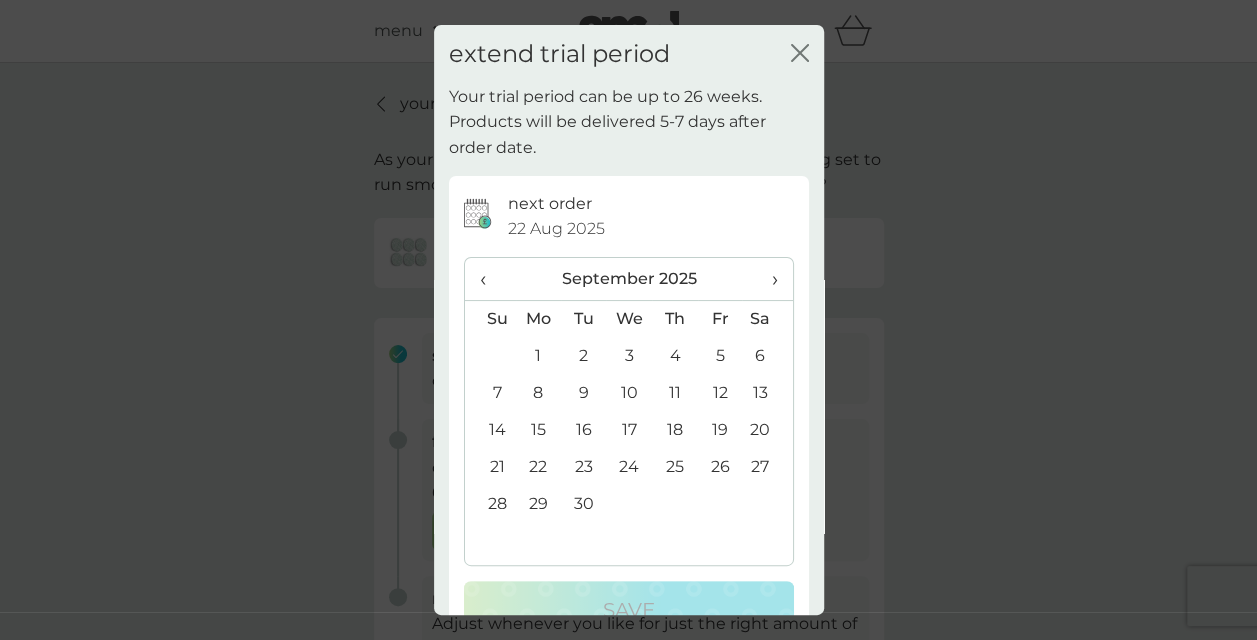 click on "30" at bounding box center (583, 504) 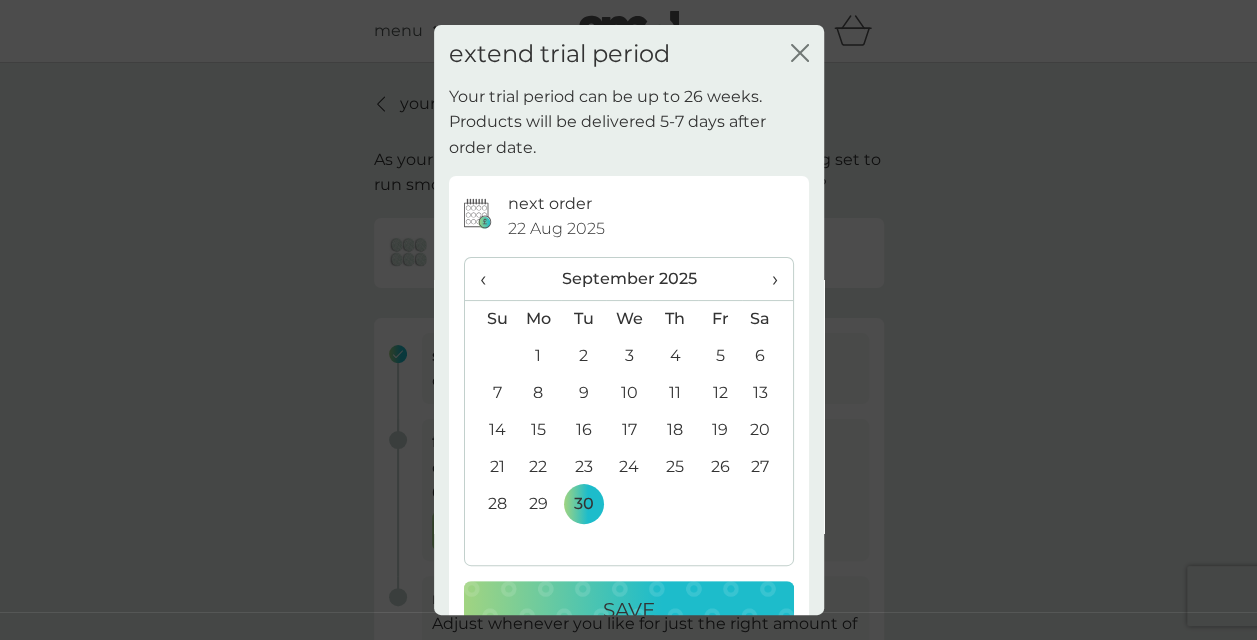 click on "Save" at bounding box center (629, 610) 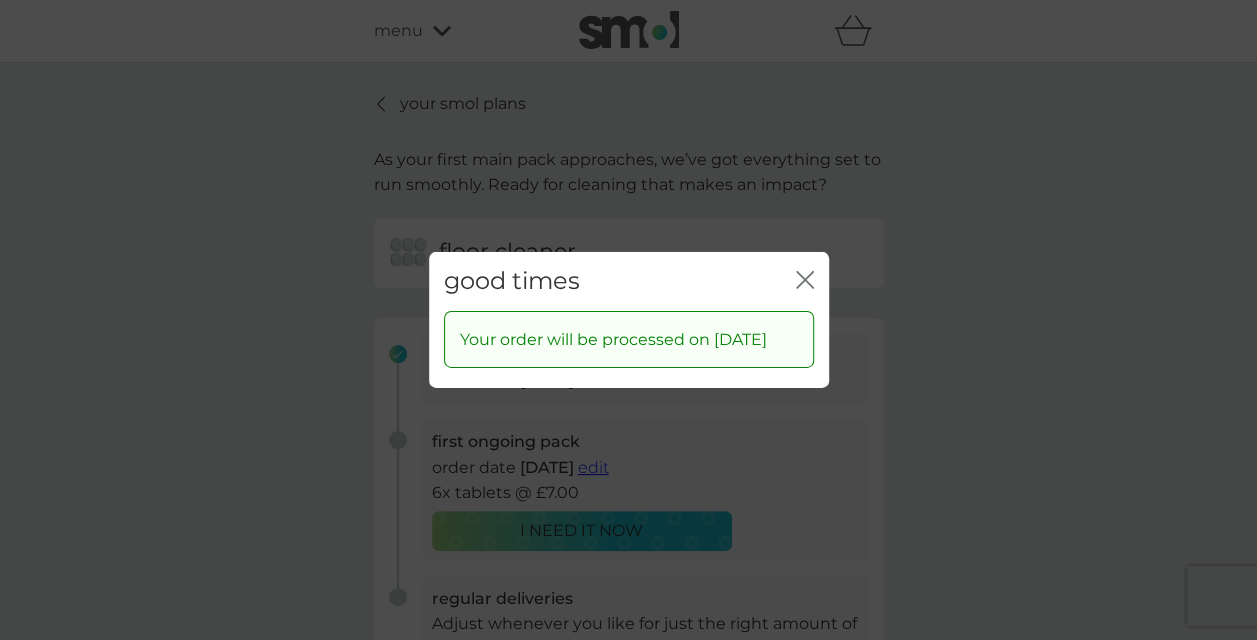 click on "good times close" at bounding box center [629, 281] 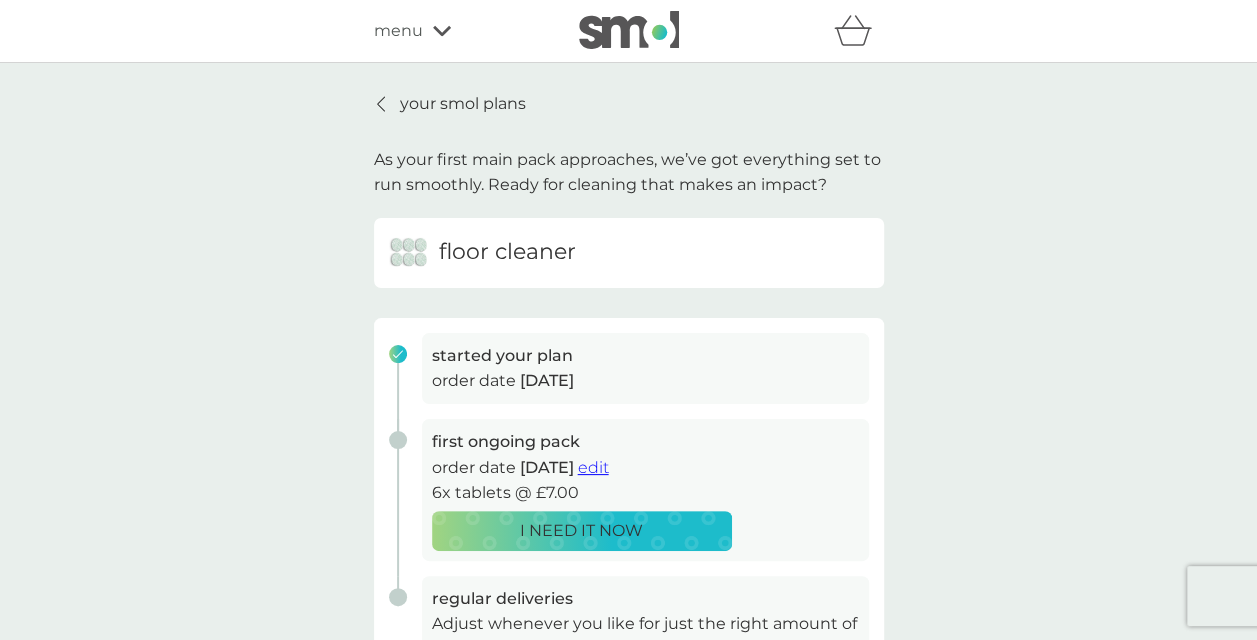 click 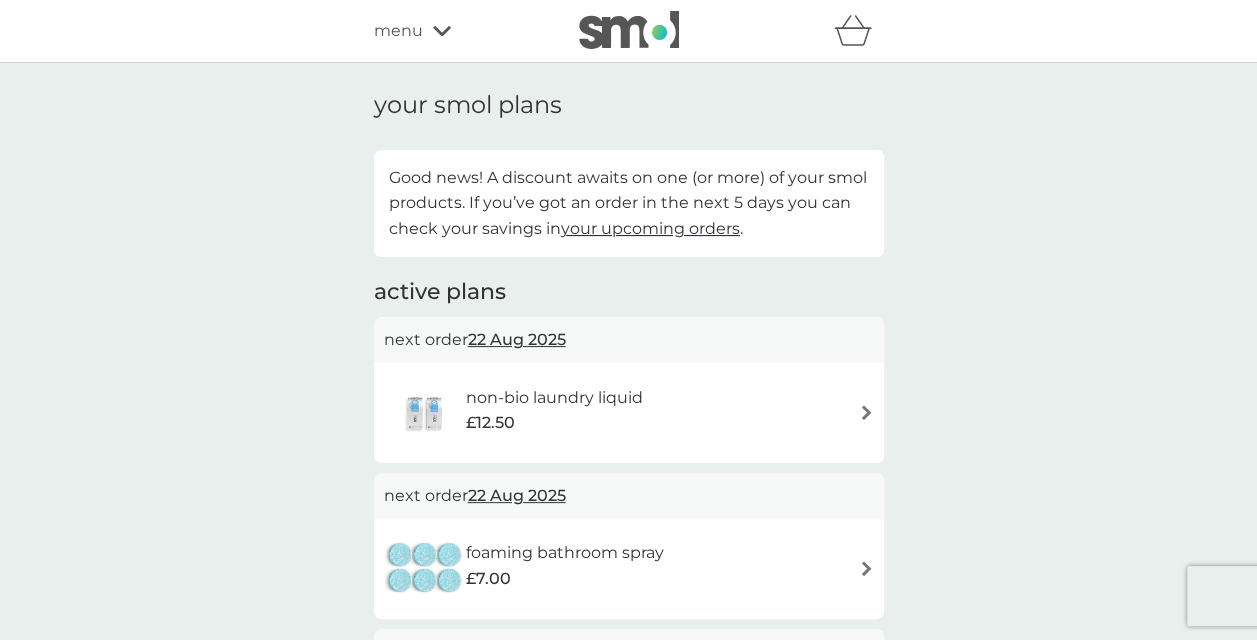 click at bounding box center (866, 412) 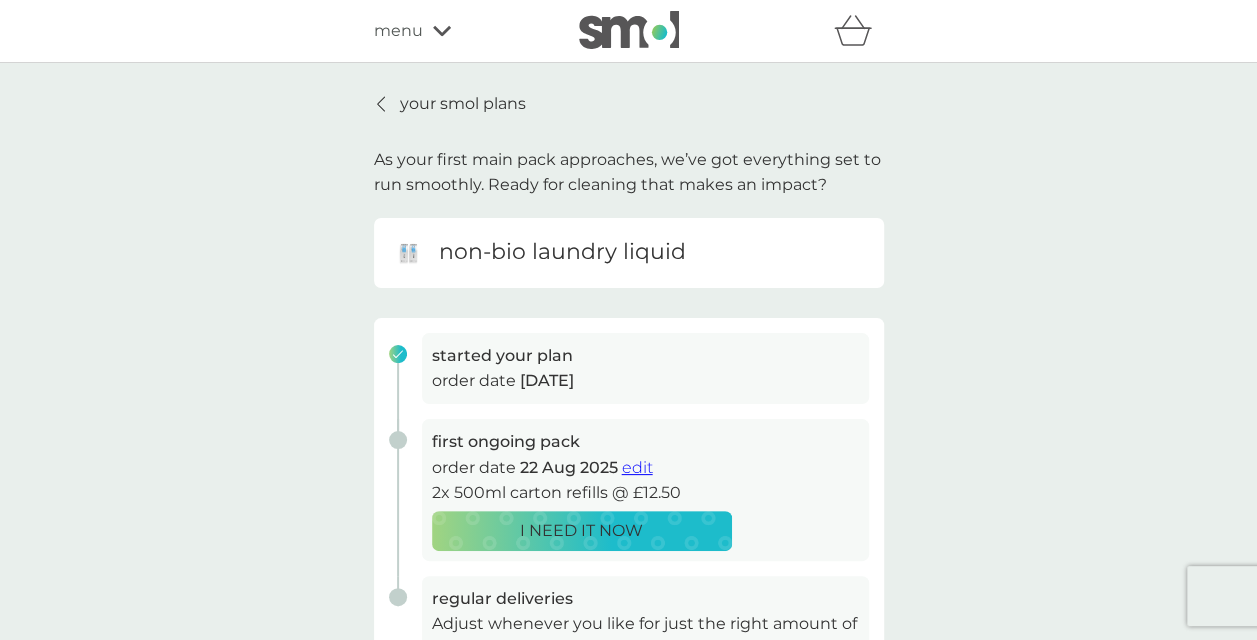 click on "edit" at bounding box center (637, 467) 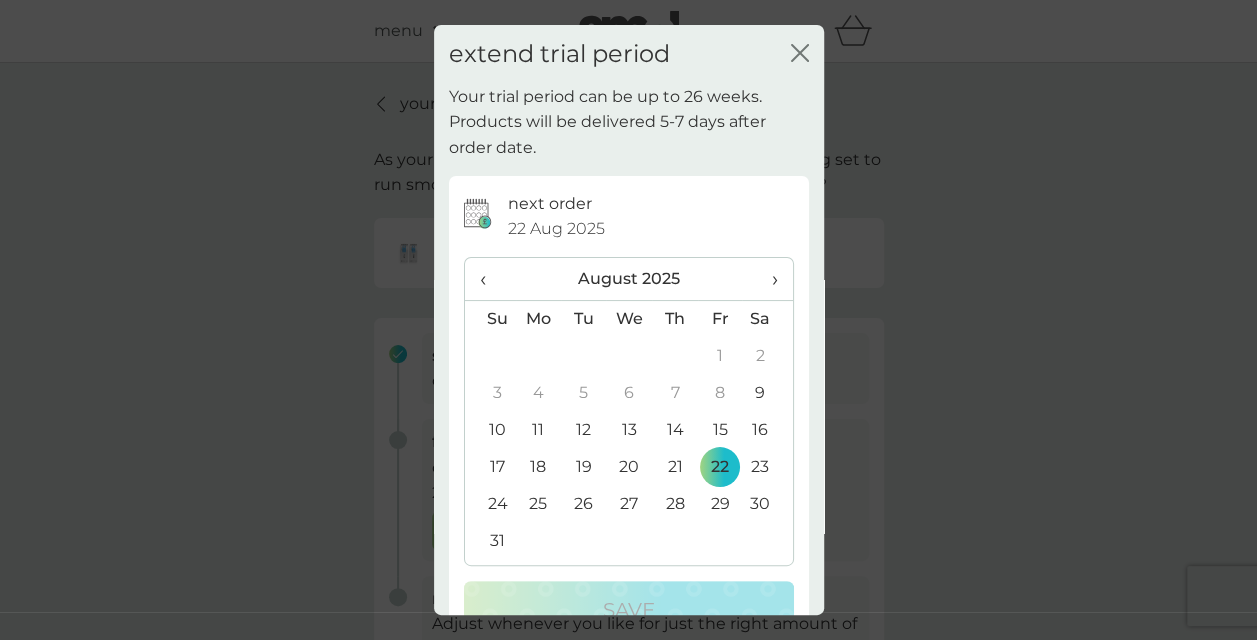 click on "›" at bounding box center (767, 279) 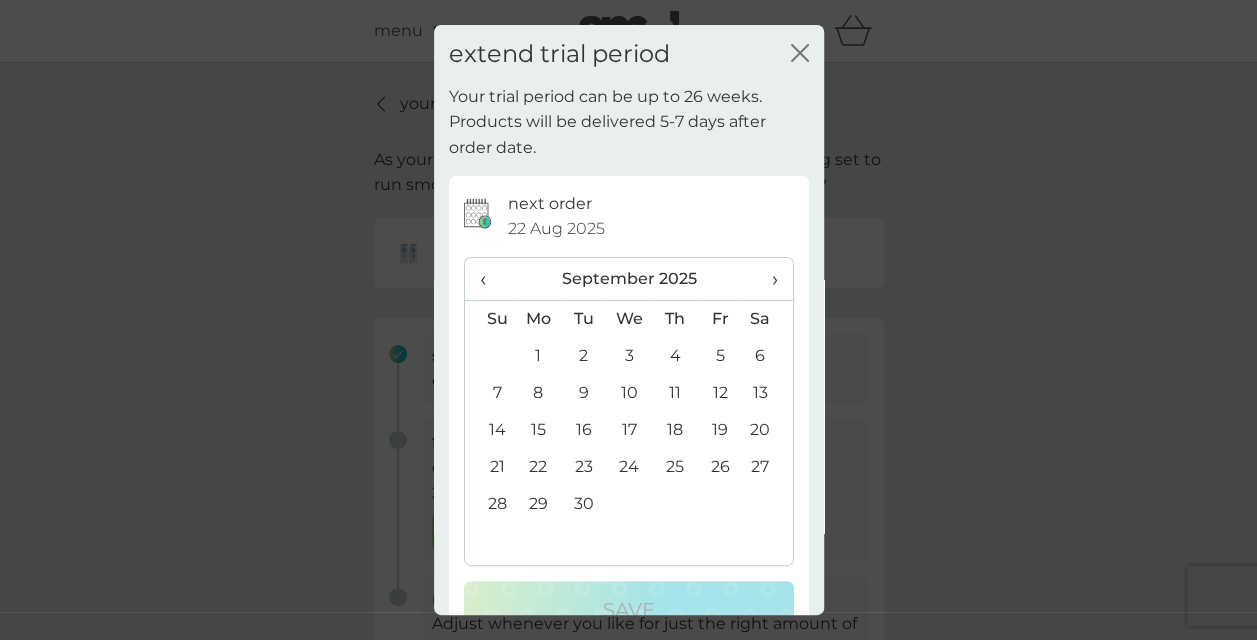 click on "30" at bounding box center (583, 504) 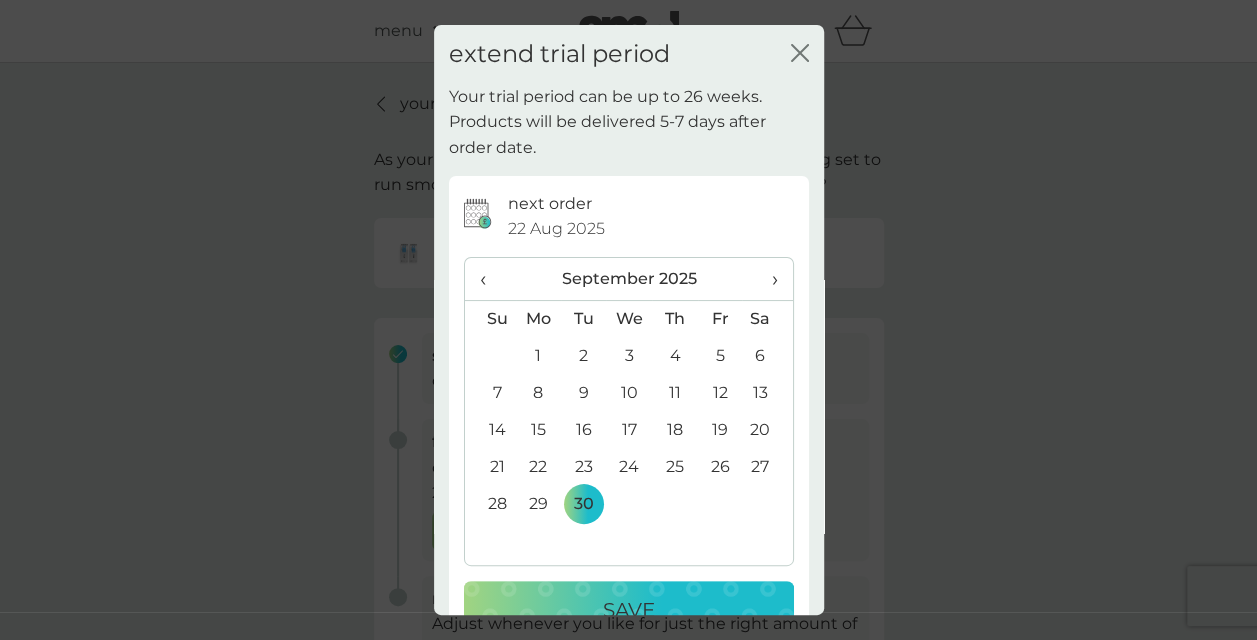 click on "Save" at bounding box center (629, 610) 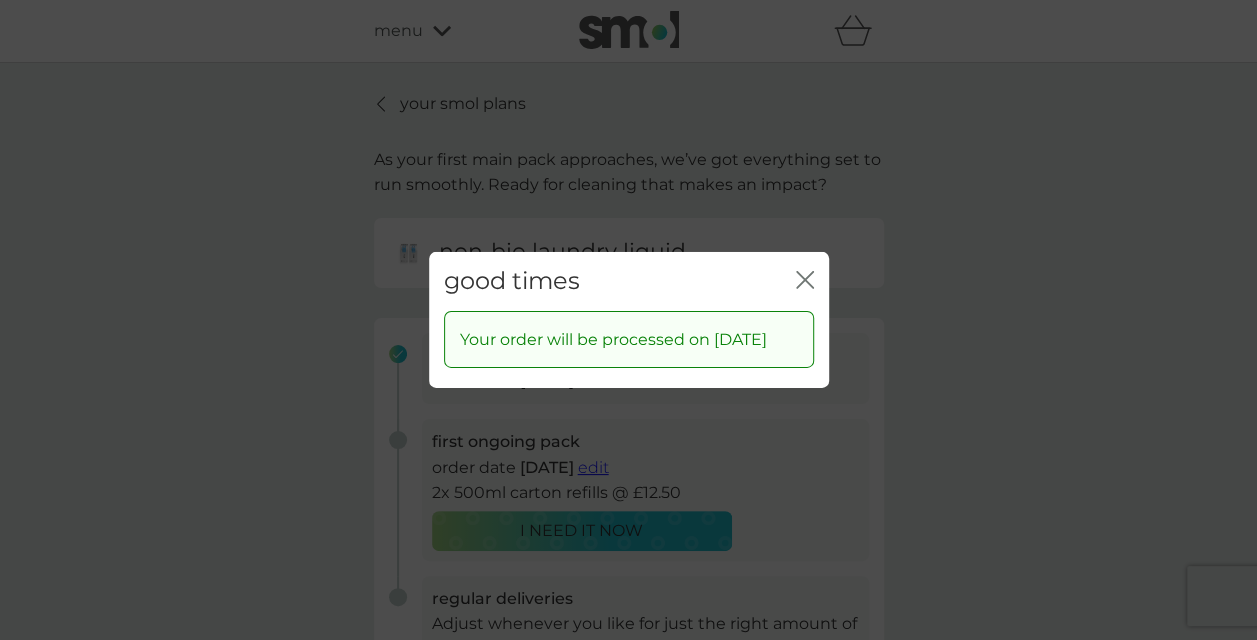click on "close" 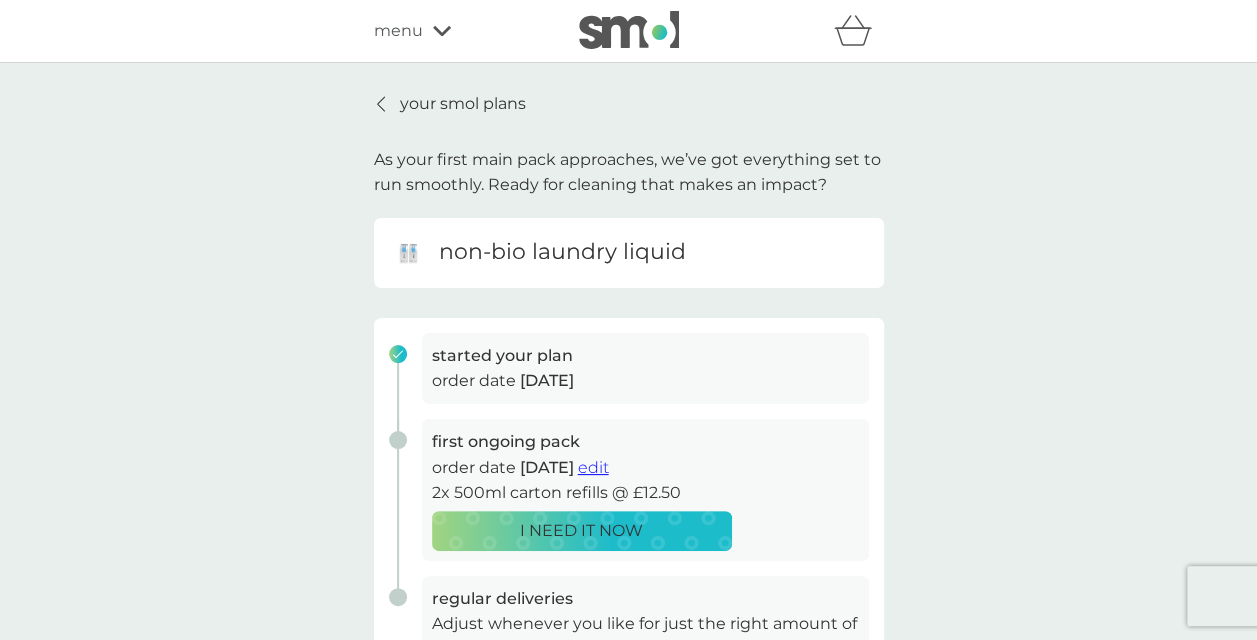 click at bounding box center [382, 104] 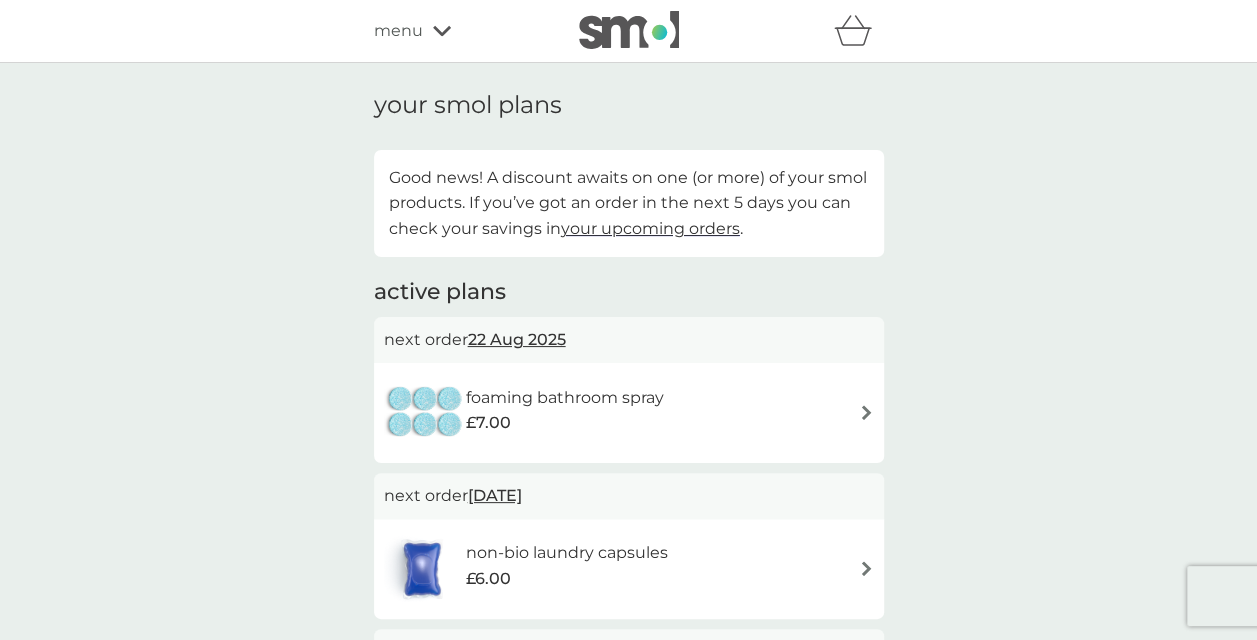 click at bounding box center [866, 412] 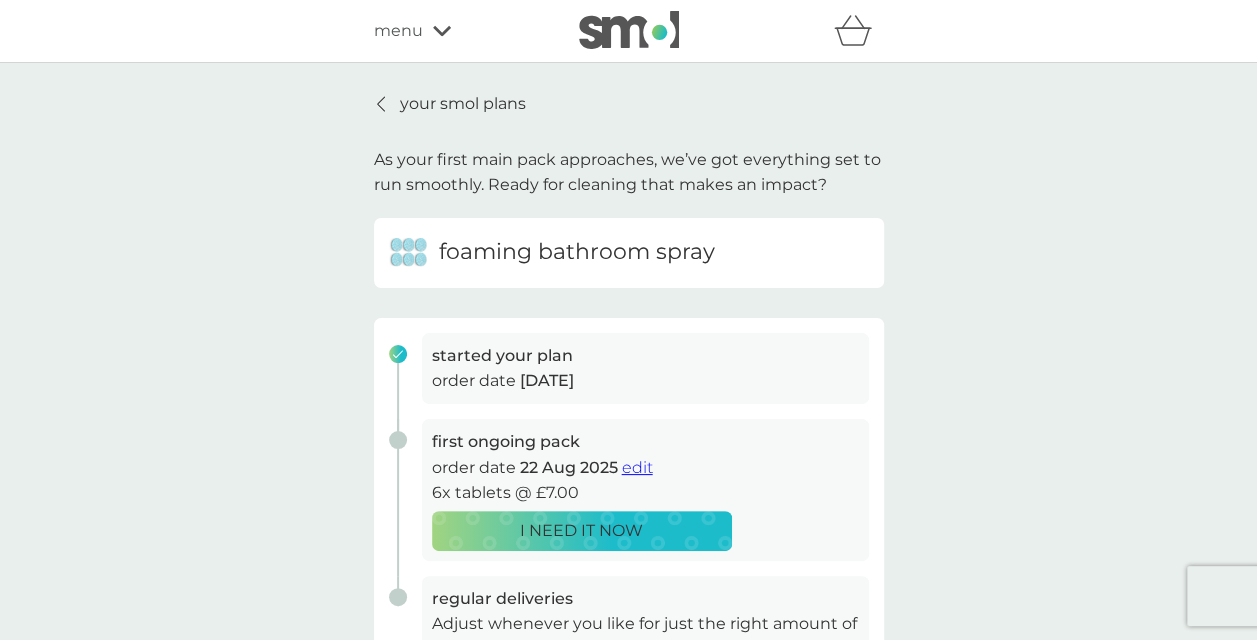 click on "edit" at bounding box center [637, 467] 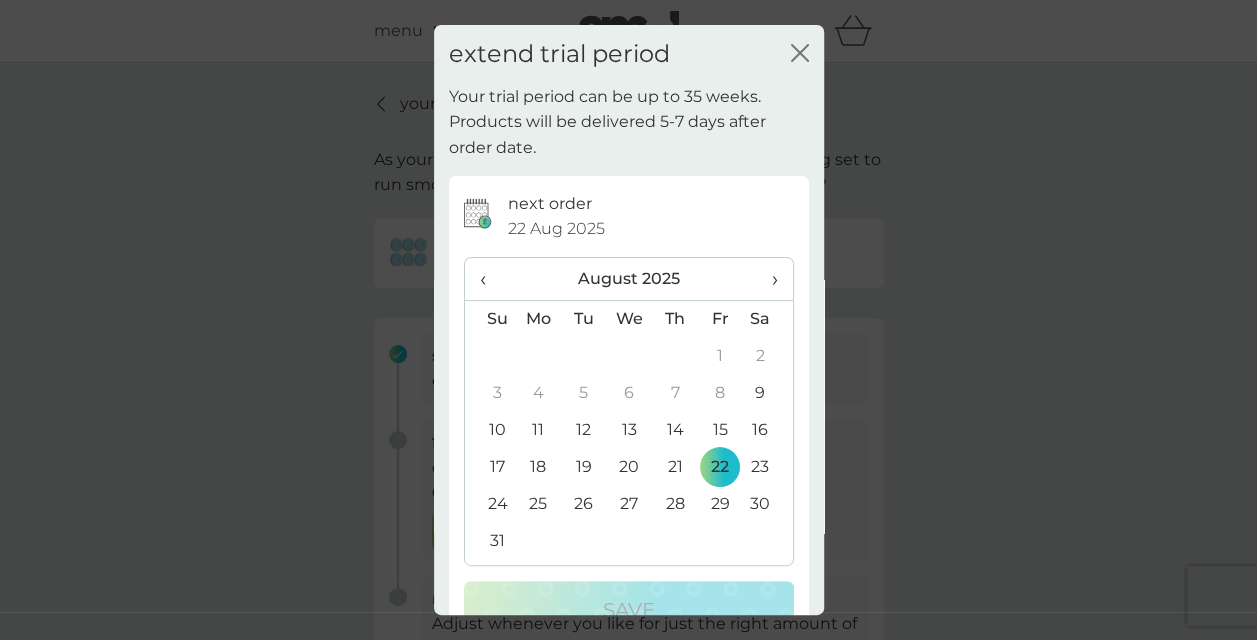click on "›" at bounding box center (767, 279) 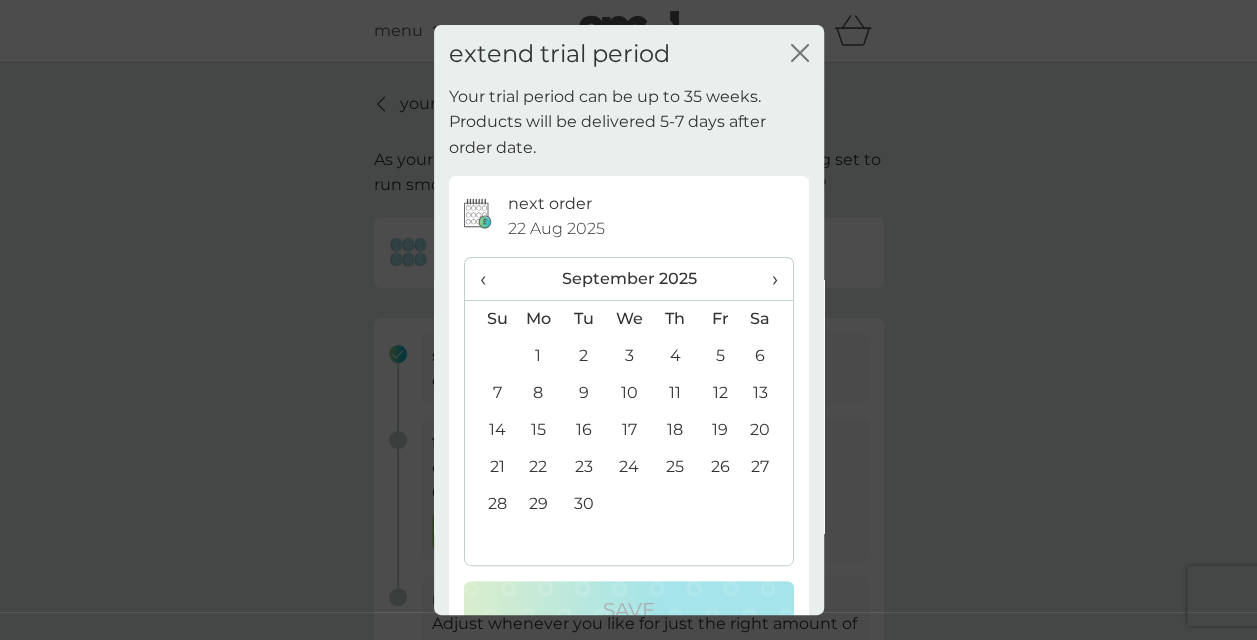 click on "30" at bounding box center [583, 504] 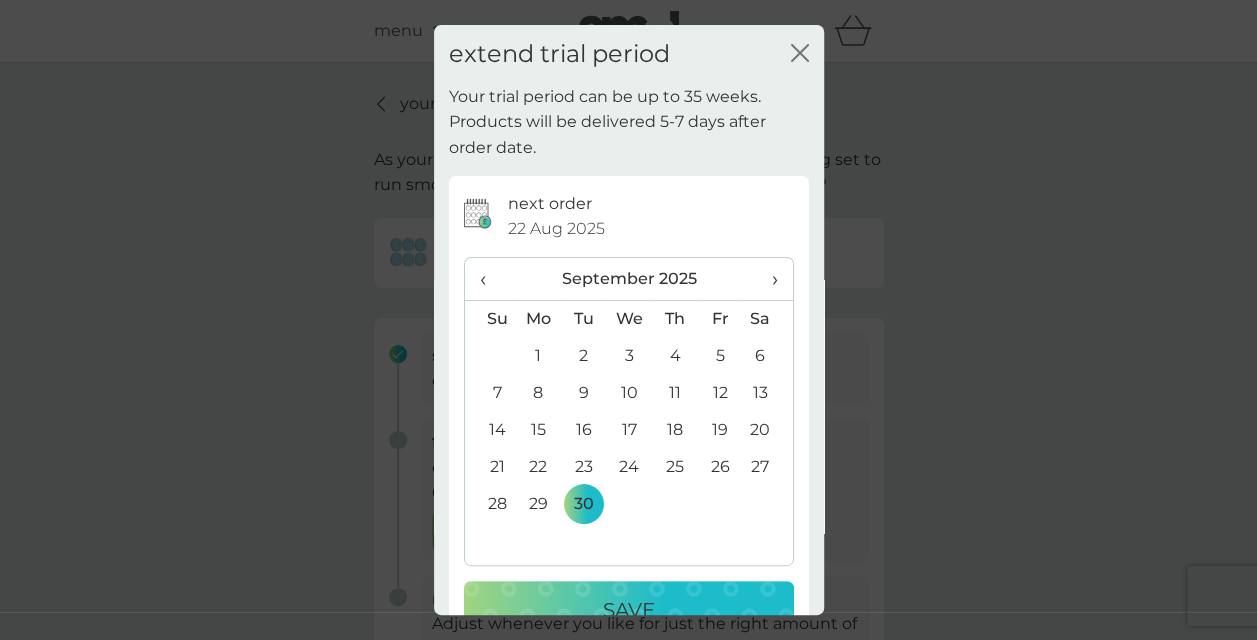 click on "Save" at bounding box center (629, 610) 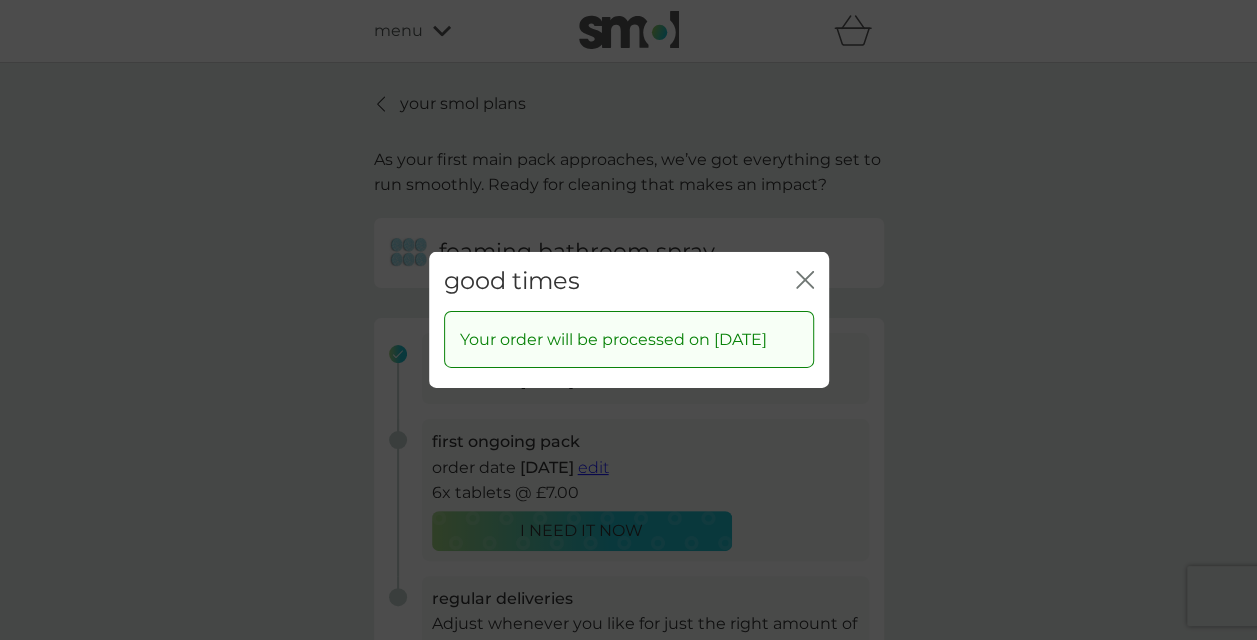 click 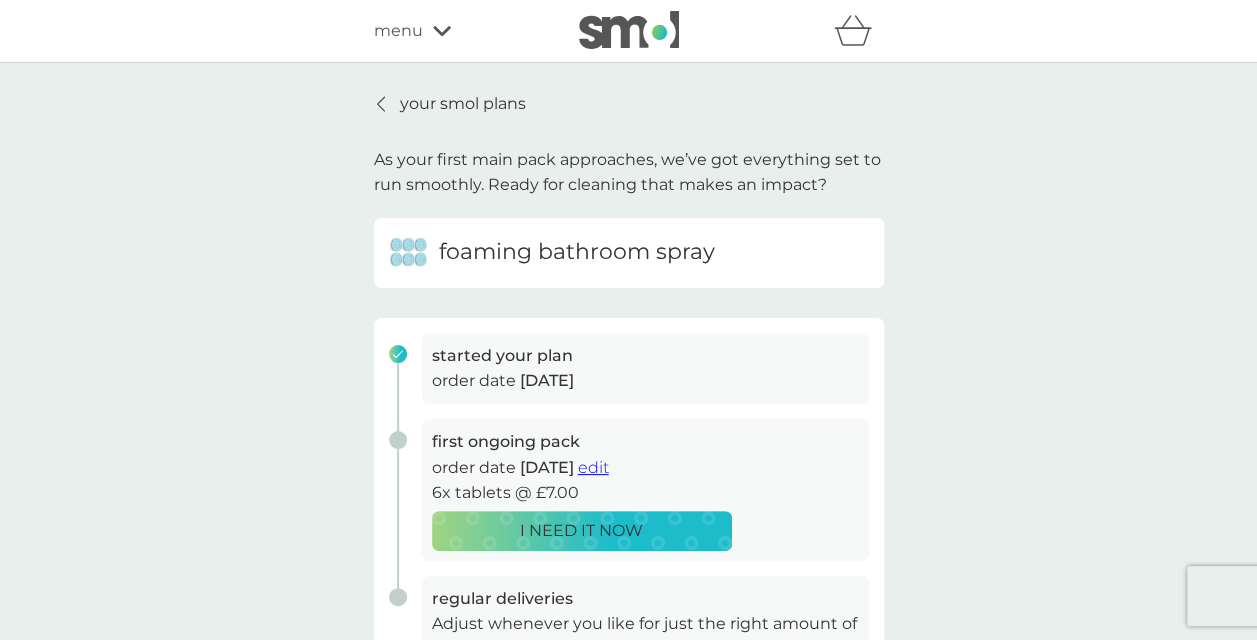 click 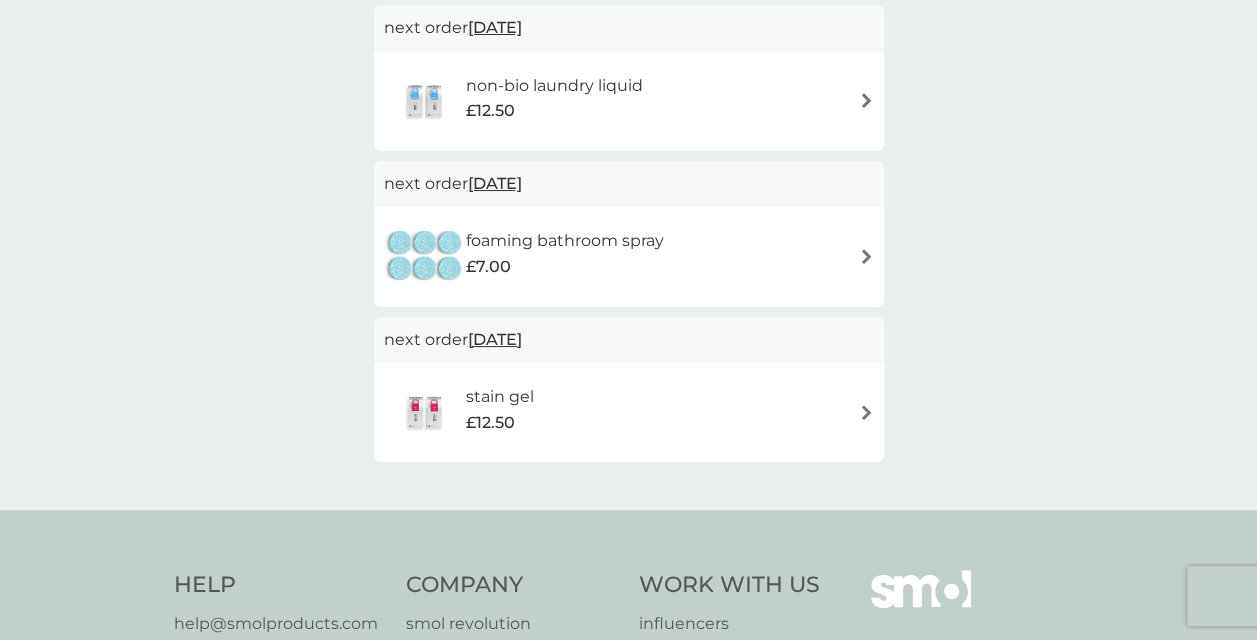 scroll, scrollTop: 1108, scrollLeft: 0, axis: vertical 